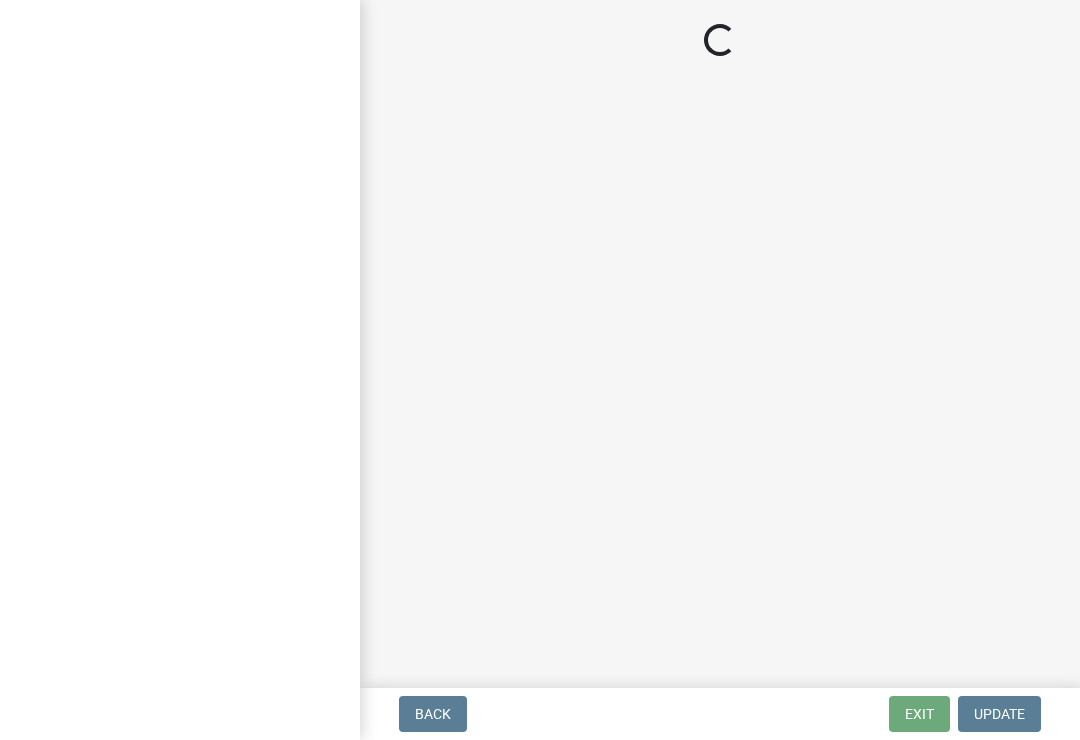 scroll, scrollTop: 0, scrollLeft: 0, axis: both 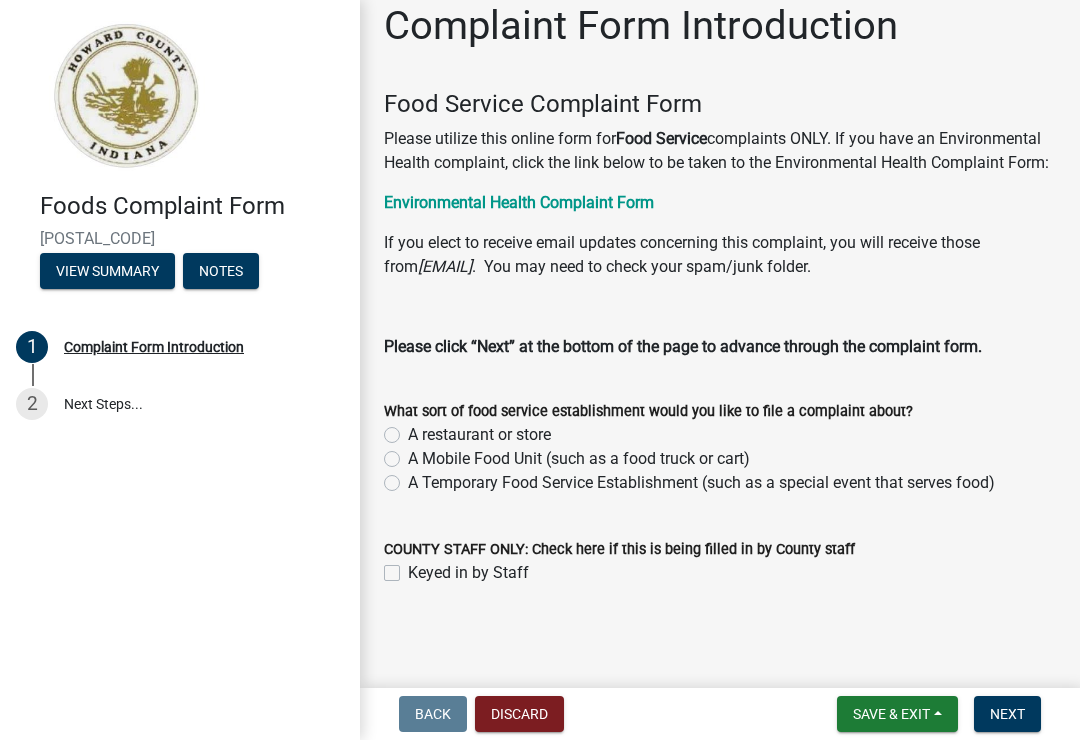 click on "A restaurant or store" 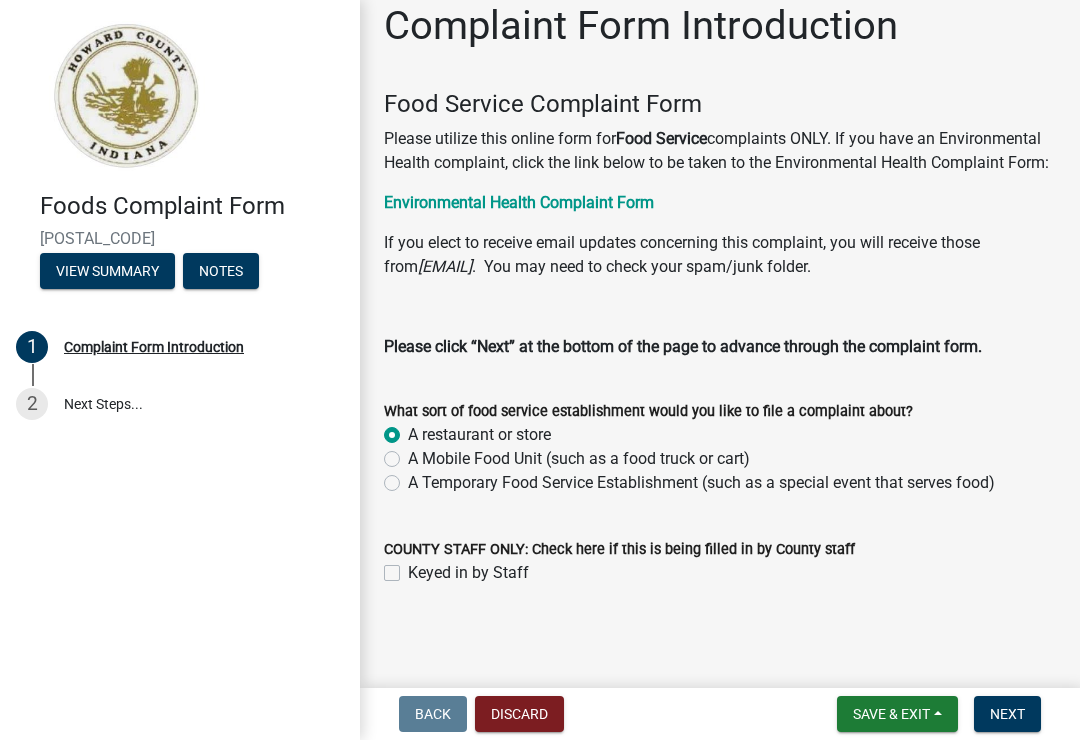 radio on "true" 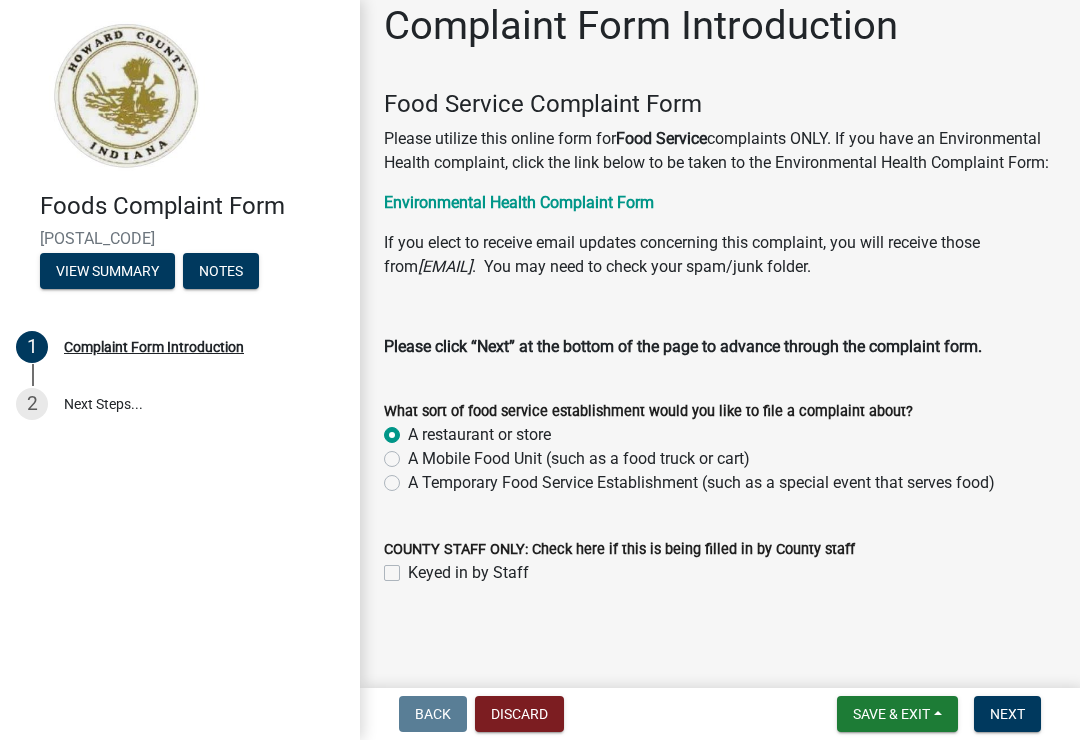 click on "Next" at bounding box center (1007, 714) 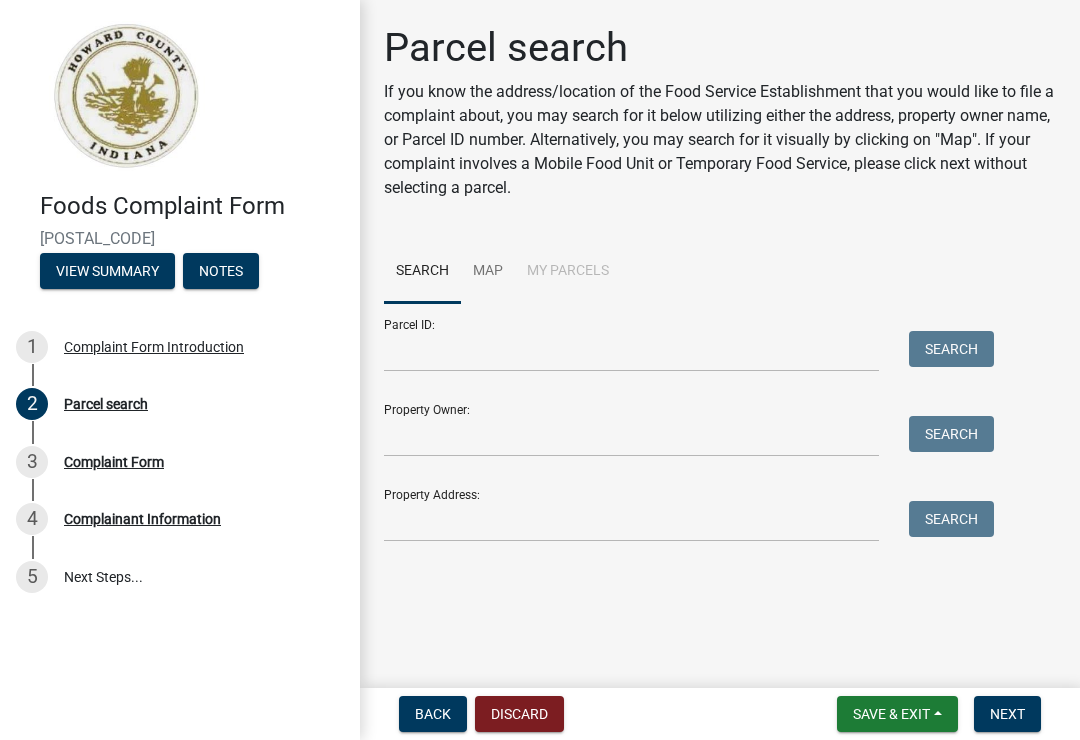 click on "Property Address: Search" at bounding box center (684, 507) 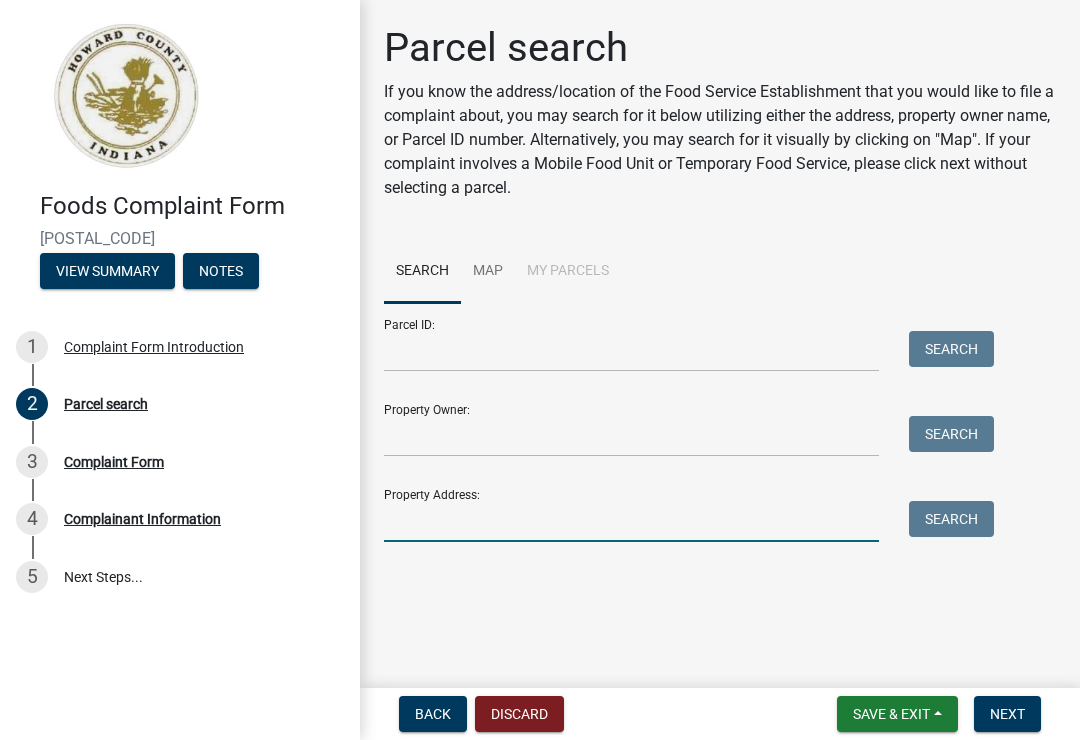 click on "Property Address:" at bounding box center (631, 521) 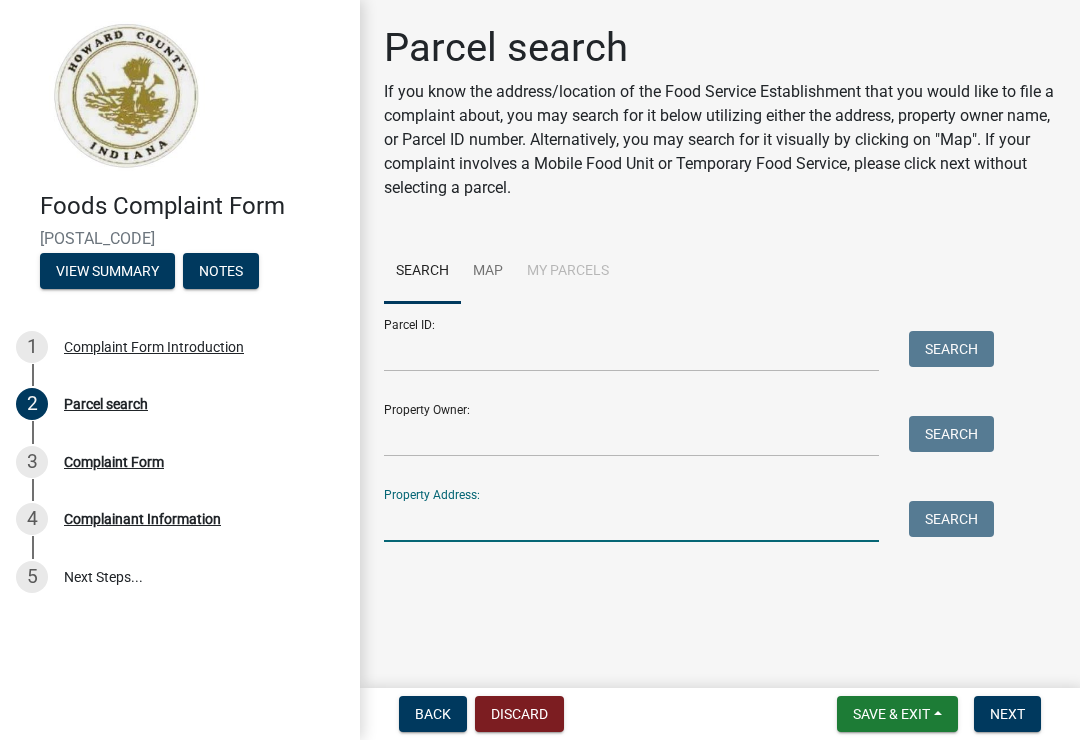 click on "Property Address:" at bounding box center (631, 521) 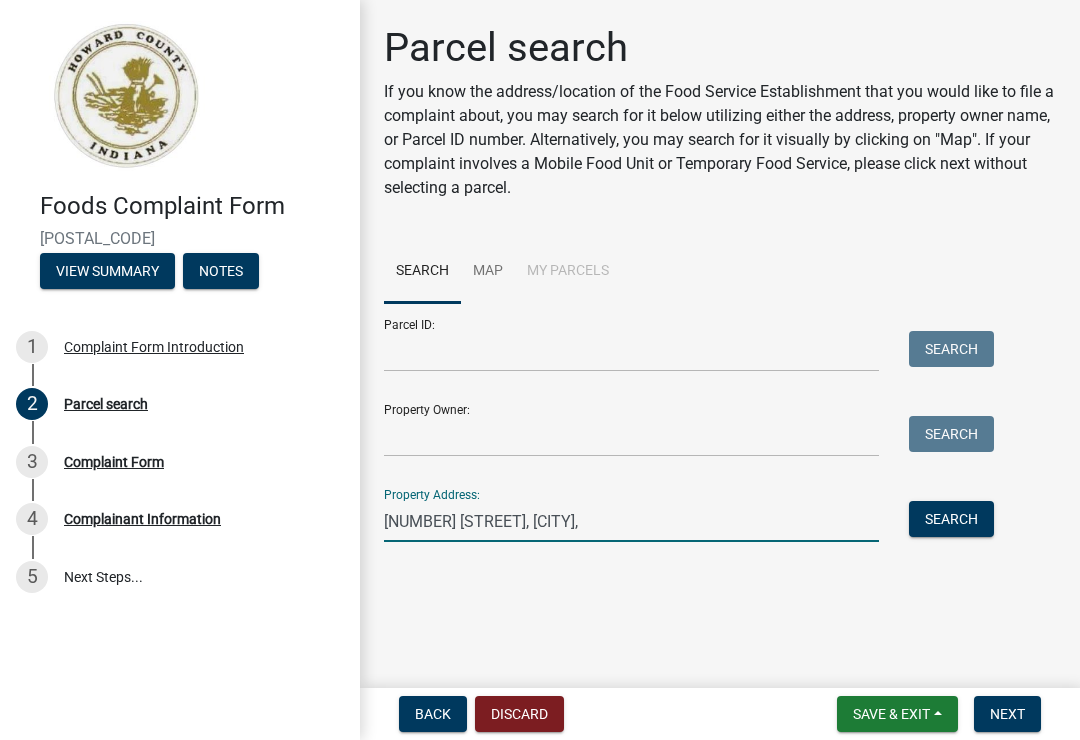 click on "[NUMBER] [STREET], [CITY]," at bounding box center (631, 521) 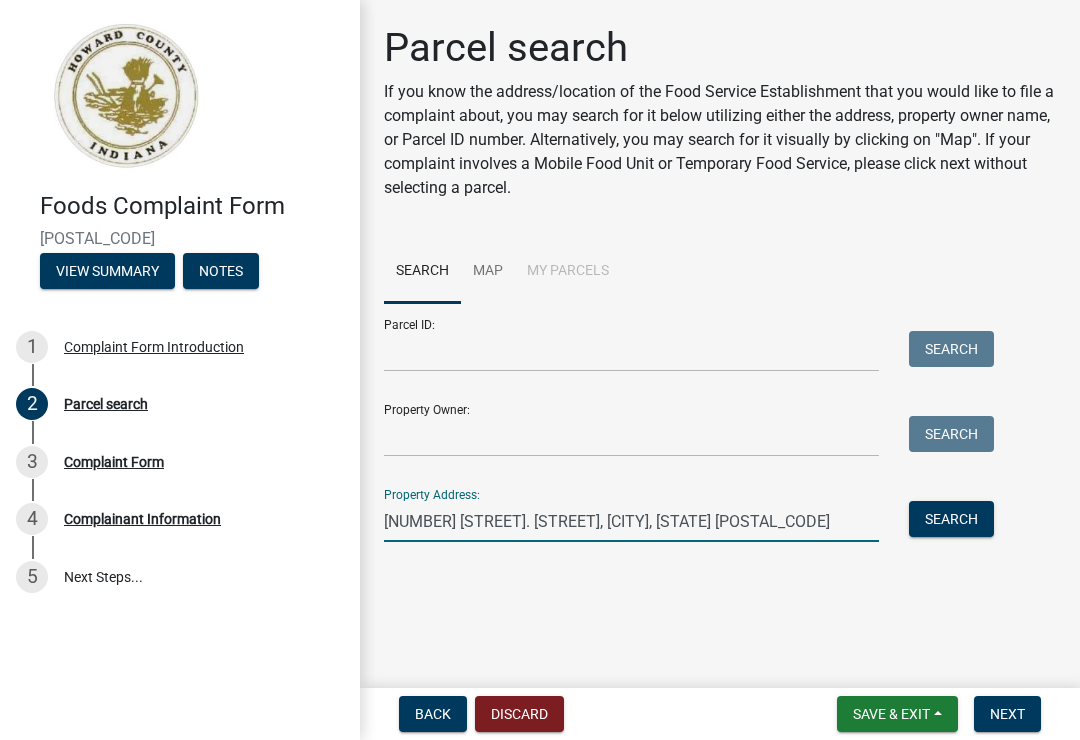 type on "[NUMBER] [STREET]. [STREET], [CITY], [STATE] [POSTAL_CODE]" 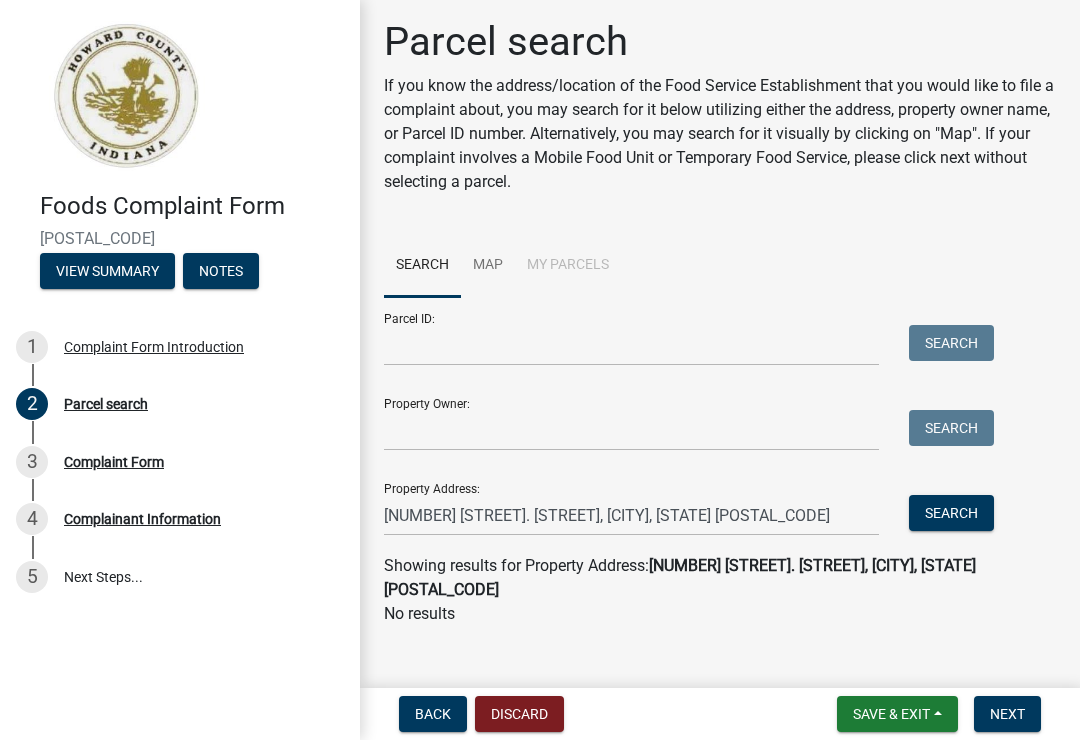 scroll, scrollTop: 6, scrollLeft: 0, axis: vertical 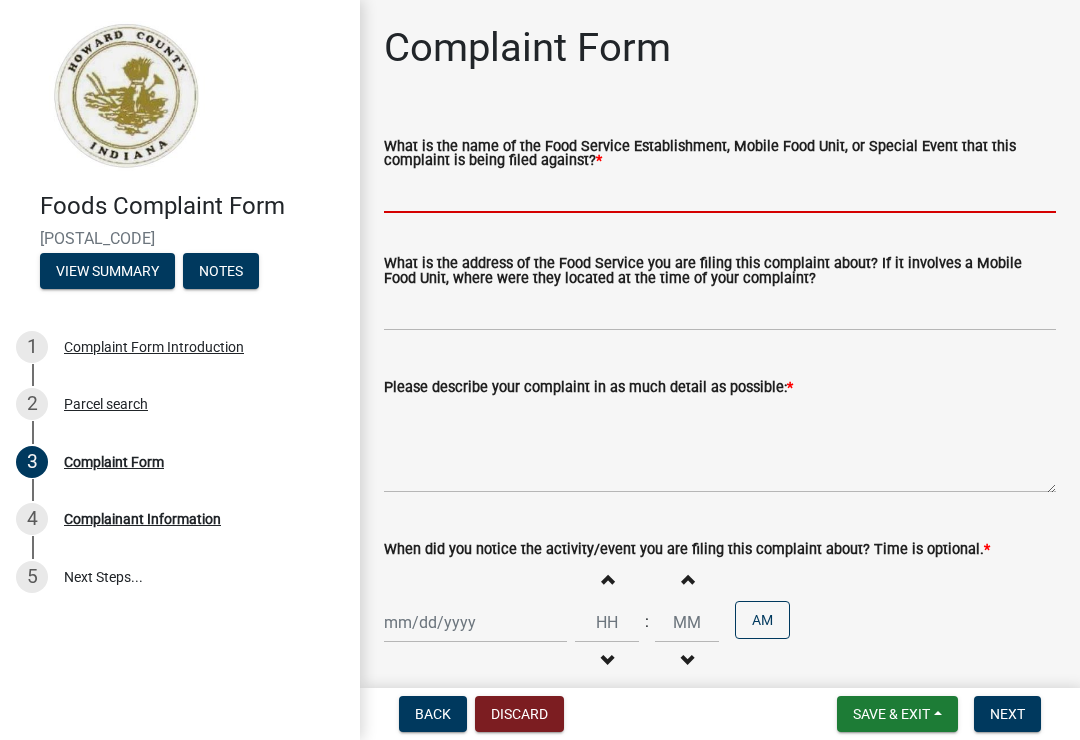click on "What is the name of the Food Service Establishment, Mobile Food Unit, or Special Event that this complaint is being filed against?  *" at bounding box center [720, 192] 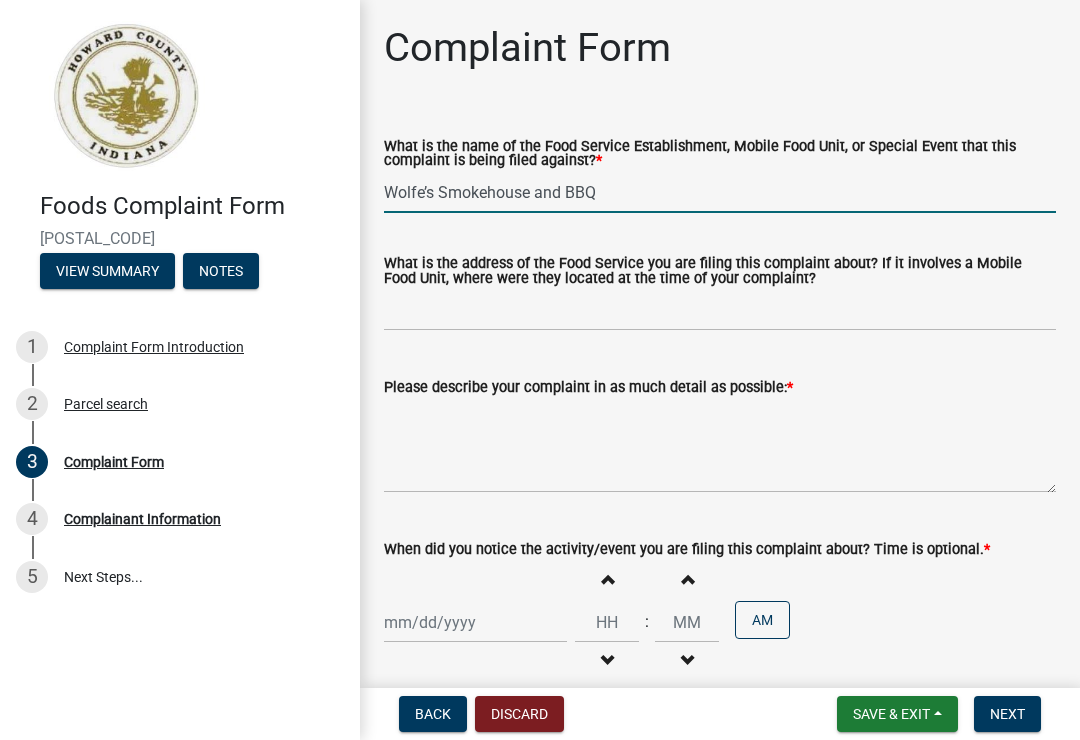 type on "Wolfe’s Smokehouse and BBQ" 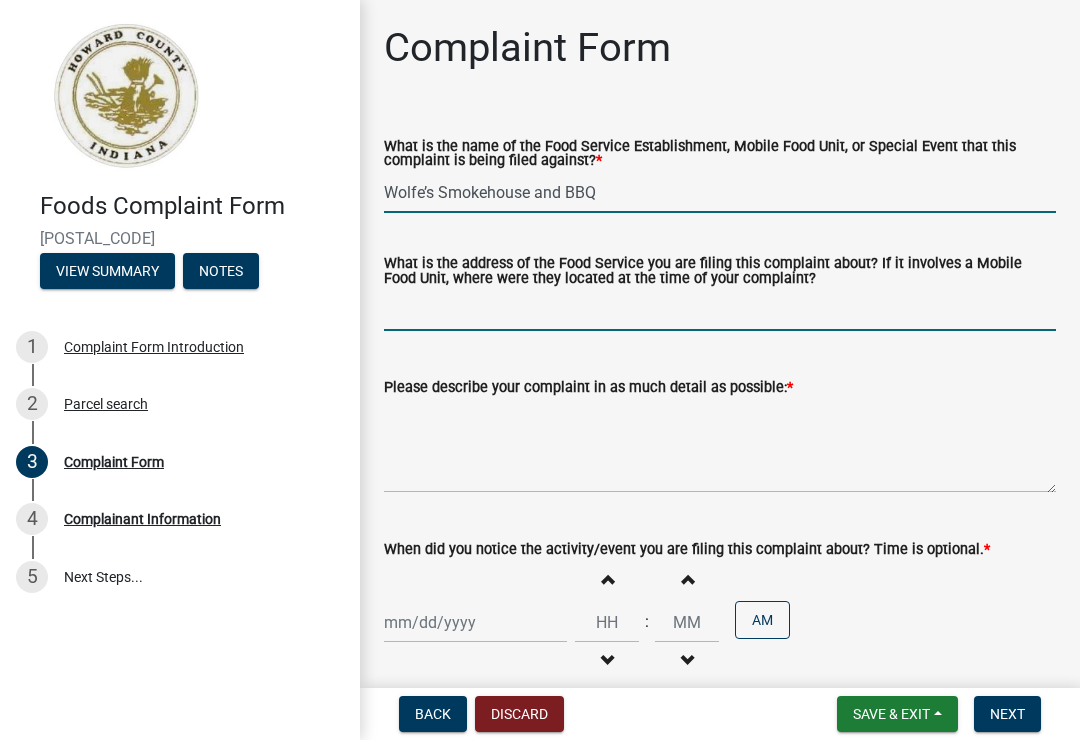 click on "What is the address of the Food Service you are filing this complaint about?  If it involves a Mobile Food Unit, where were they located at the time of your complaint?" at bounding box center (720, 310) 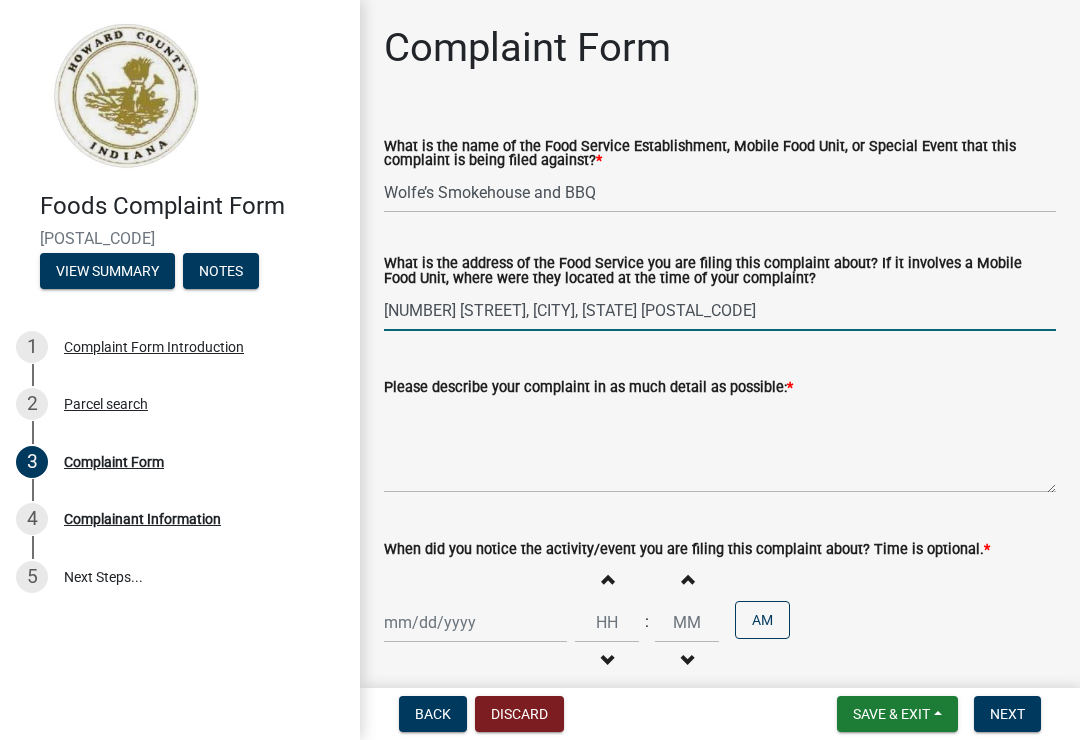 type on "[NUMBER] [STREET], [CITY], [STATE] [POSTAL_CODE]" 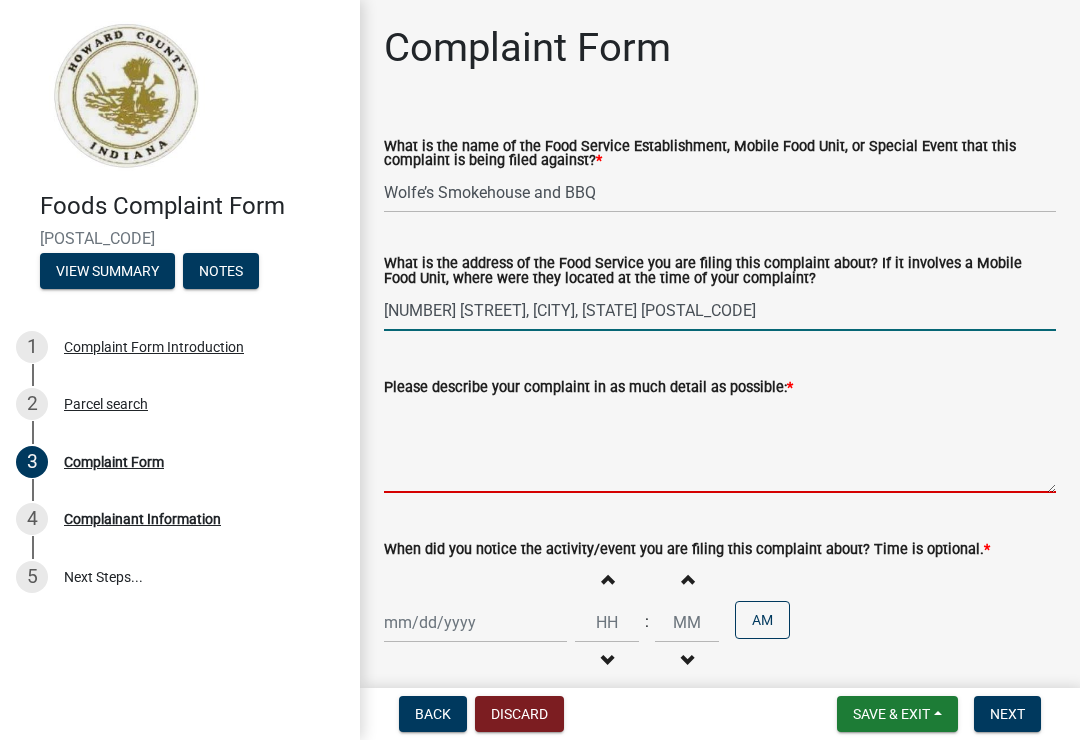 click on "Please describe your complaint in as much detail as possible:  *" at bounding box center [720, 446] 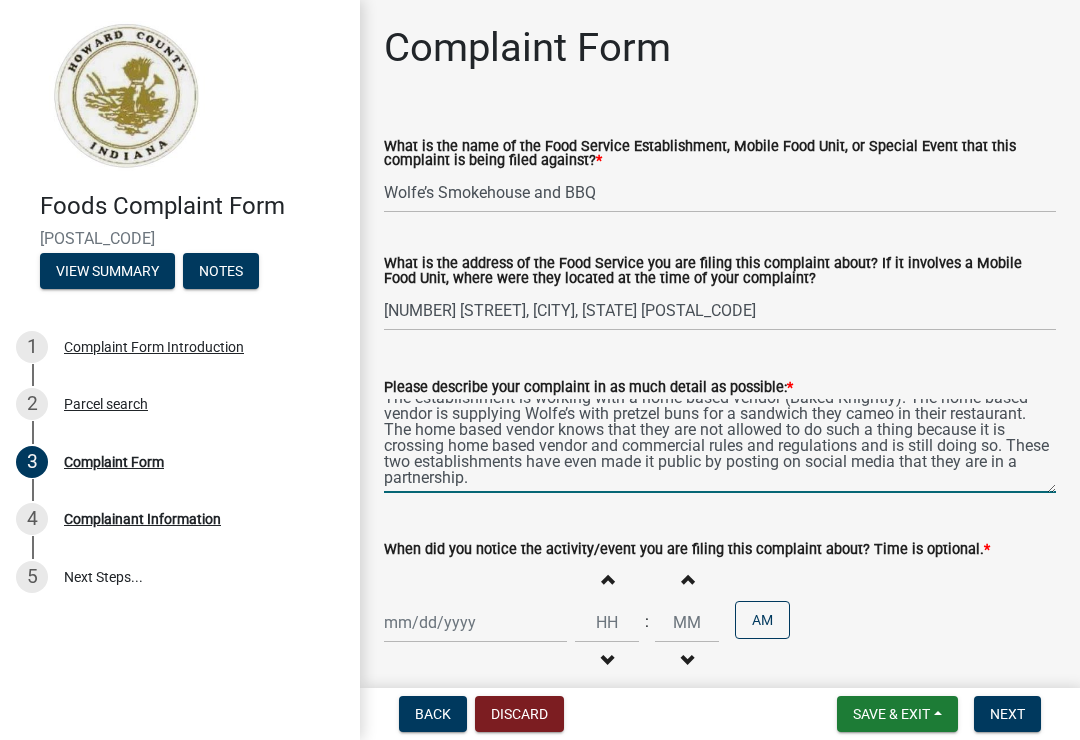 scroll, scrollTop: 16, scrollLeft: 0, axis: vertical 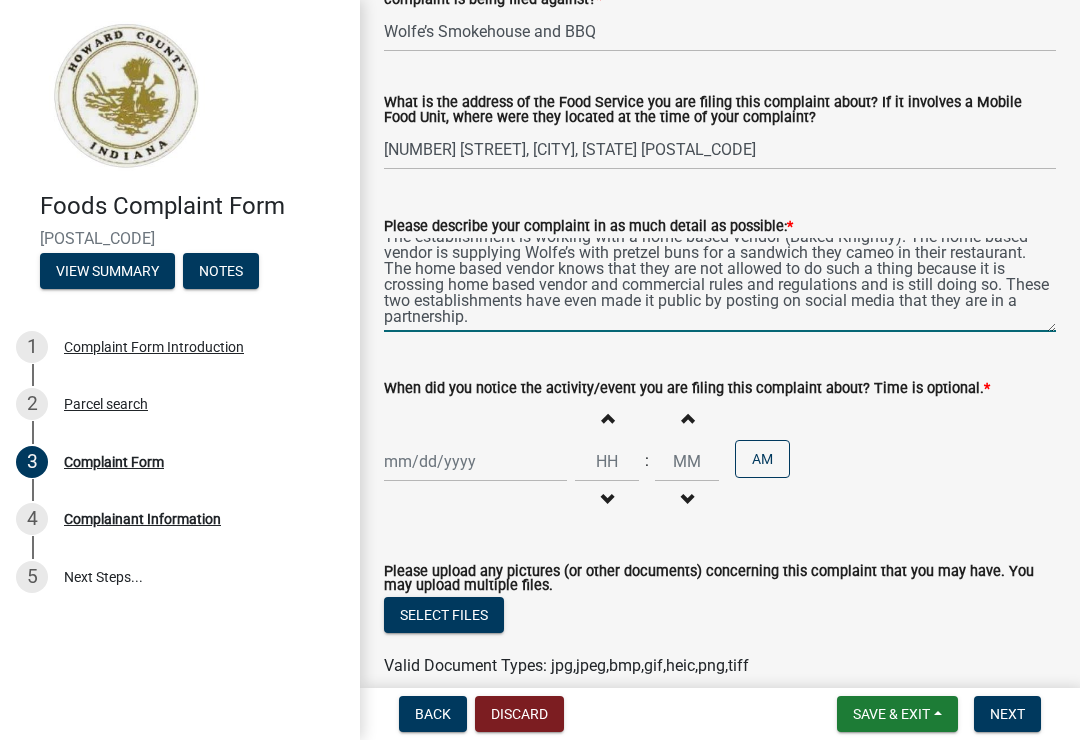 type on "The establishment is working with a home based vendor (Baked Knightly). The home based vendor is supplying Wolfe’s with pretzel buns for a sandwich they cameo in their restaurant. The home based vendor knows that they are not allowed to do such a thing because it is crossing home based vendor and commercial rules and regulations and is still doing so. These two establishments have even made it public by posting on social media that they are in a partnership." 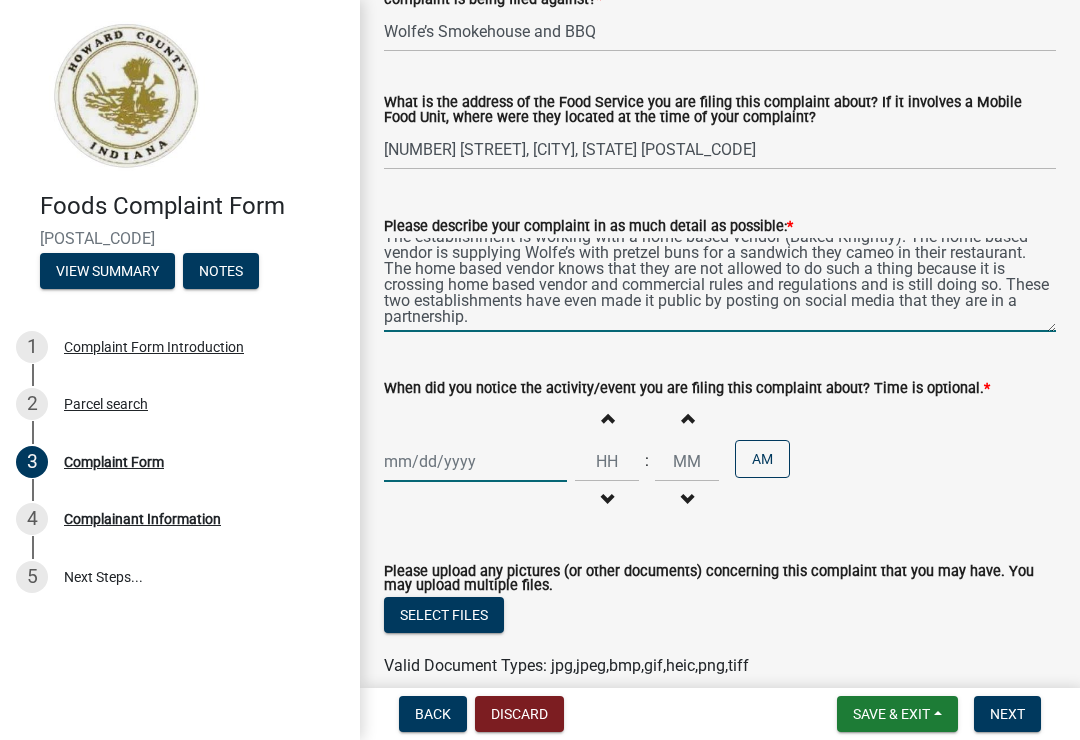click 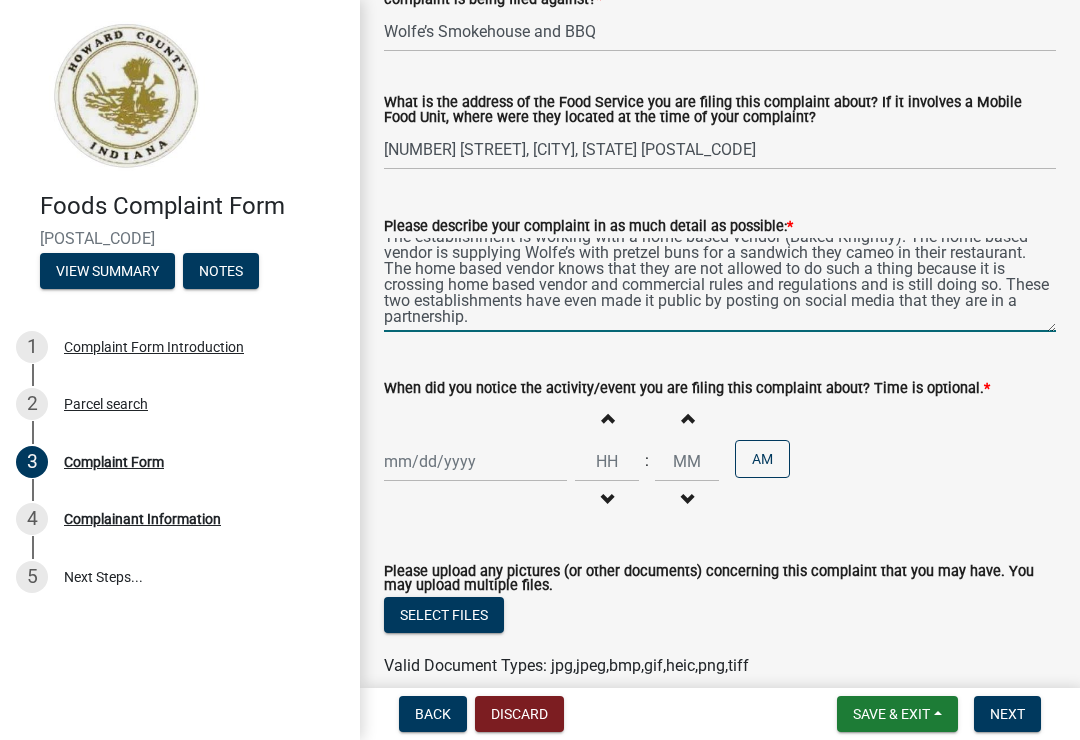 select on "8" 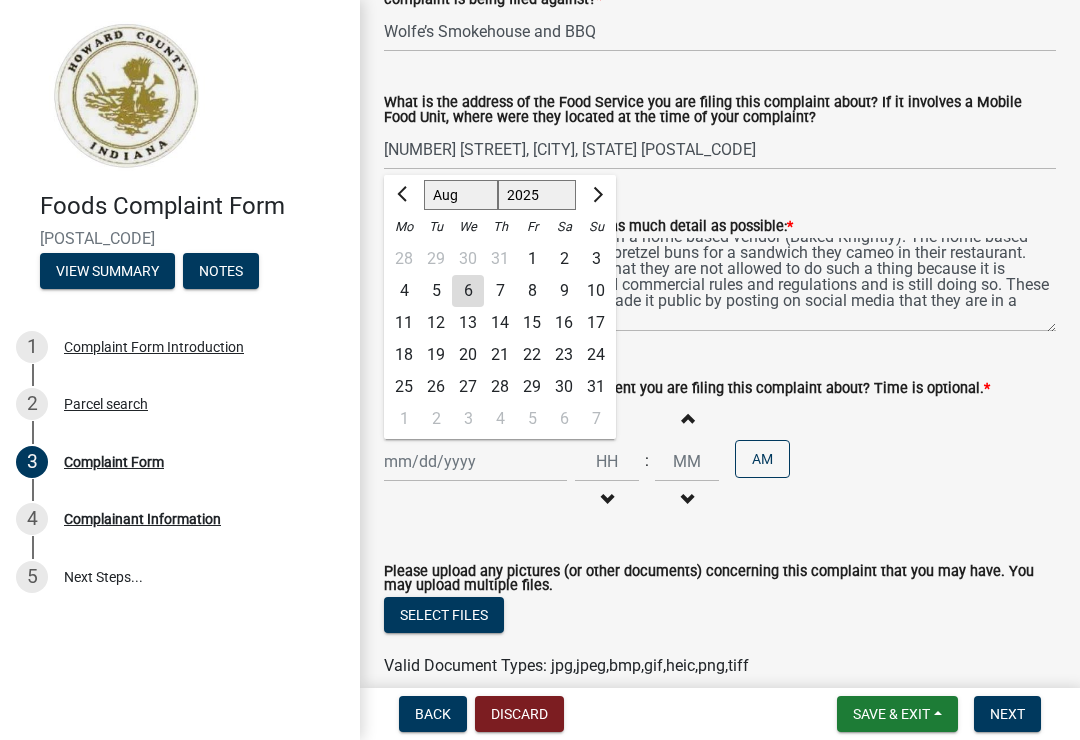 click on "5" 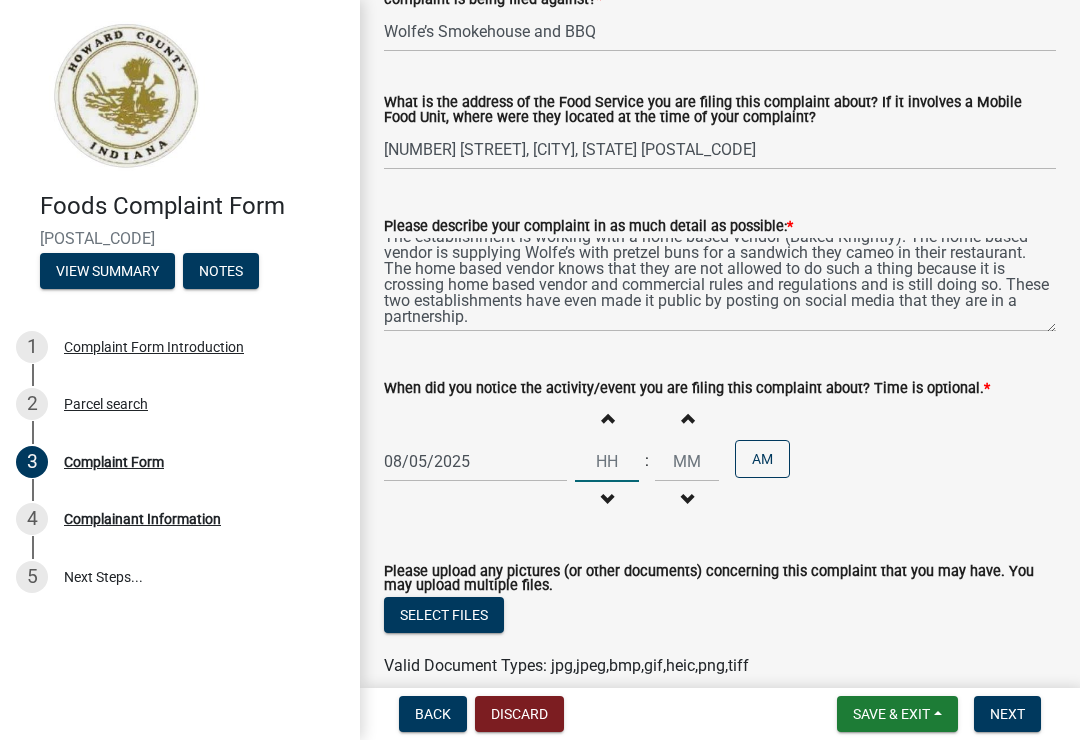click at bounding box center (607, 461) 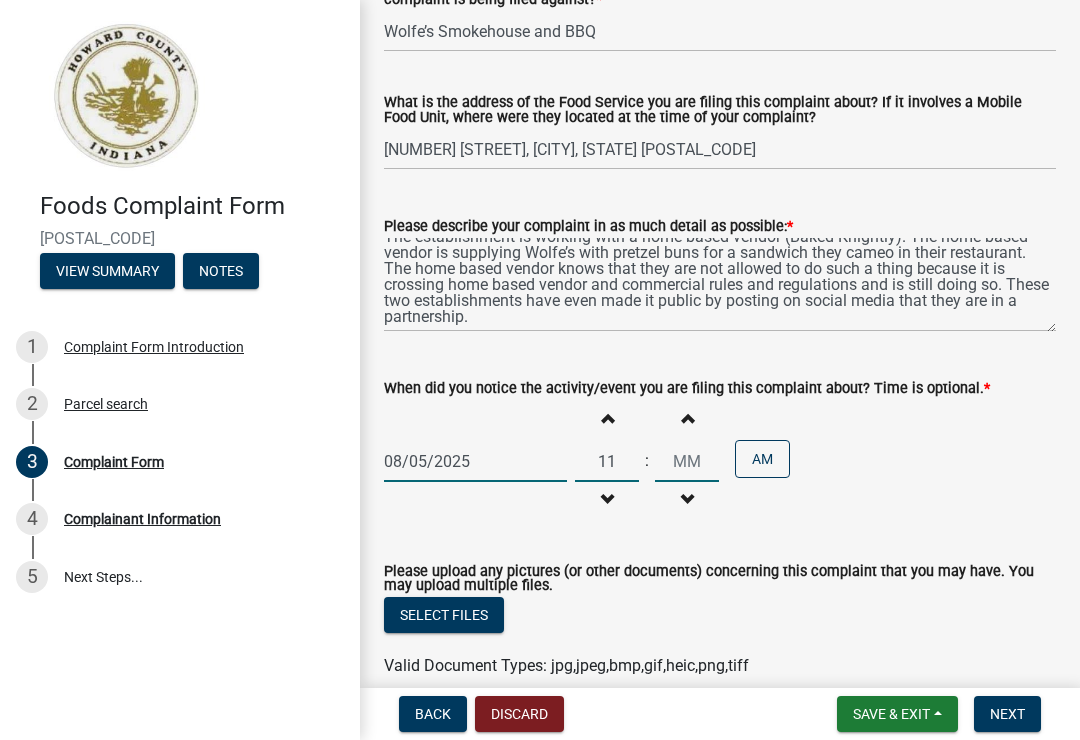type on "11" 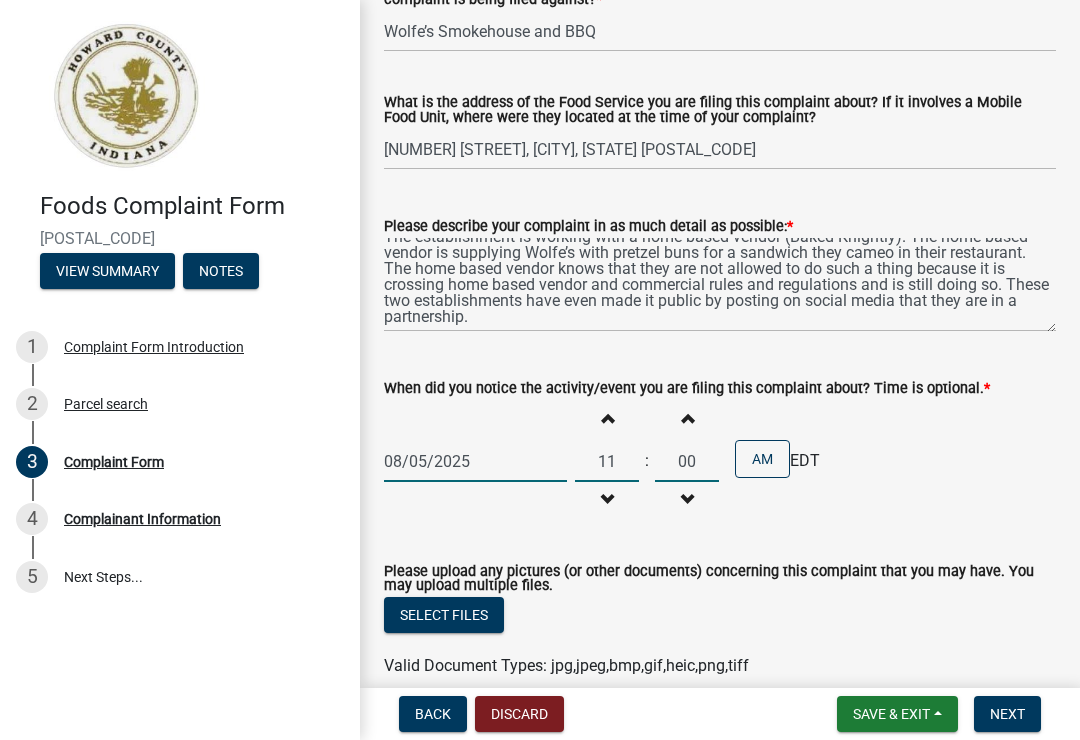 click on "Increment minutes" at bounding box center [687, 418] 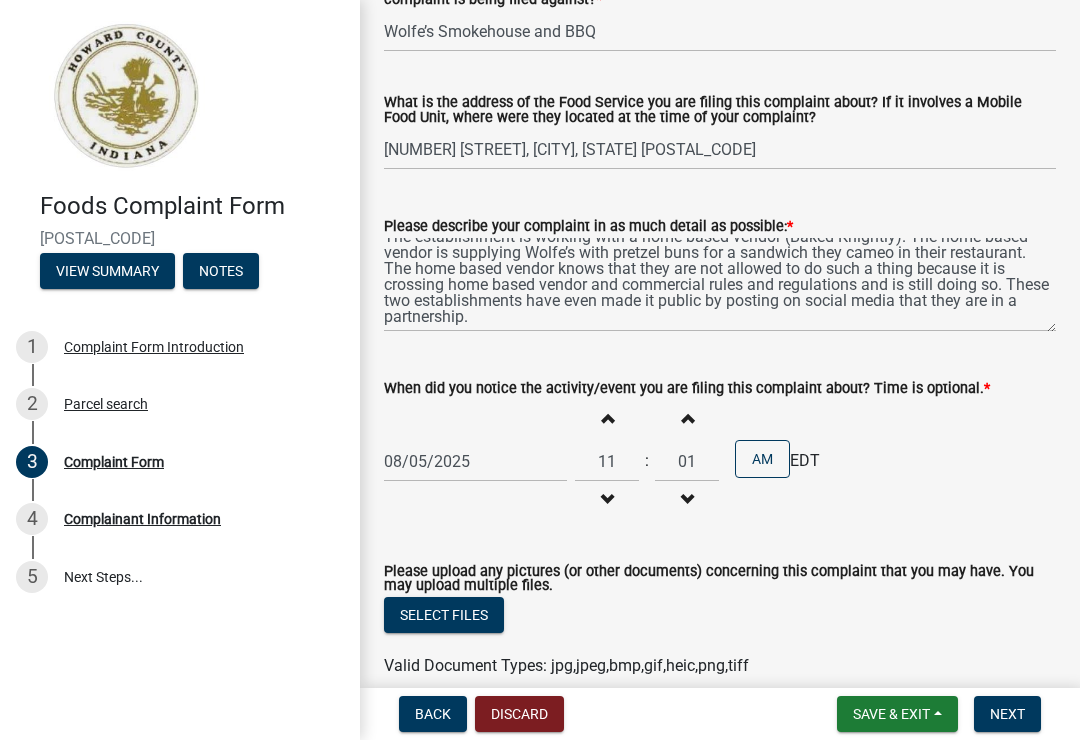 click at bounding box center [687, 417] 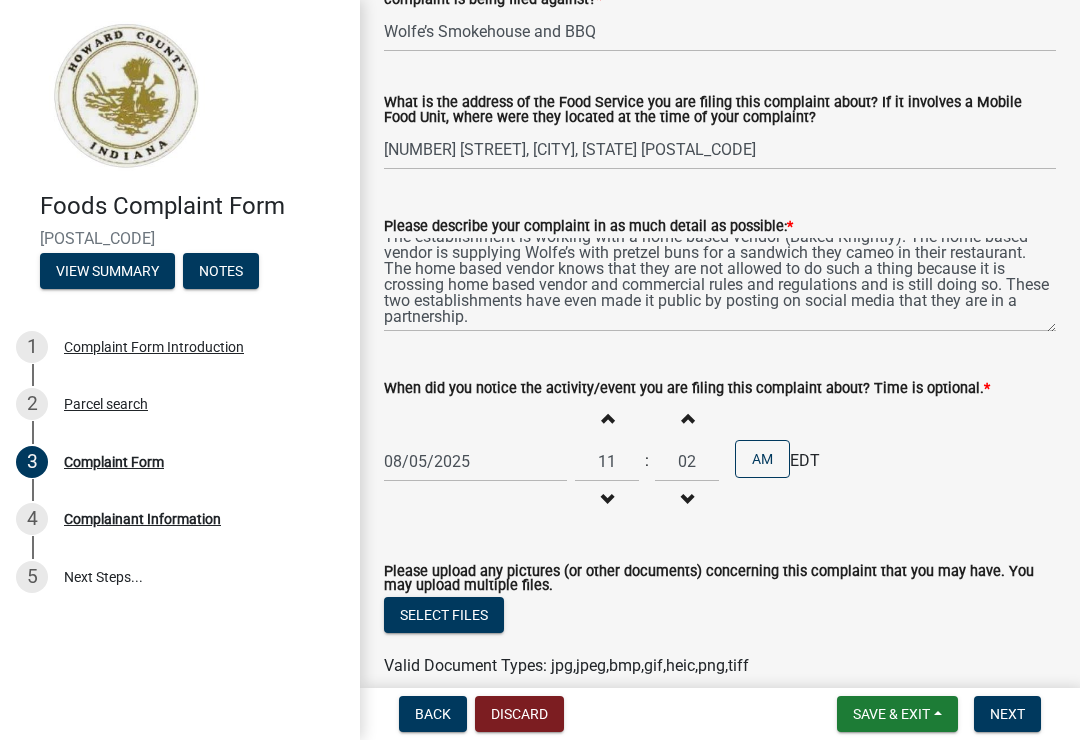 click at bounding box center (687, 417) 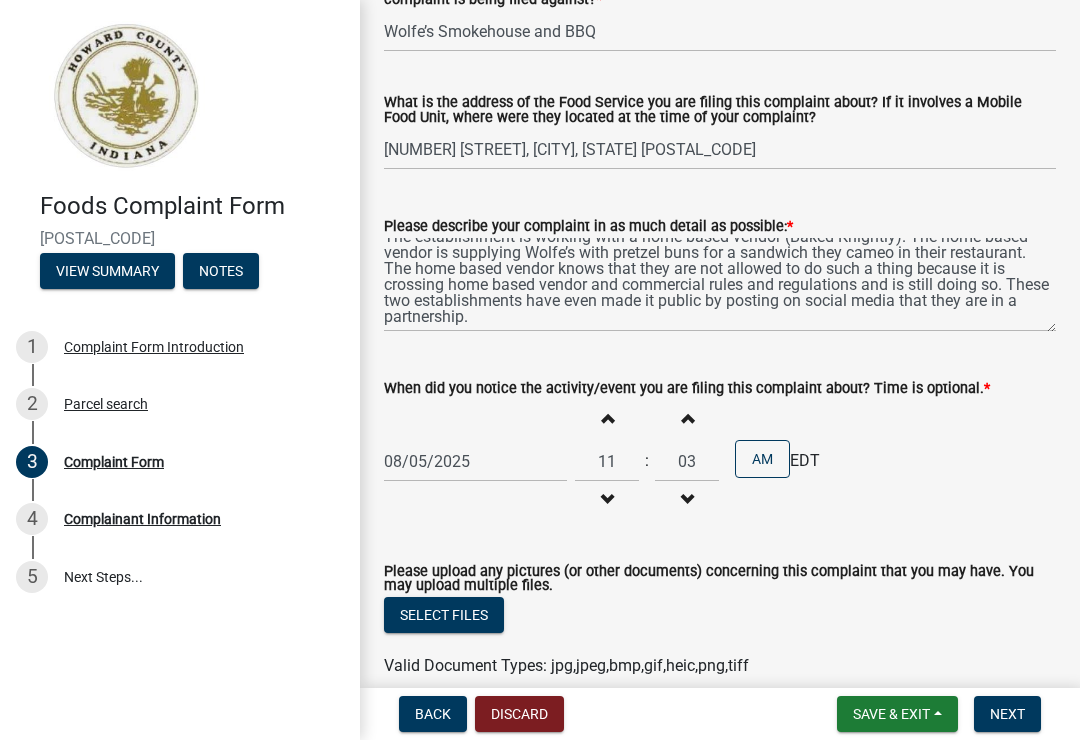 click at bounding box center [687, 417] 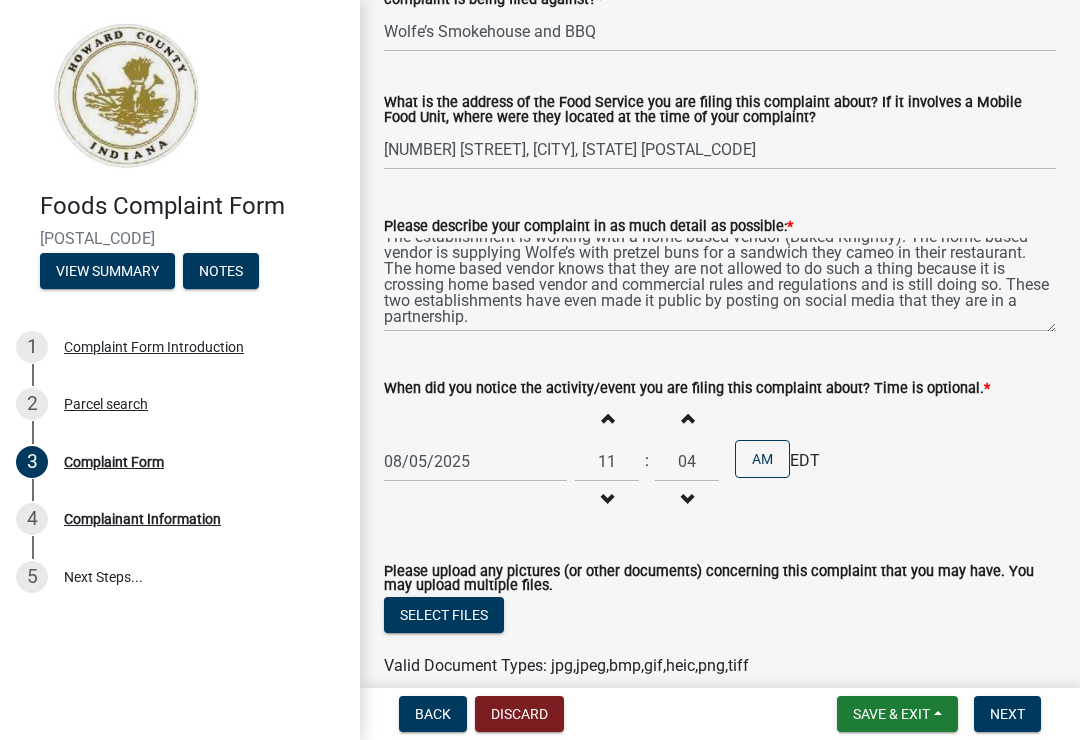 click on "Increment minutes" at bounding box center (687, 418) 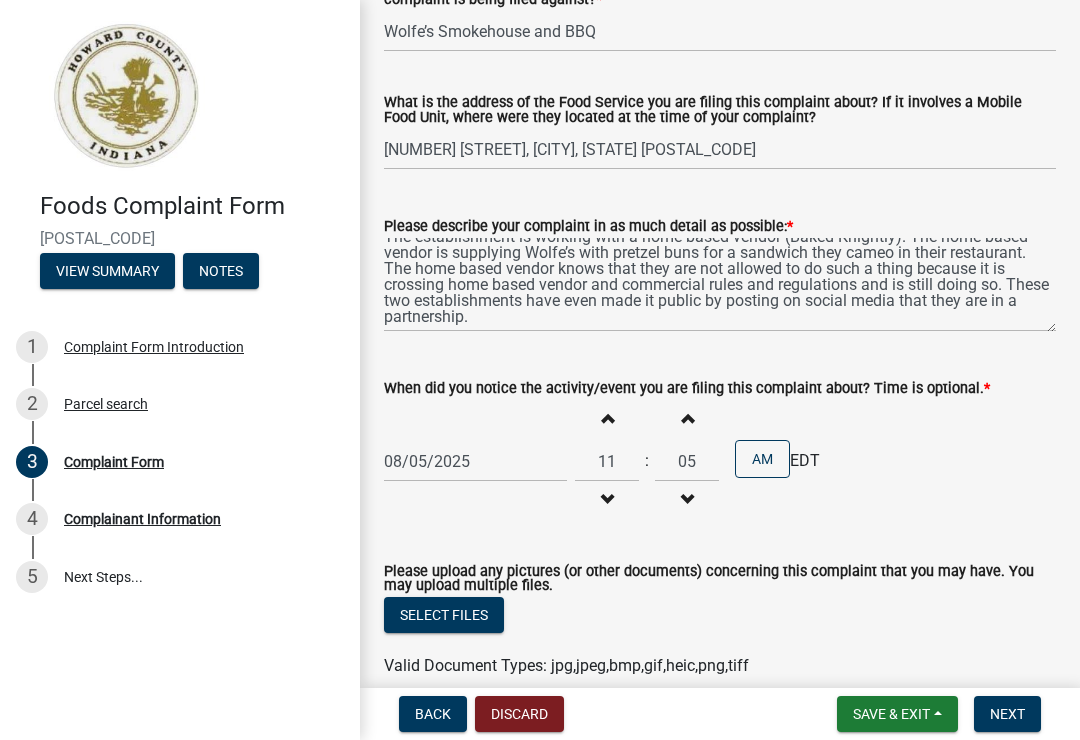 click on "Increment minutes" at bounding box center (687, 418) 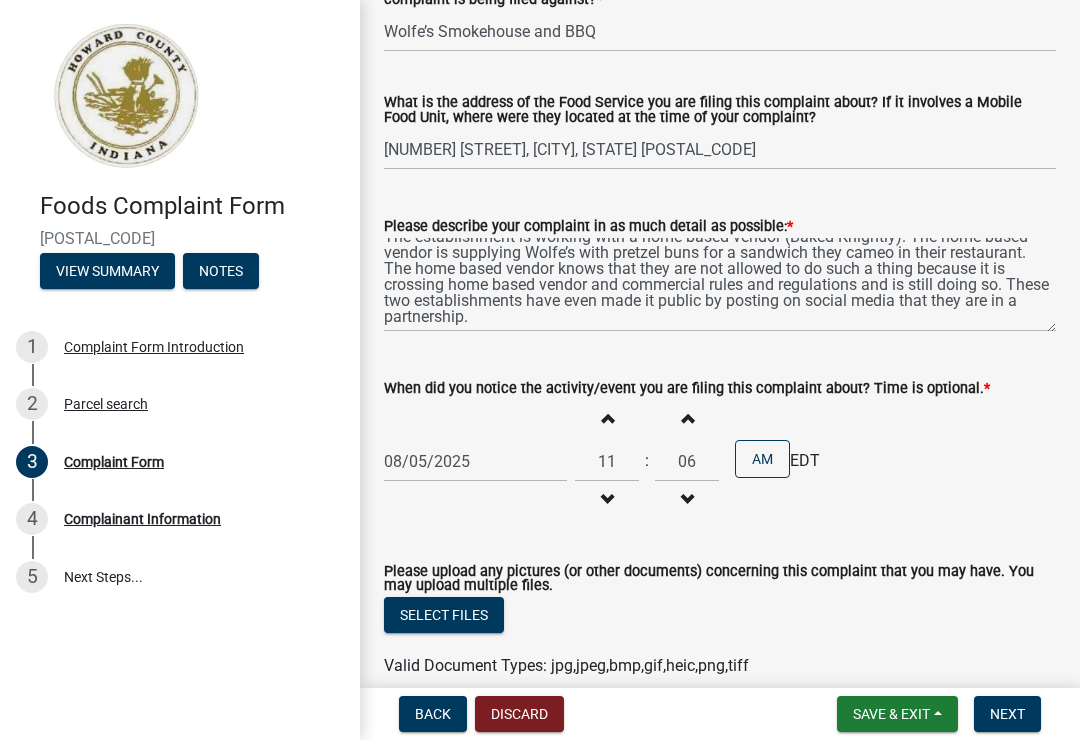 click on "Increment minutes" at bounding box center (687, 418) 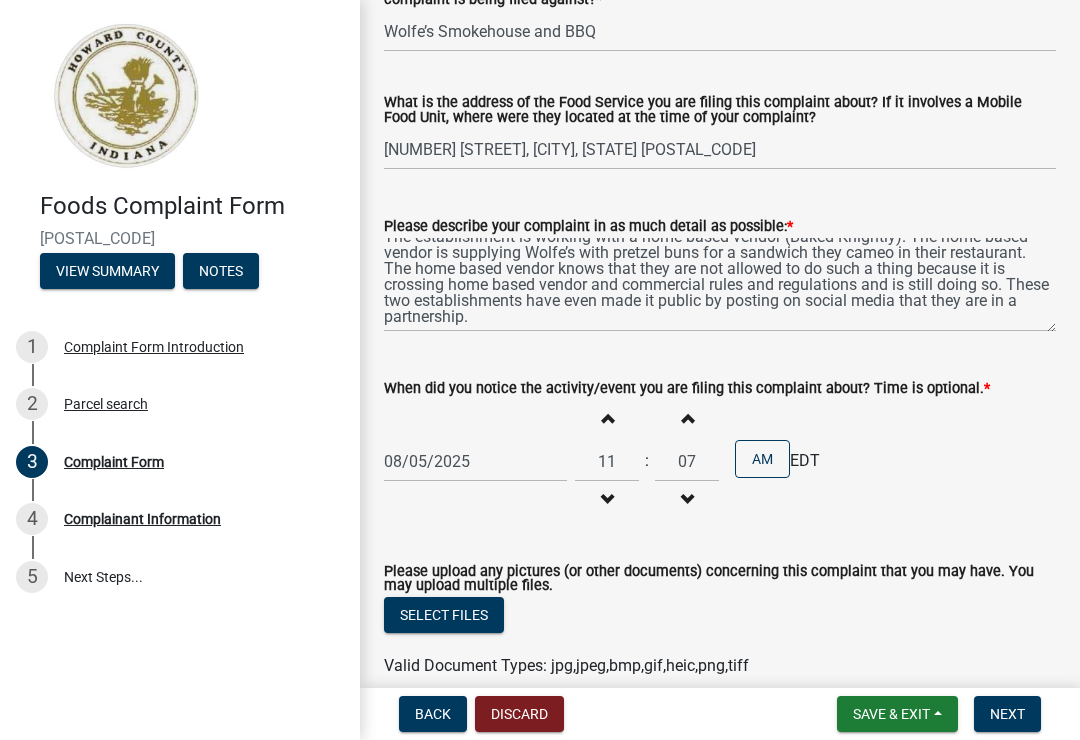click on "Increment minutes" at bounding box center [687, 418] 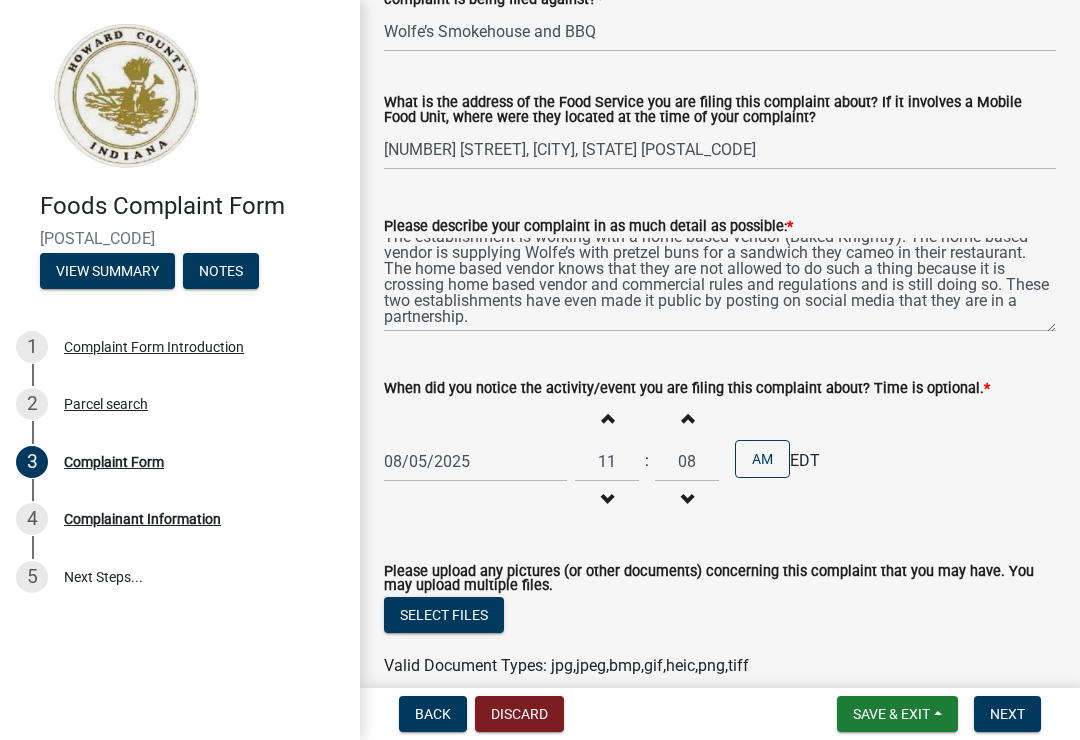 click on "Increment minutes" at bounding box center (687, 418) 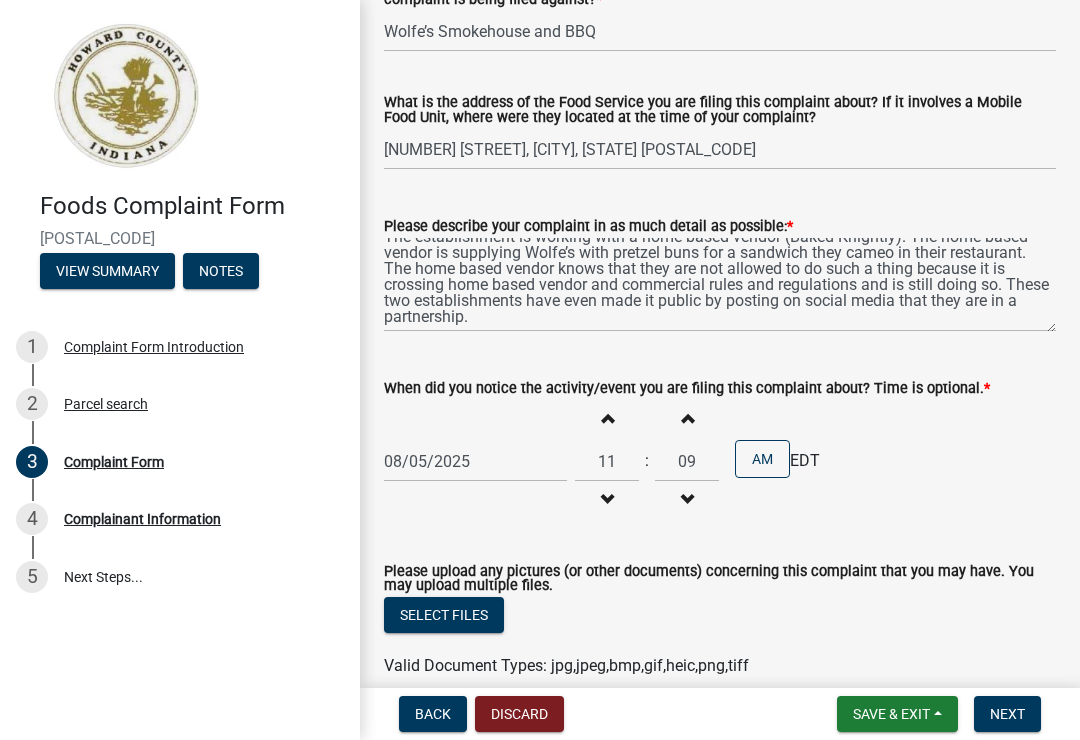 click on "Increment minutes" at bounding box center [687, 418] 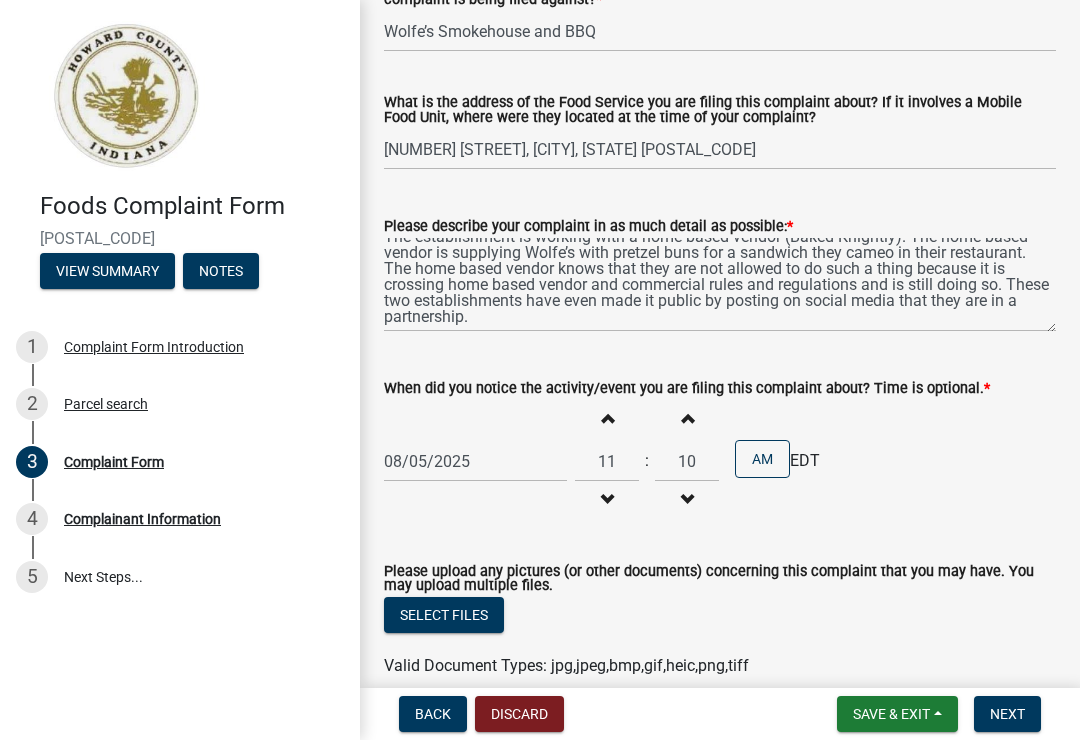 click at bounding box center (687, 417) 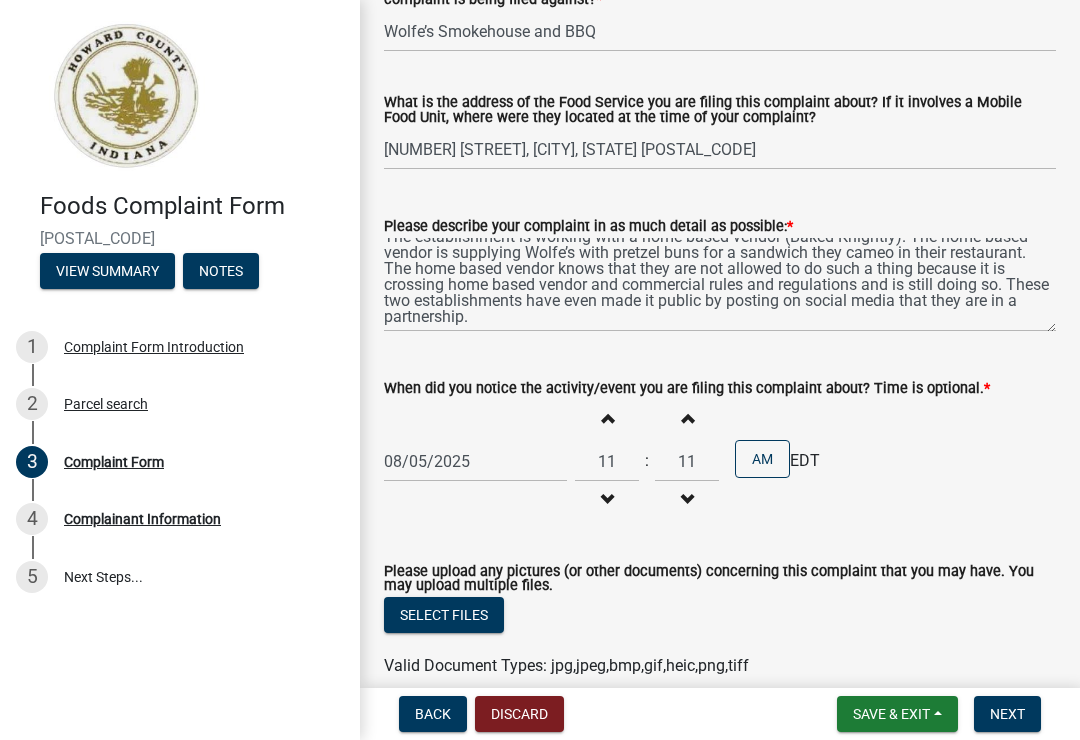 click on "Increment minutes" at bounding box center [687, 418] 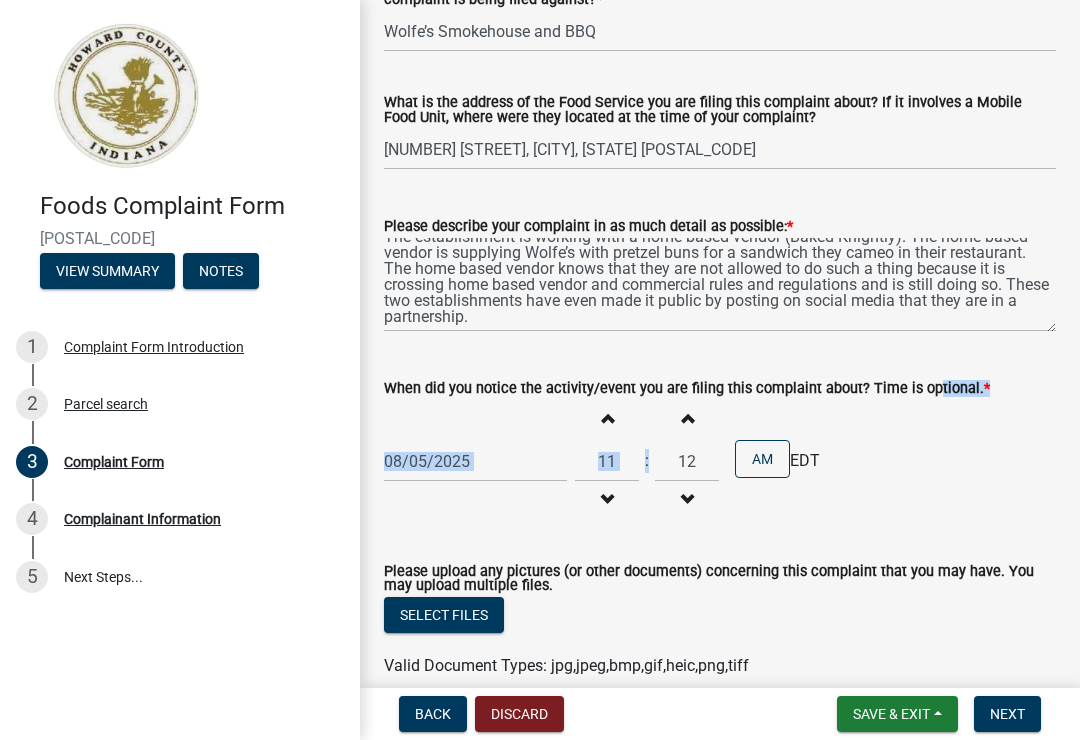 click on "Increment minutes" at bounding box center [687, 418] 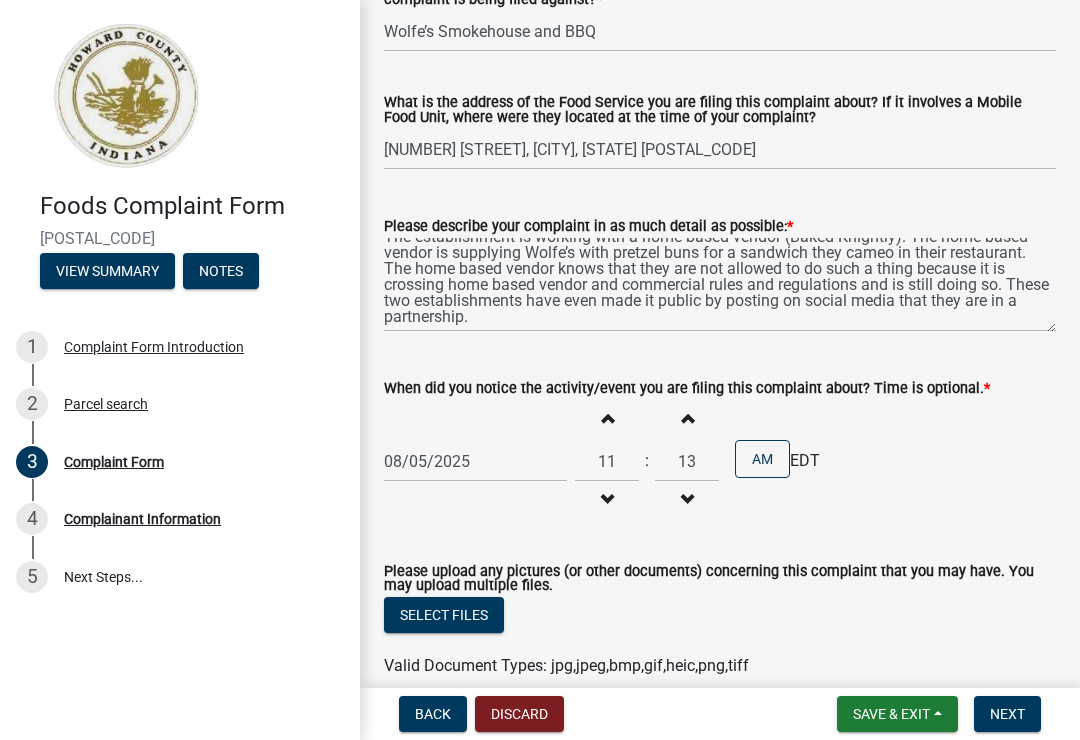 click at bounding box center (687, 417) 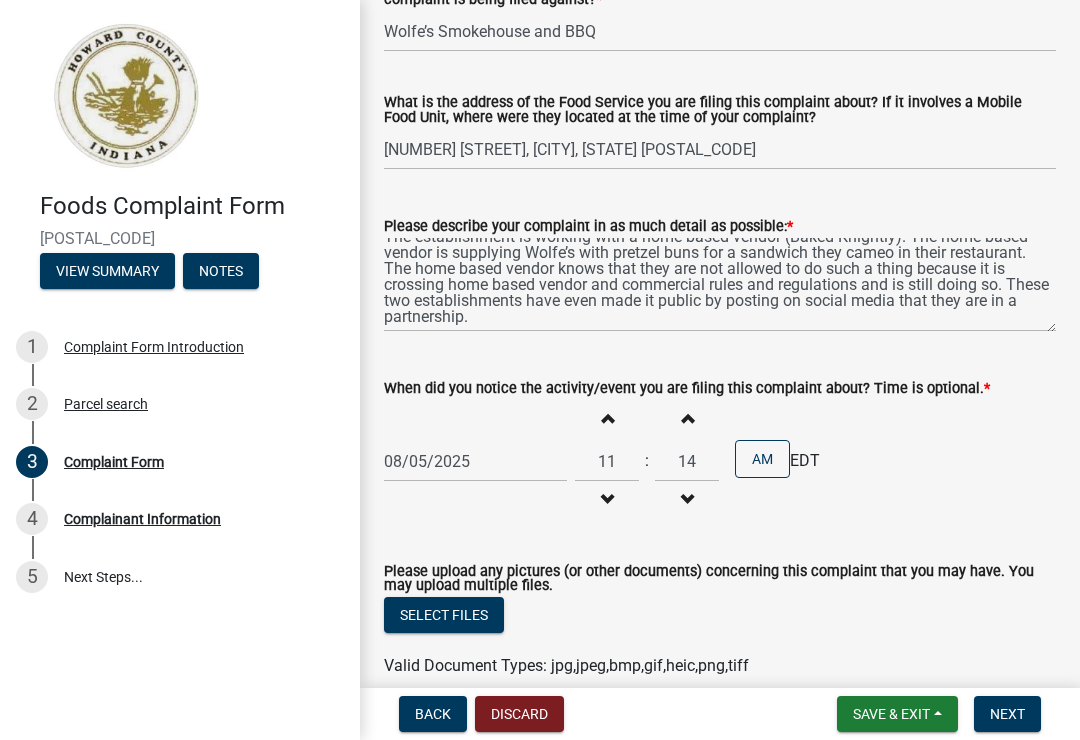 click on "Increment minutes" at bounding box center [687, 418] 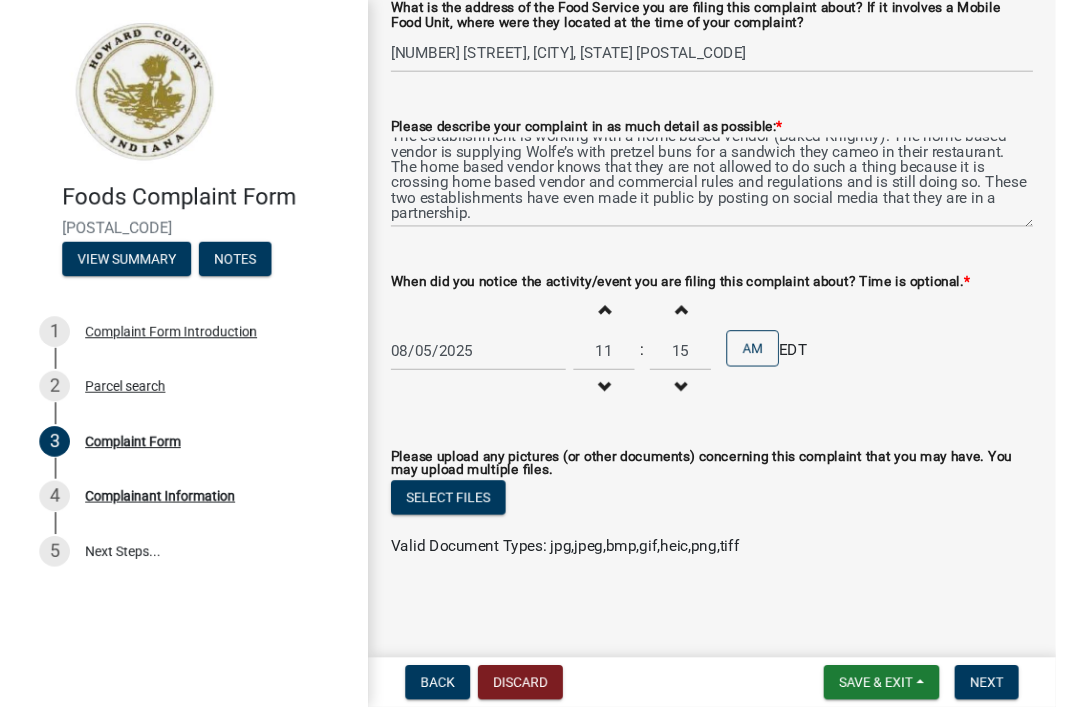 scroll, scrollTop: 257, scrollLeft: 0, axis: vertical 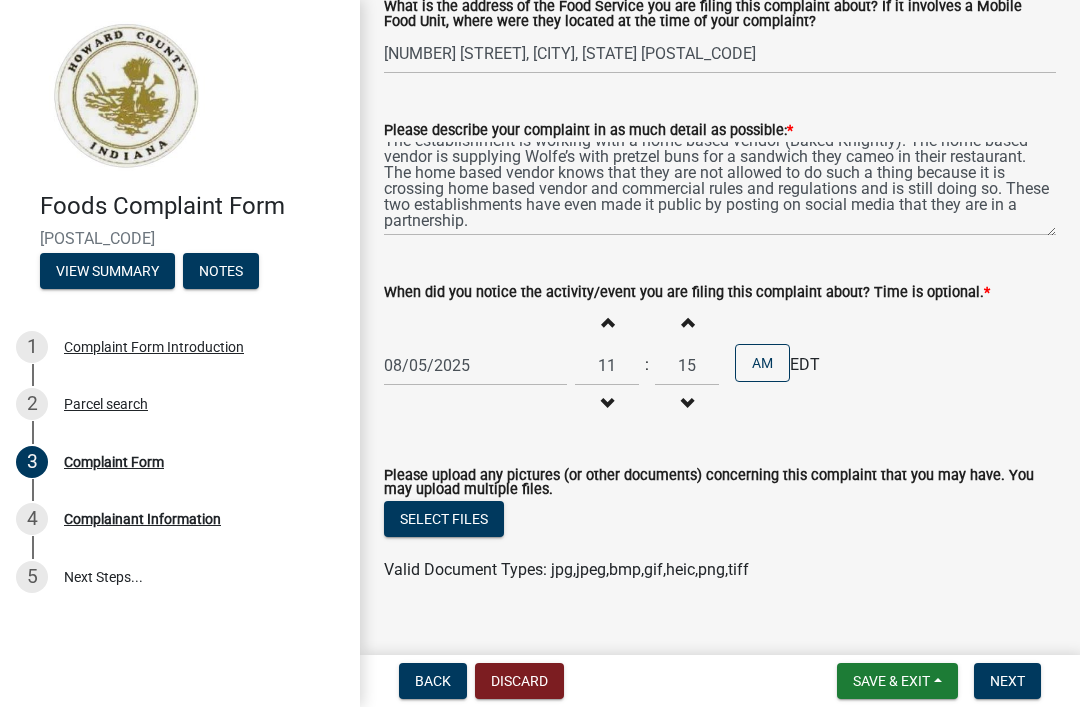 click on "Select files" 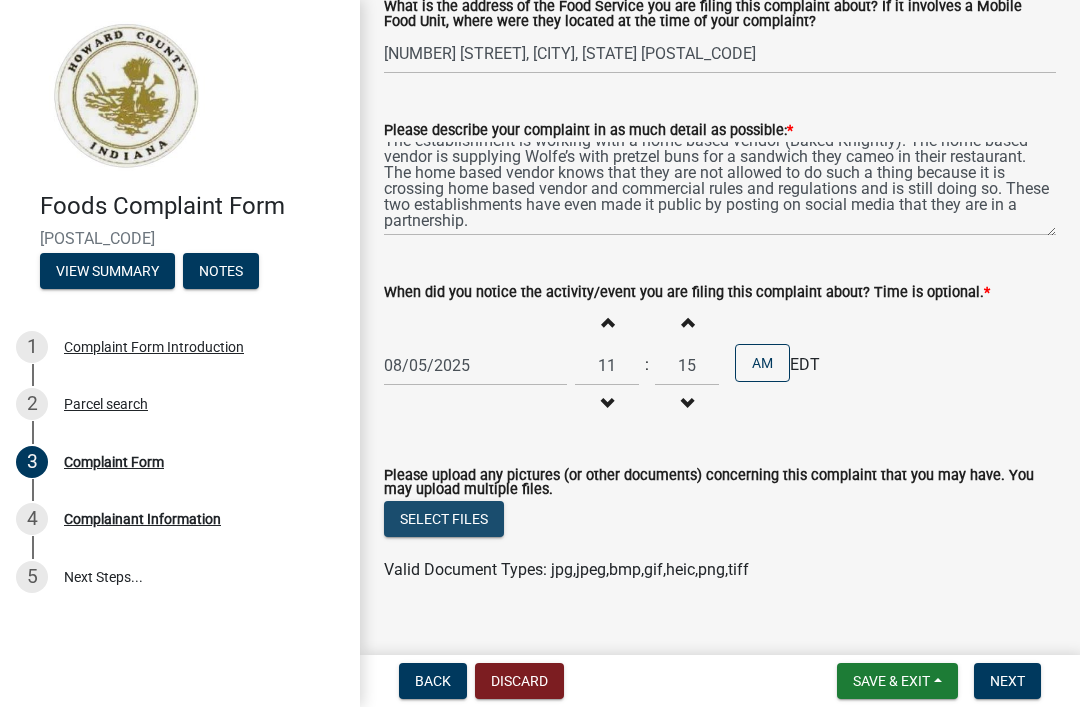 click on "Select files" 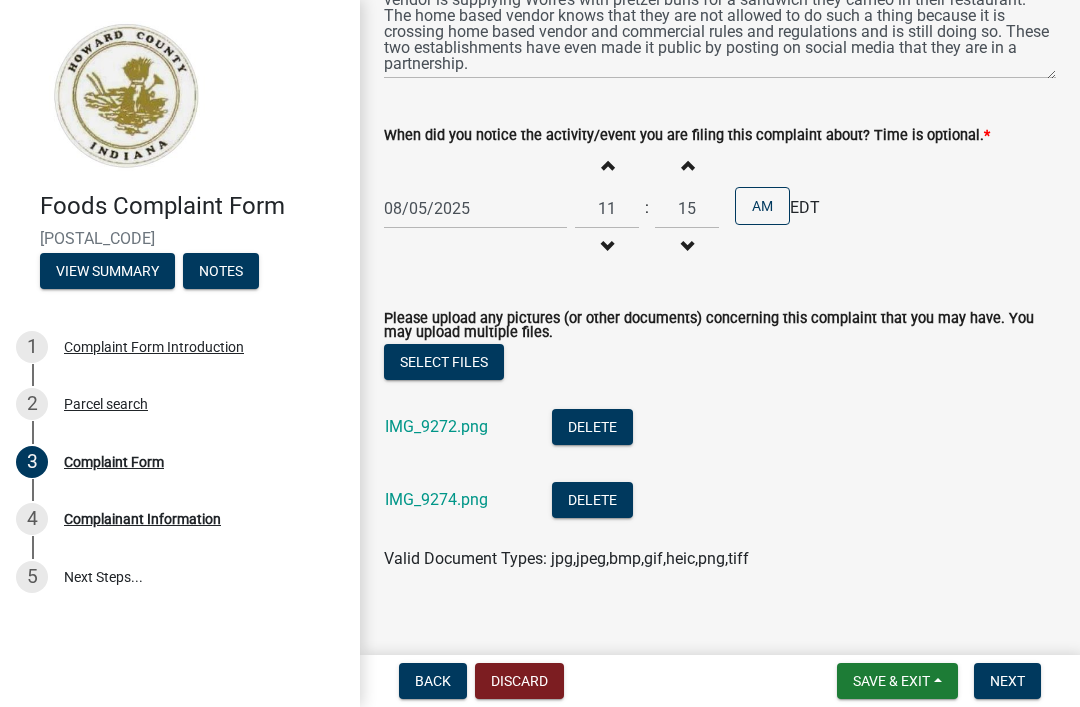 scroll, scrollTop: 421, scrollLeft: 0, axis: vertical 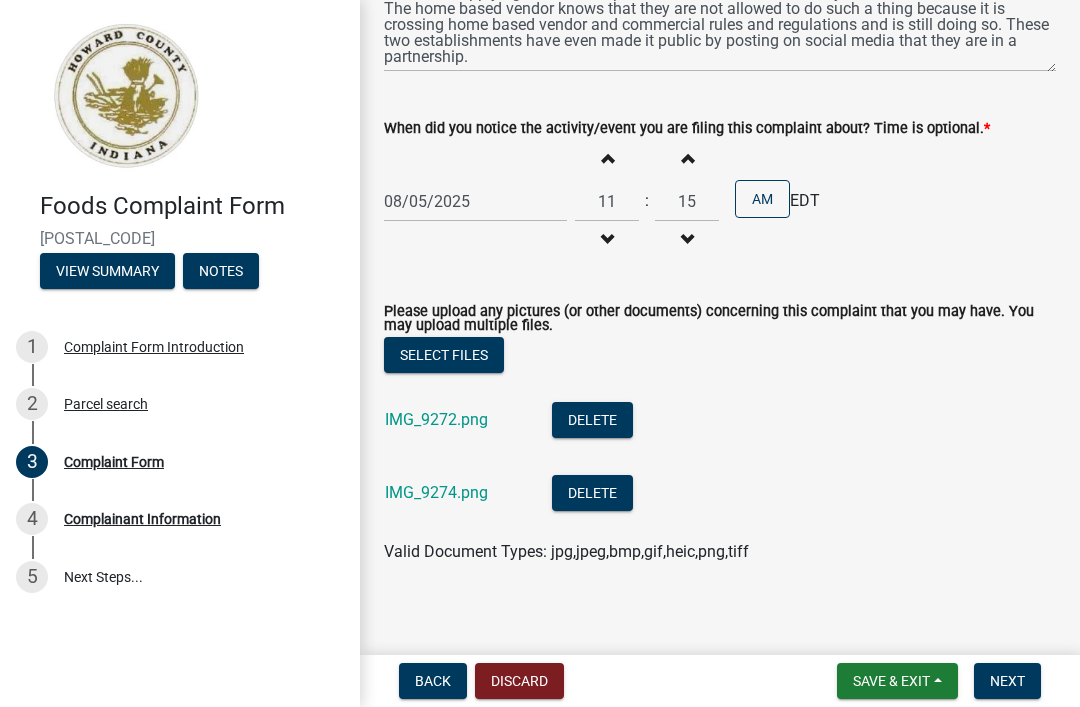 click on "IMG_9272.png" 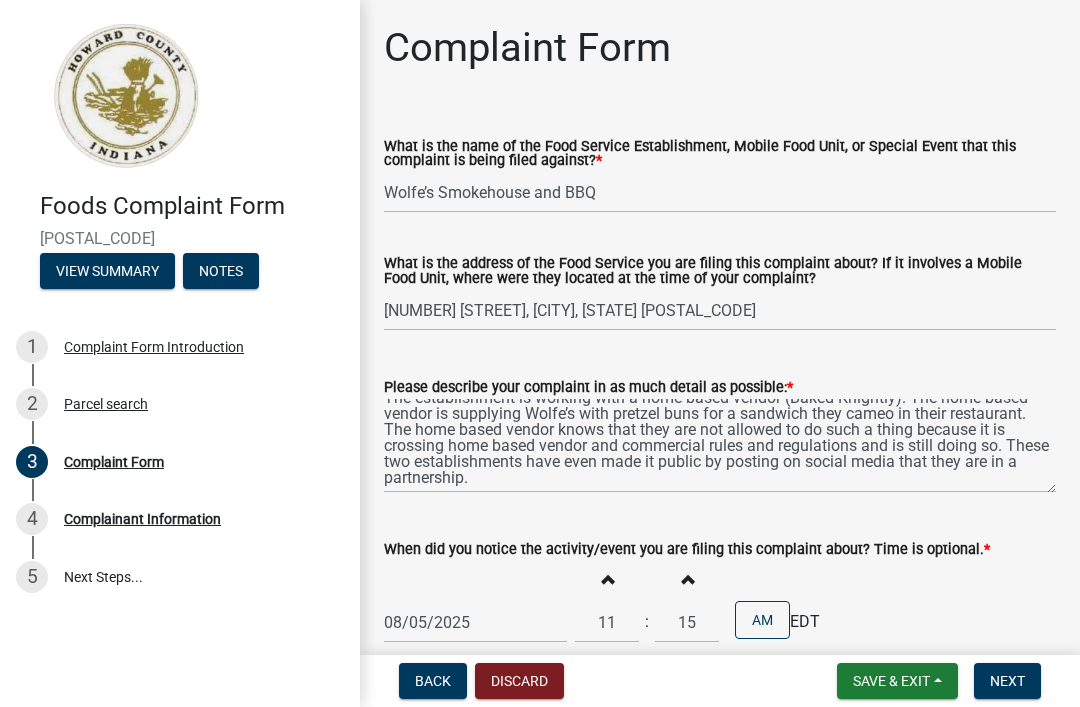 scroll, scrollTop: 0, scrollLeft: 0, axis: both 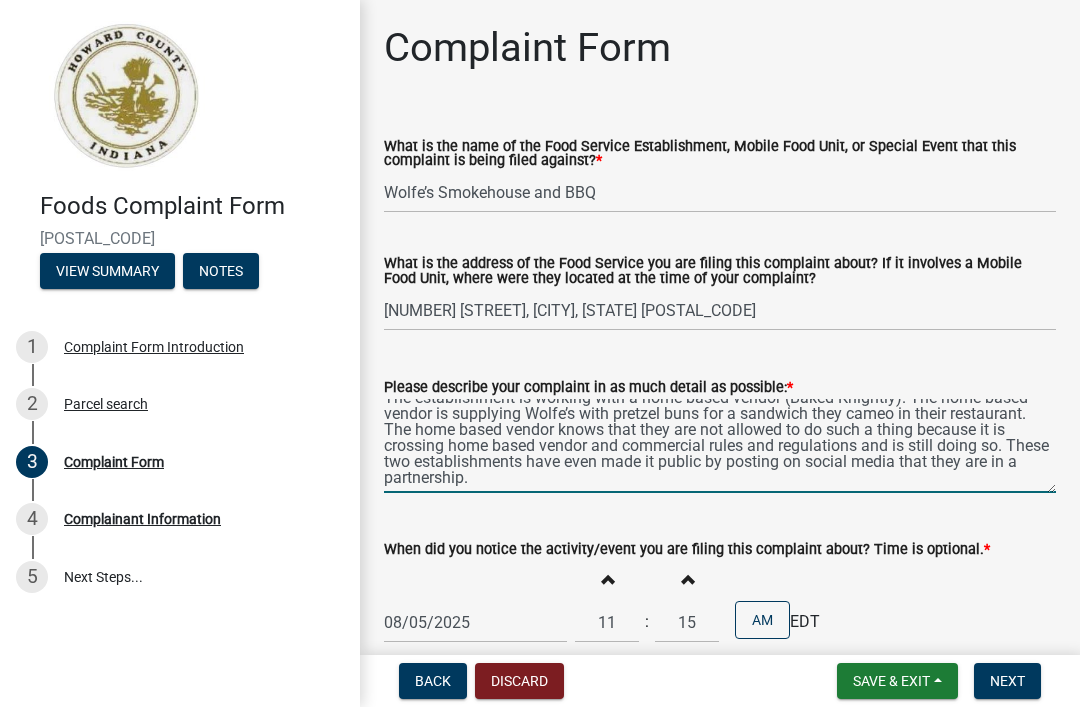 click on "The establishment is working with a home based vendor (Baked Knightly). The home based vendor is supplying Wolfe’s with pretzel buns for a sandwich they cameo in their restaurant. The home based vendor knows that they are not allowed to do such a thing because it is crossing home based vendor and commercial rules and regulations and is still doing so. These two establishments have even made it public by posting on social media that they are in a partnership." at bounding box center [720, 446] 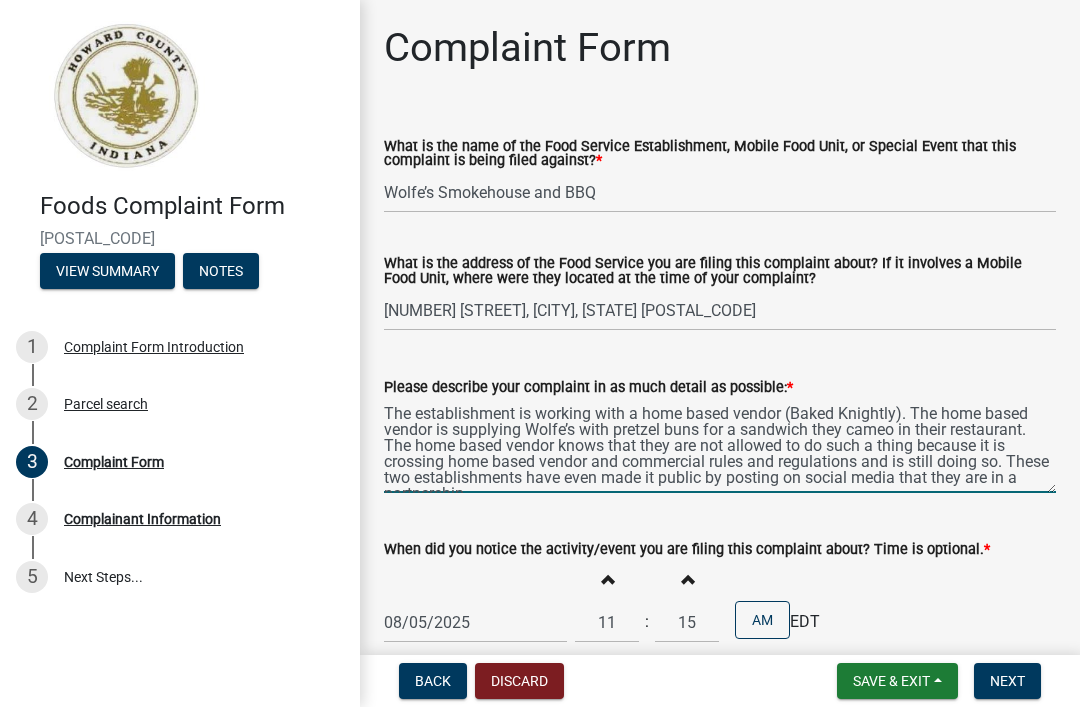 scroll, scrollTop: 0, scrollLeft: 0, axis: both 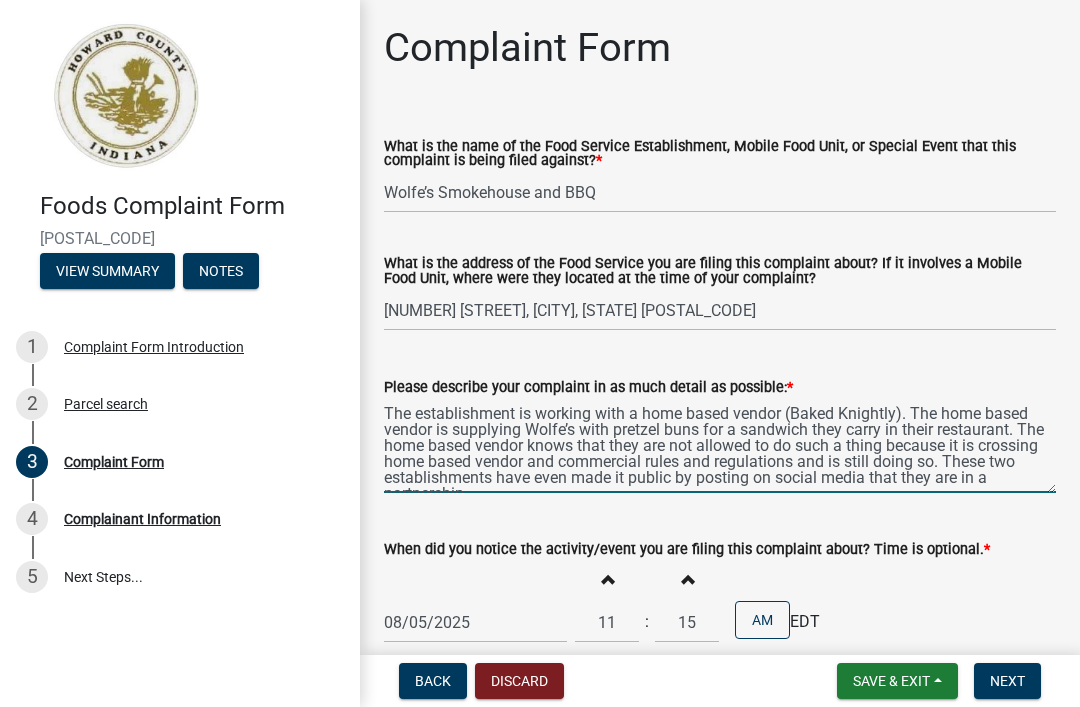 type on "The establishment is working with a home based vendor (Baked Knightly). The home based vendor is supplying Wolfe’s with pretzel buns for a sandwich they carry in their restaurant. The home based vendor knows that they are not allowed to do such a thing because it is crossing home based vendor and commercial rules and regulations and is still doing so. These two establishments have even made it public by posting on social media that they are in a partnership." 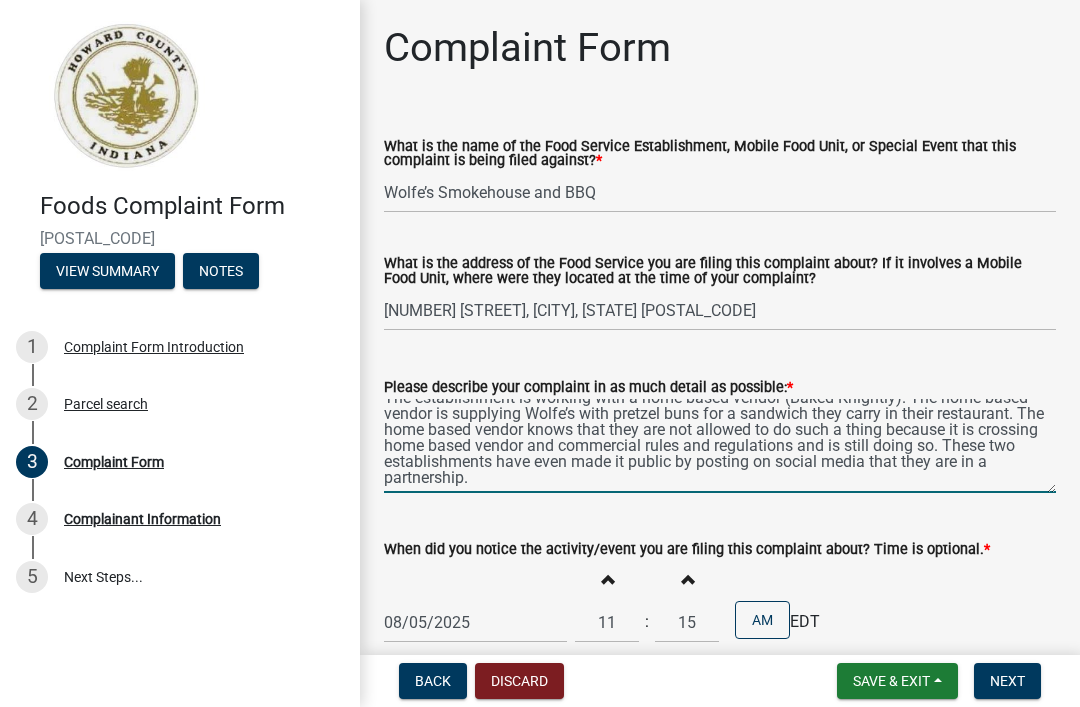 scroll, scrollTop: 16, scrollLeft: 0, axis: vertical 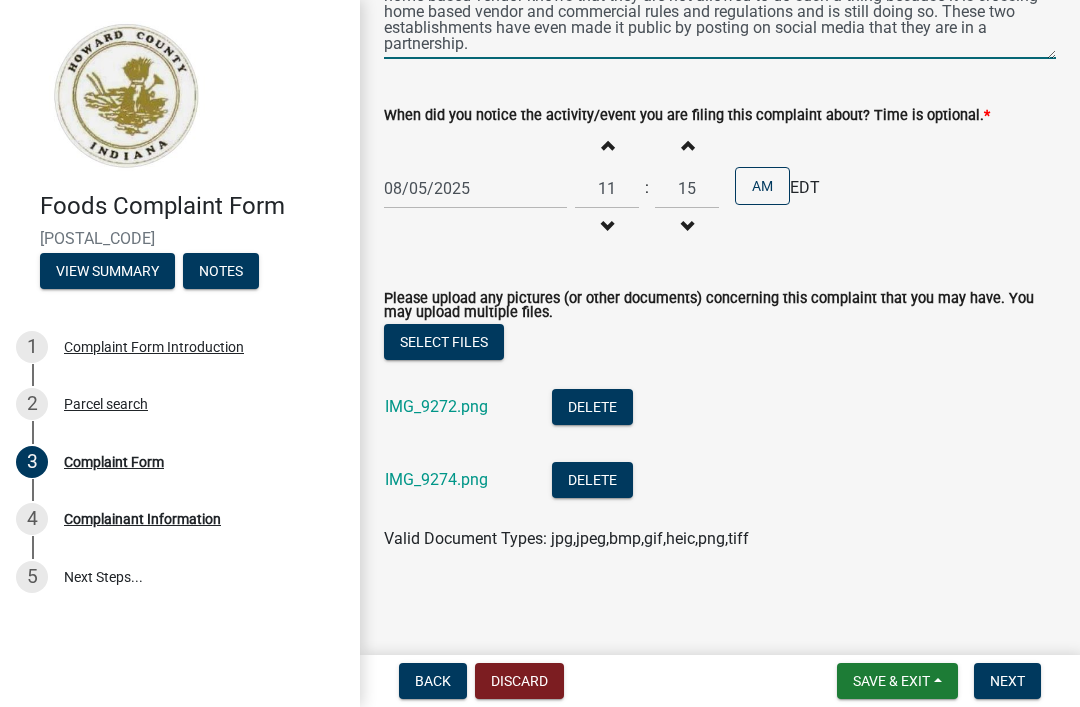 click on "Next" at bounding box center (1007, 681) 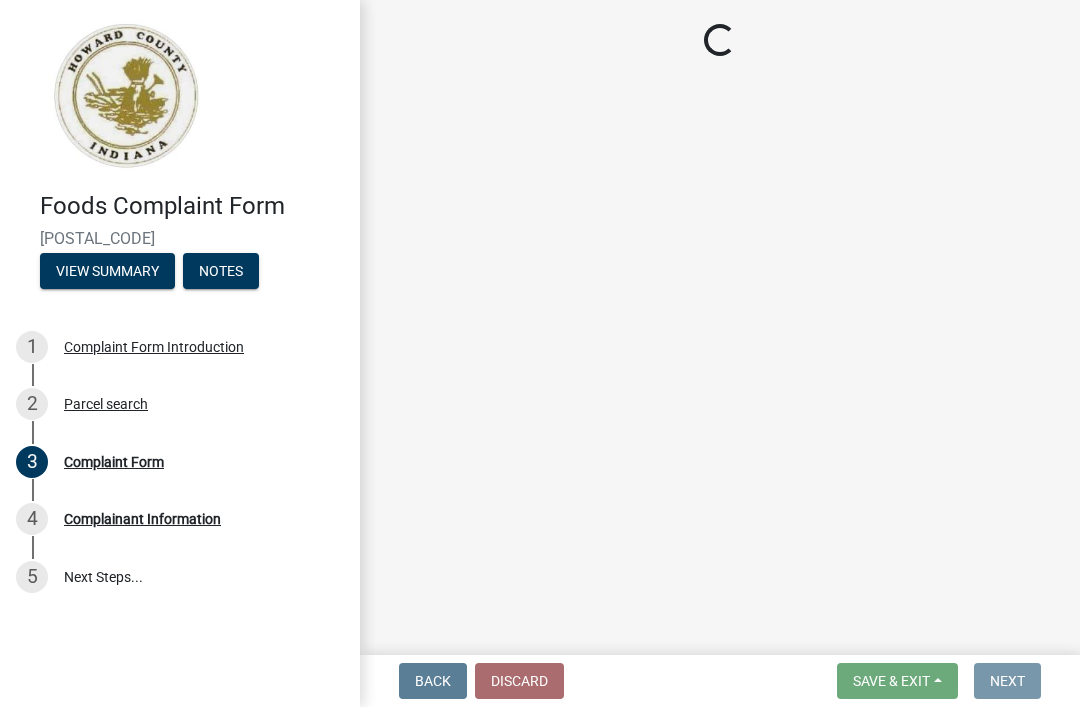 scroll, scrollTop: 0, scrollLeft: 0, axis: both 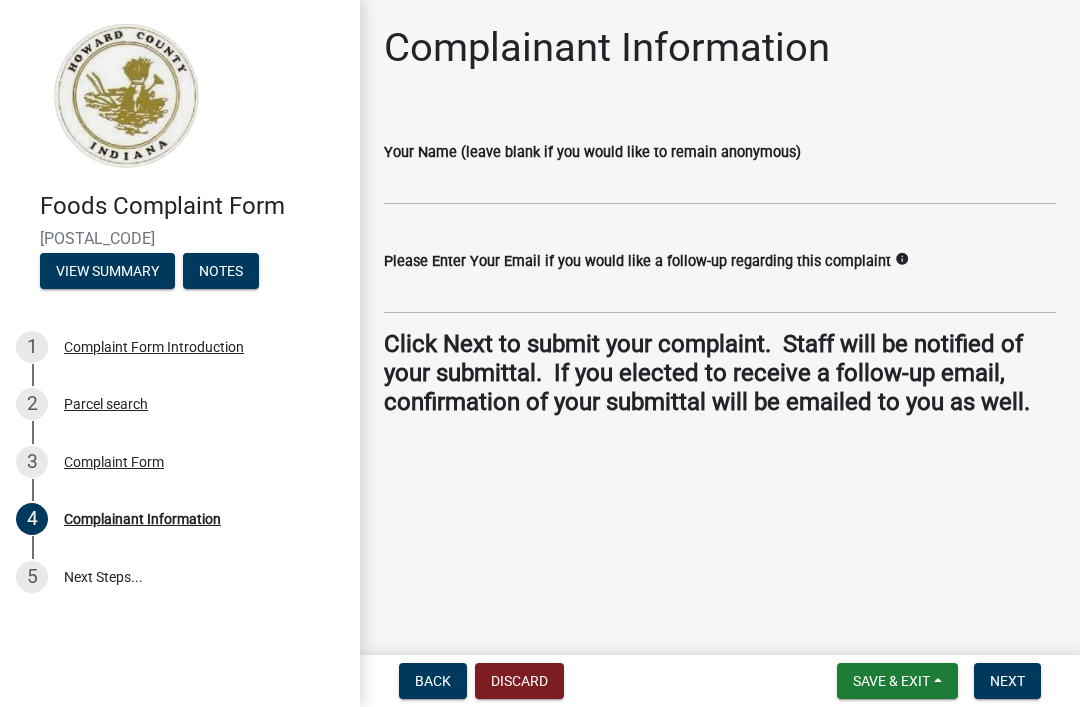 click on "Next" at bounding box center [1007, 681] 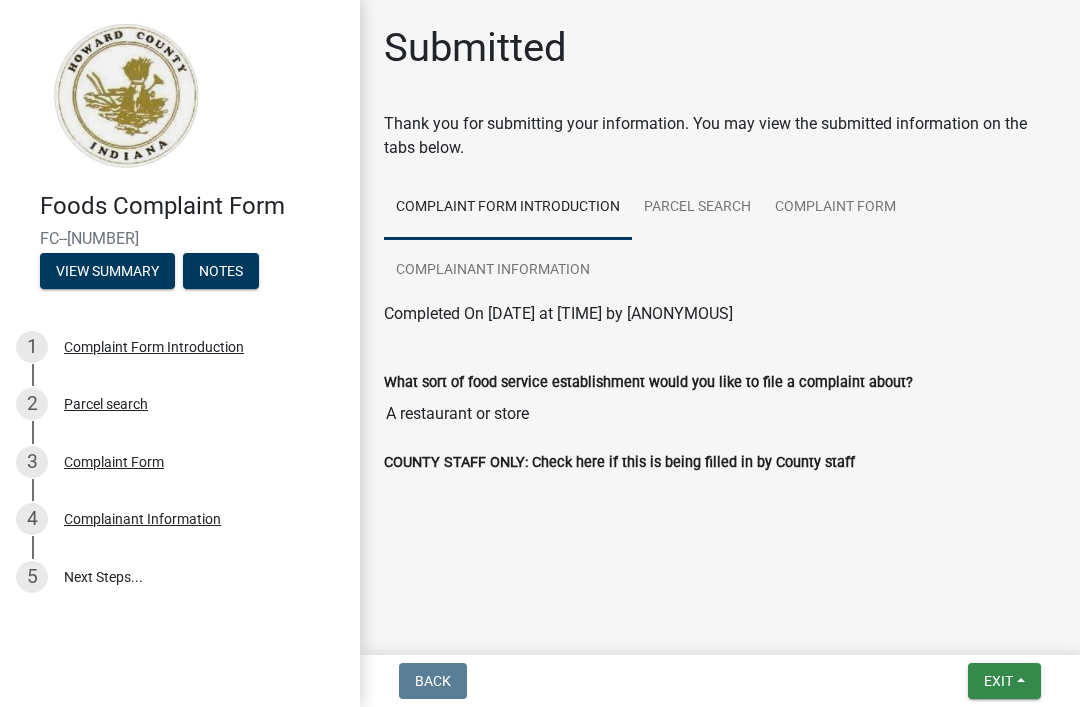 click on "Exit" at bounding box center [1004, 681] 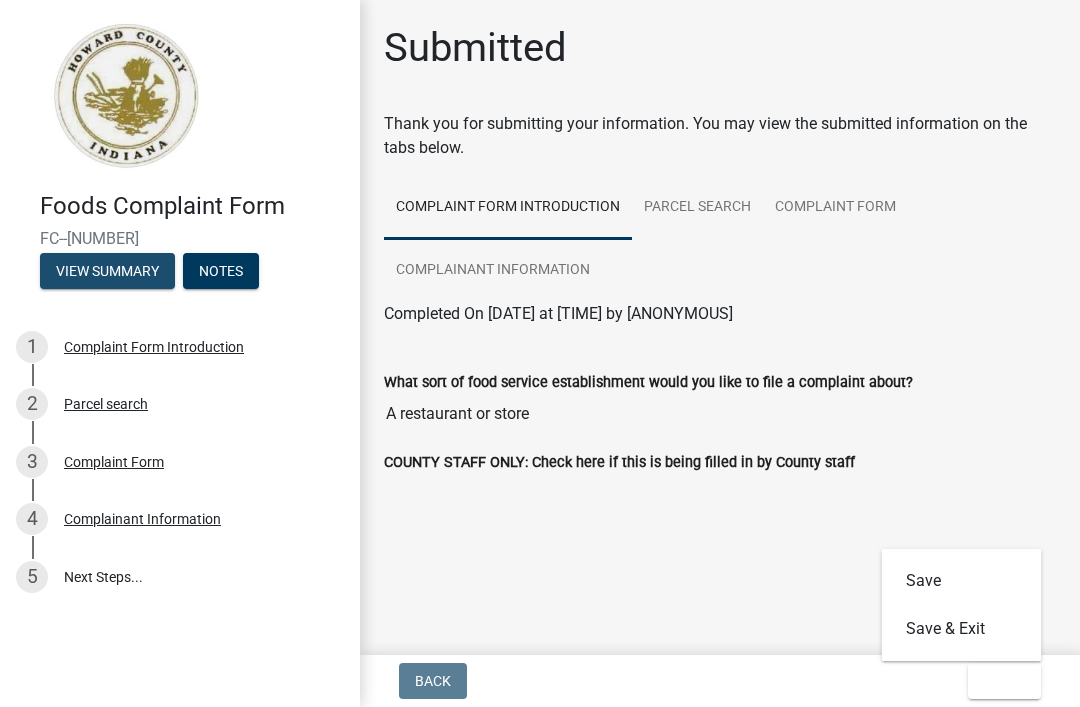 click on "View Summary" at bounding box center (107, 271) 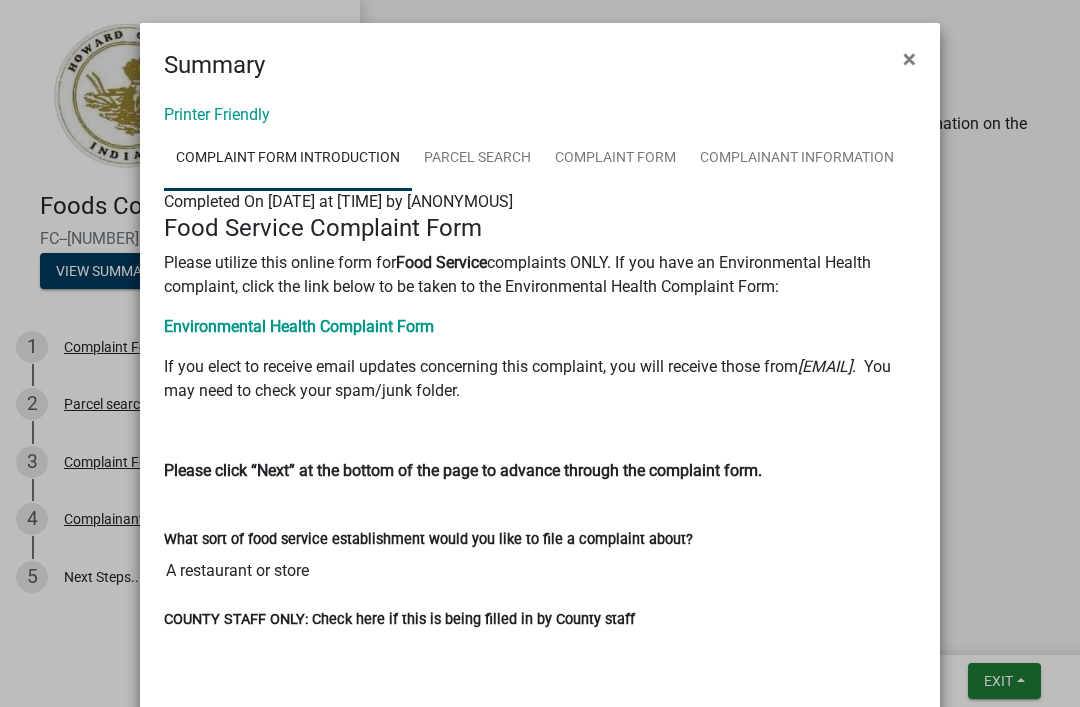 scroll, scrollTop: 6, scrollLeft: 0, axis: vertical 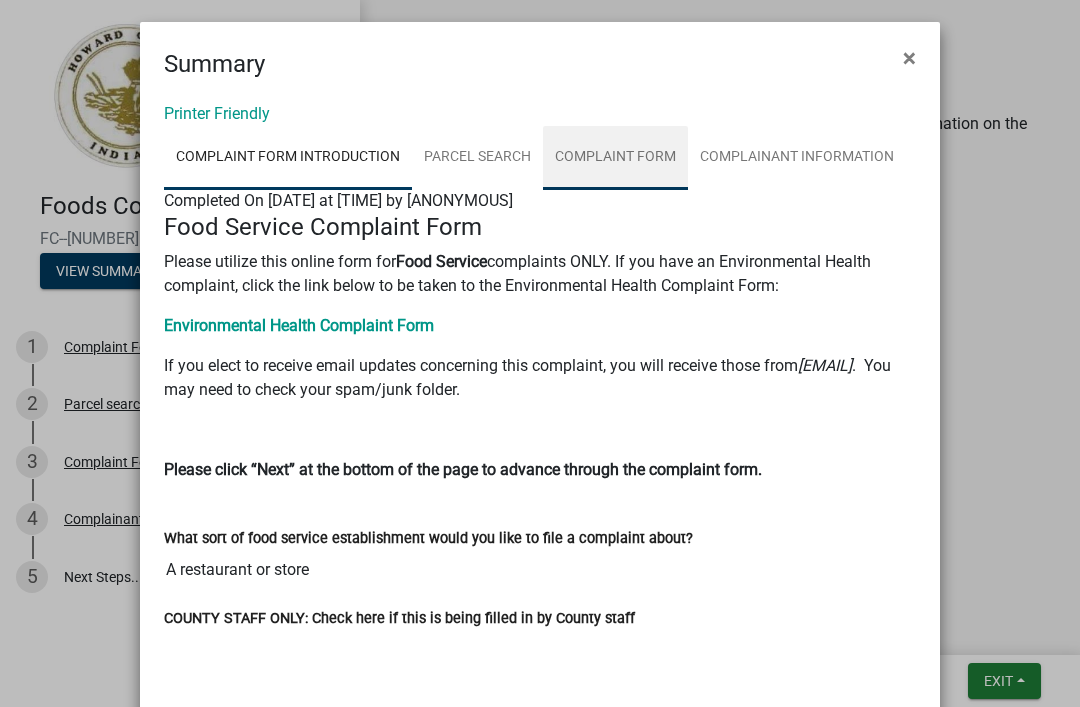 click on "Complaint Form" at bounding box center (615, 158) 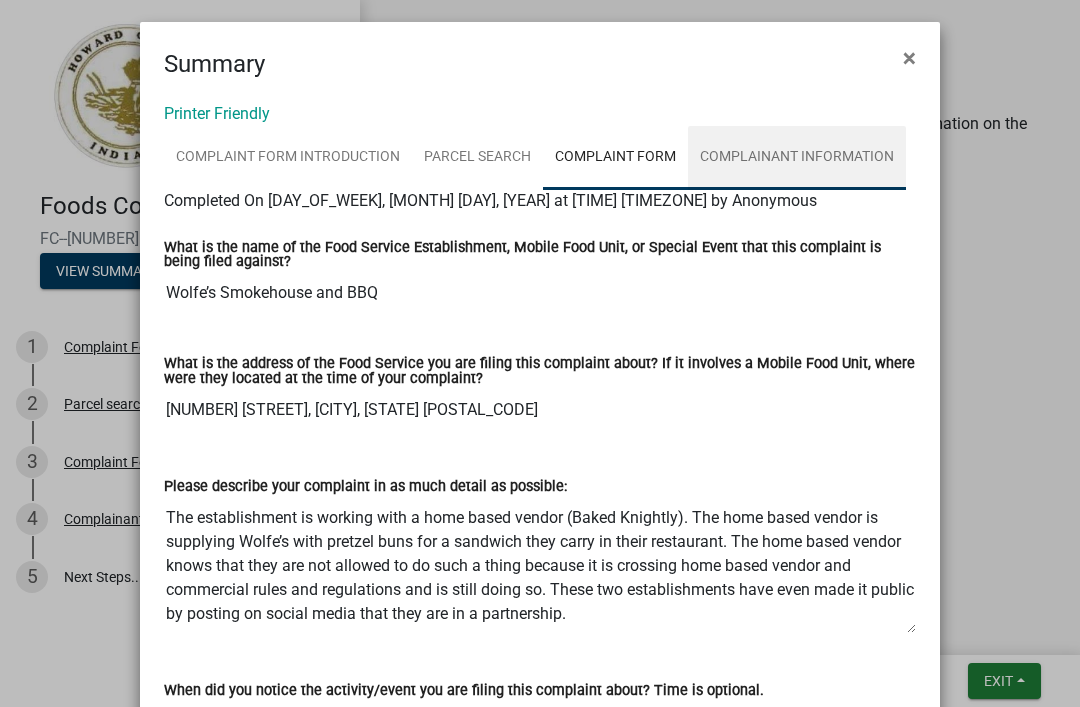 click on "Complainant Information" at bounding box center [797, 158] 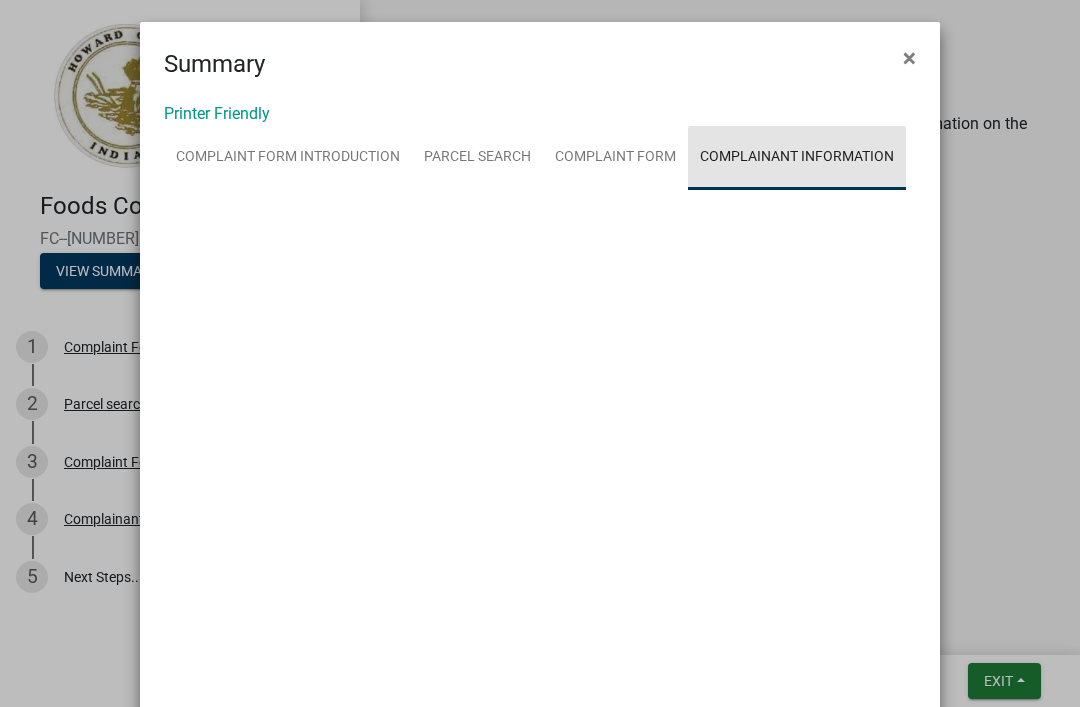 scroll, scrollTop: 0, scrollLeft: 0, axis: both 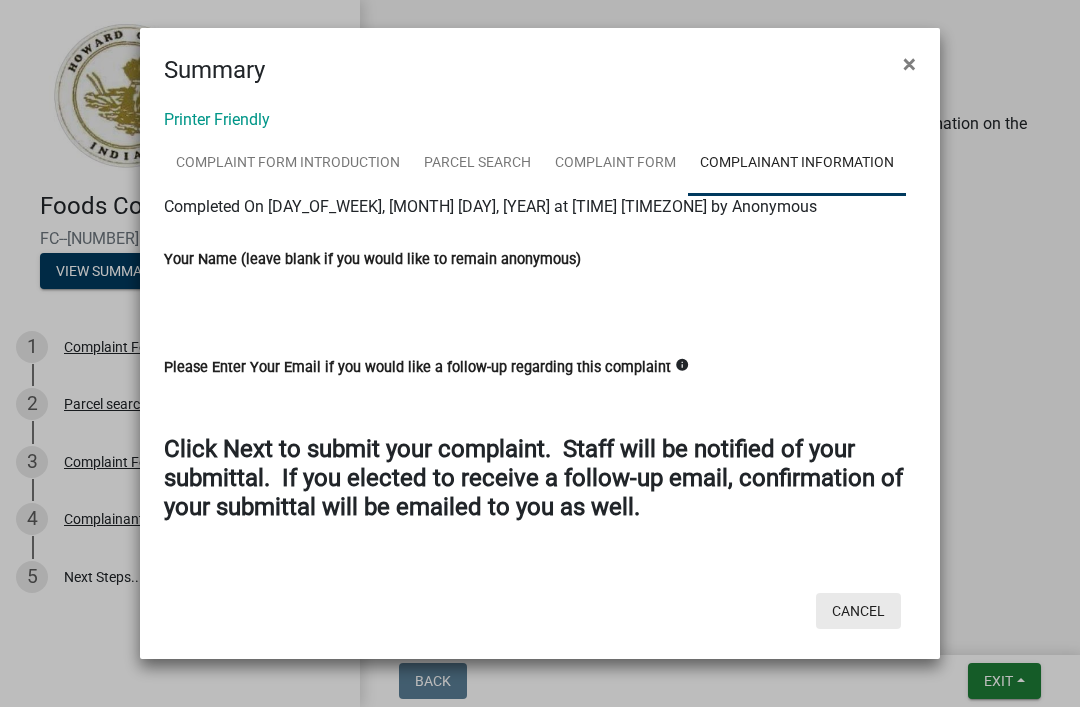 click on "Cancel" 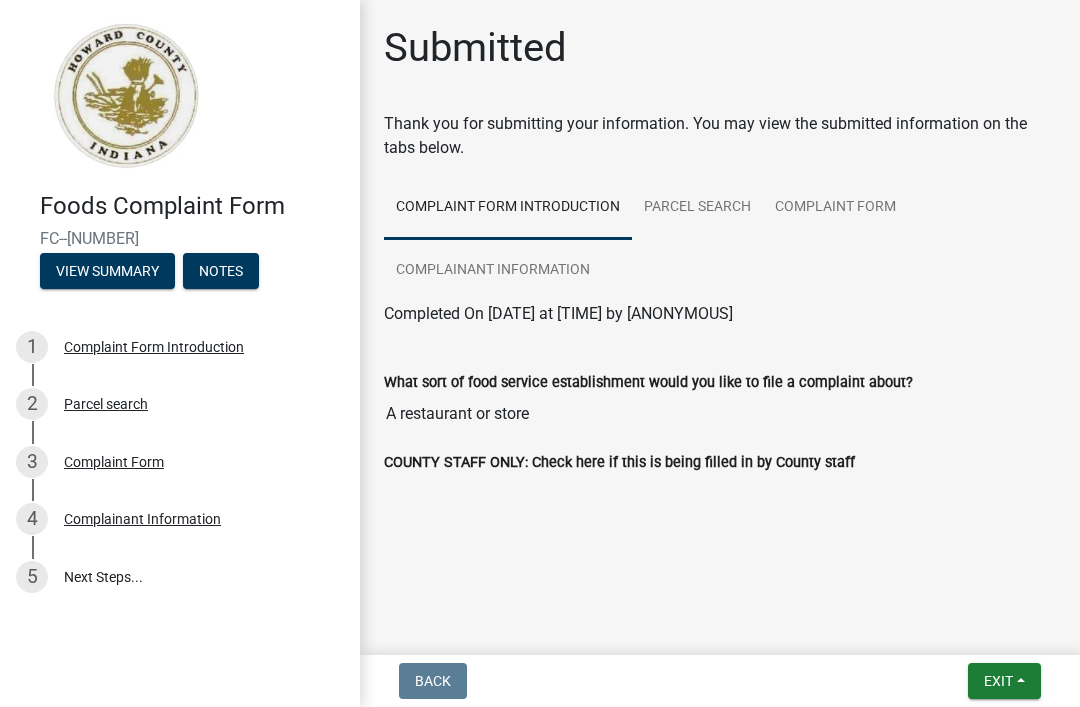 click on "Exit" at bounding box center (998, 681) 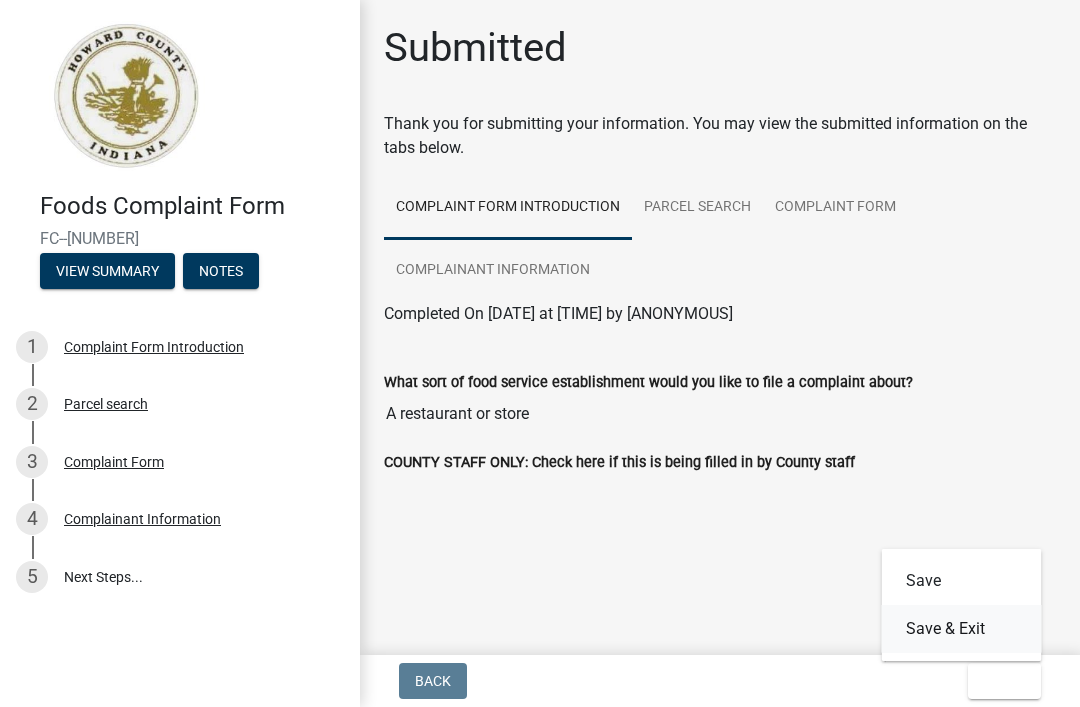 click on "Save & Exit" at bounding box center [962, 629] 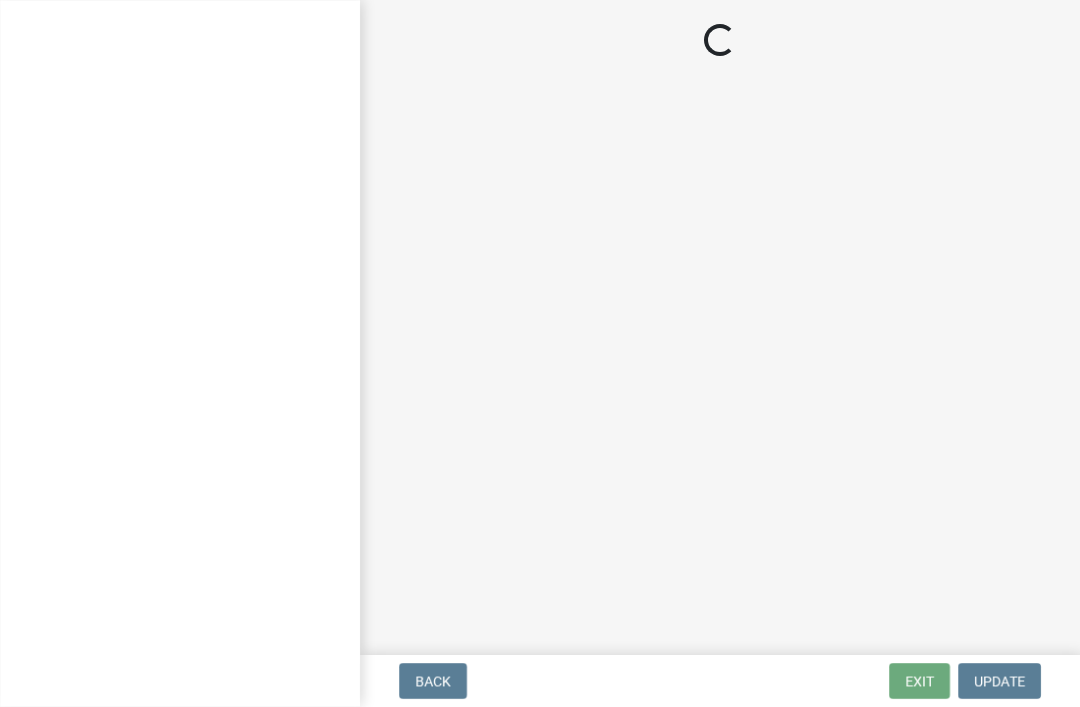 scroll, scrollTop: 0, scrollLeft: 0, axis: both 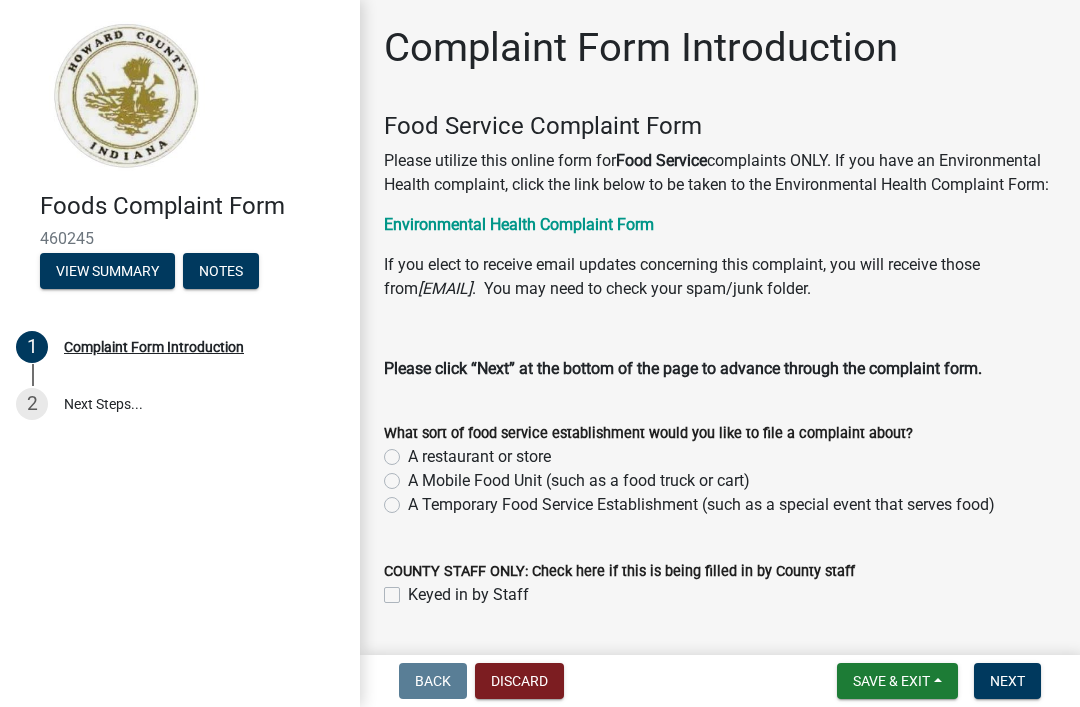 click on "What sort of food service establishment would you like to file a complaint about?" 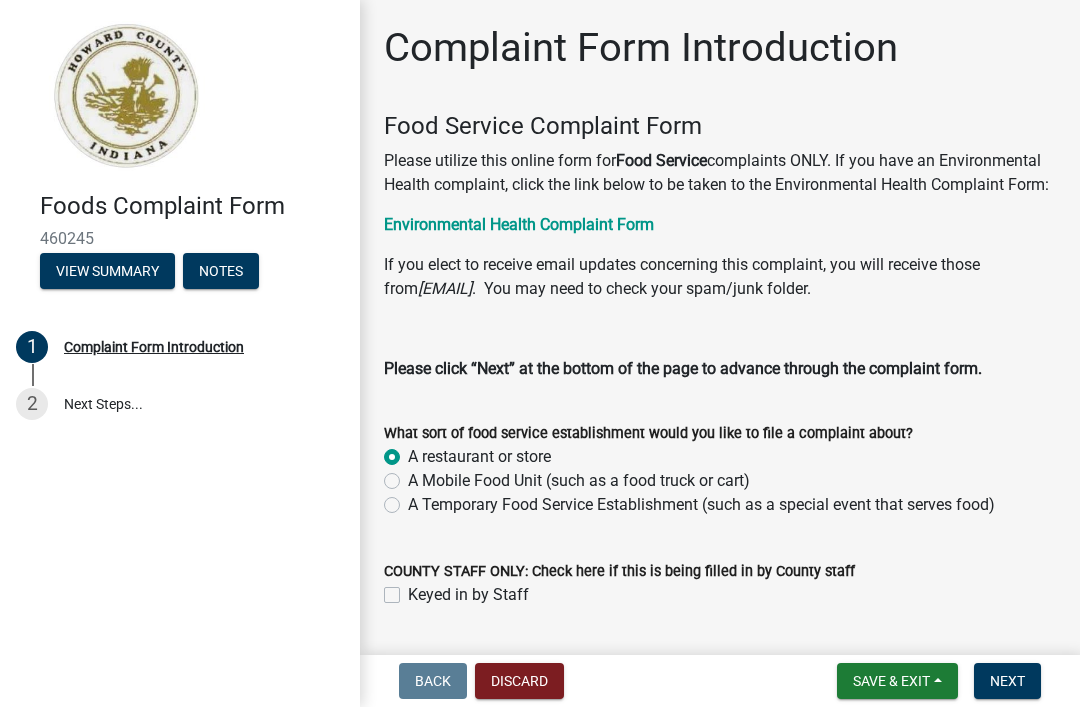 radio on "true" 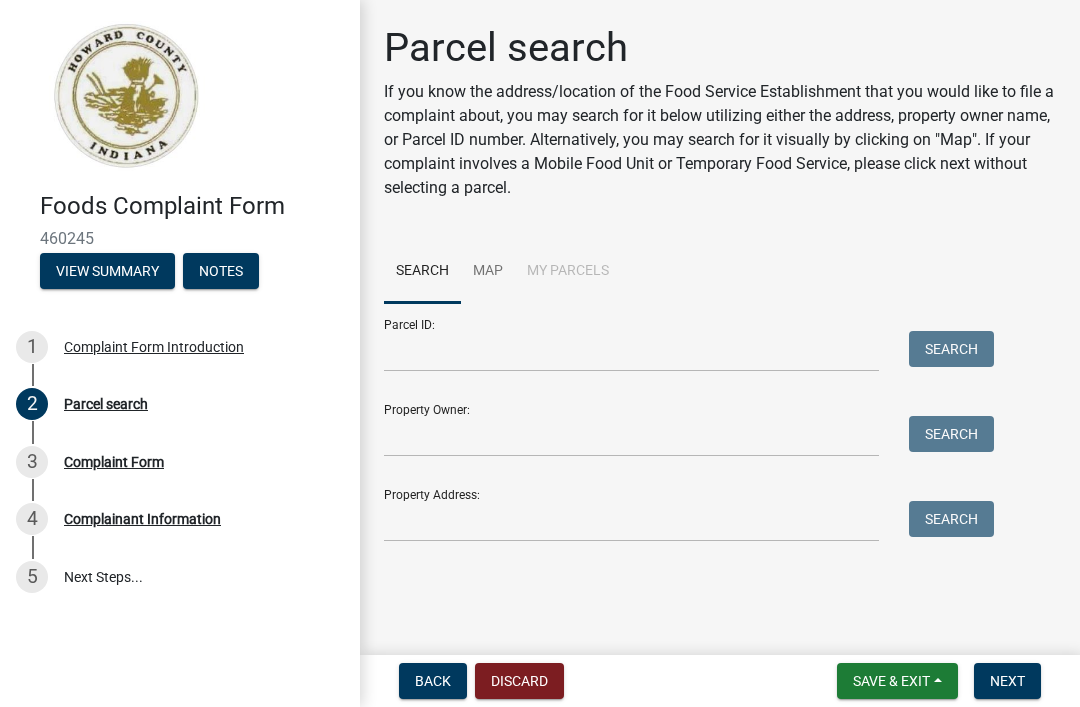 click on "Next" at bounding box center [1007, 681] 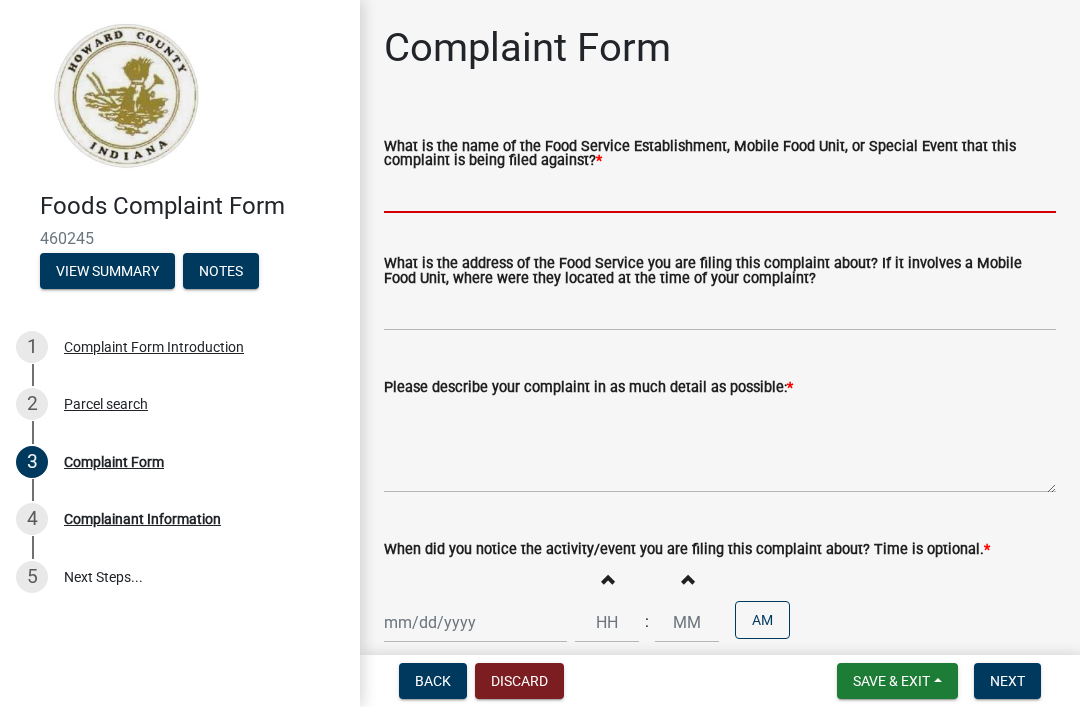 click on "What is the name of the Food Service Establishment, Mobile Food Unit, or Special Event that this complaint is being filed against?  *" at bounding box center (720, 192) 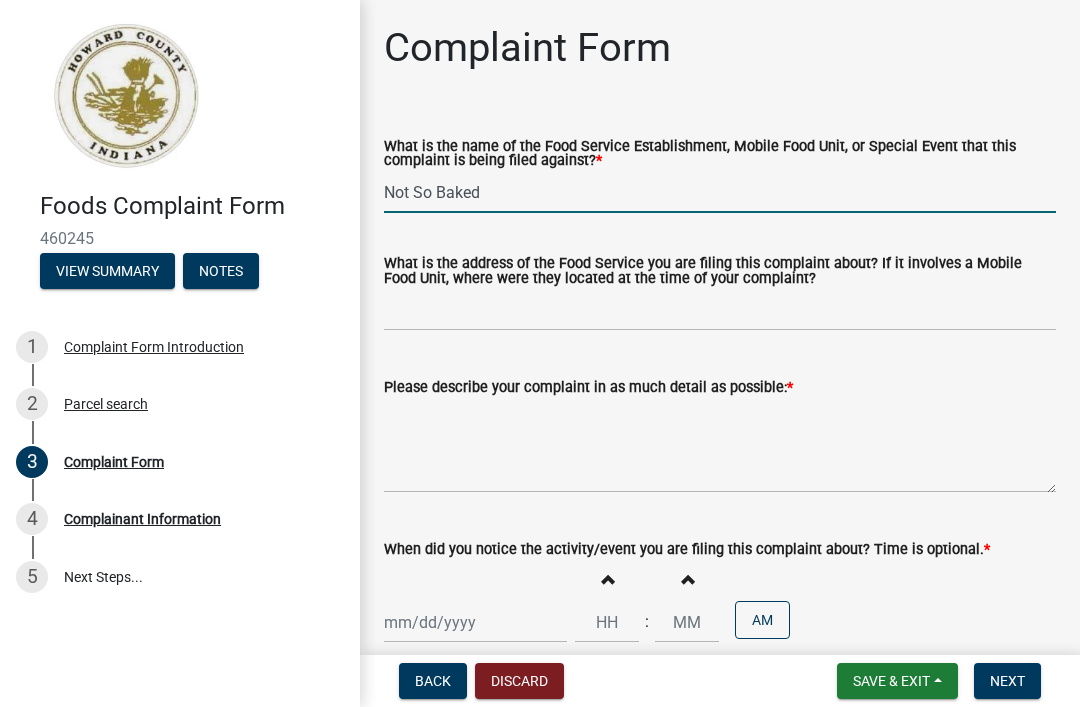type on "Not So Baked" 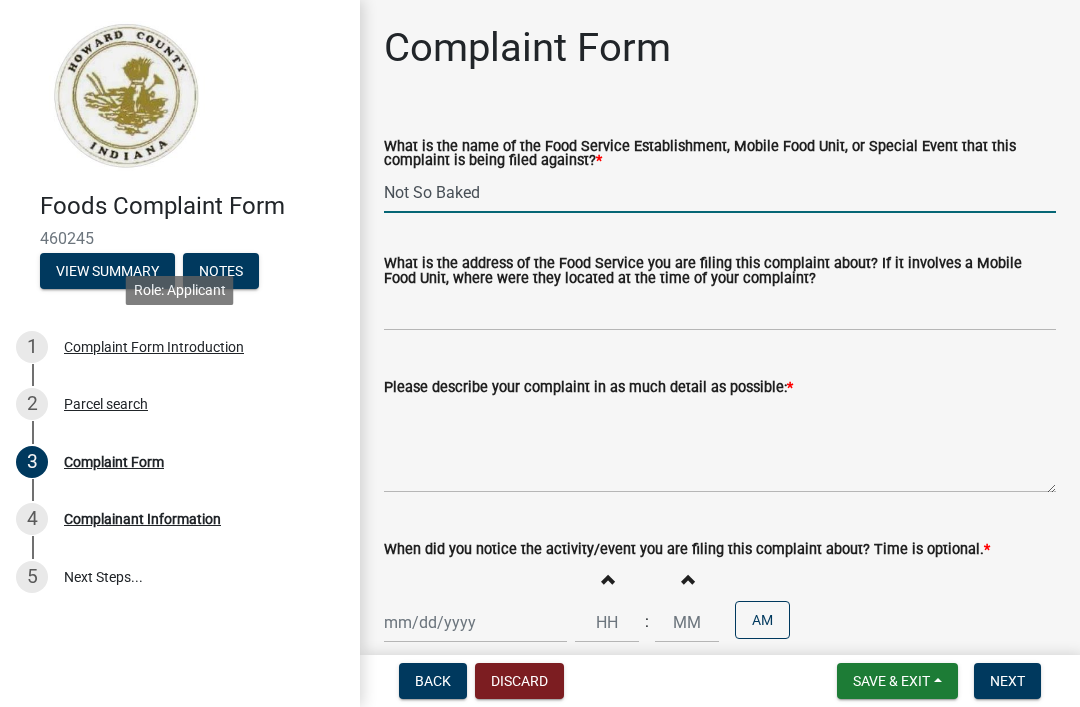 click on "1    Complaint Form Introduction" at bounding box center (172, 347) 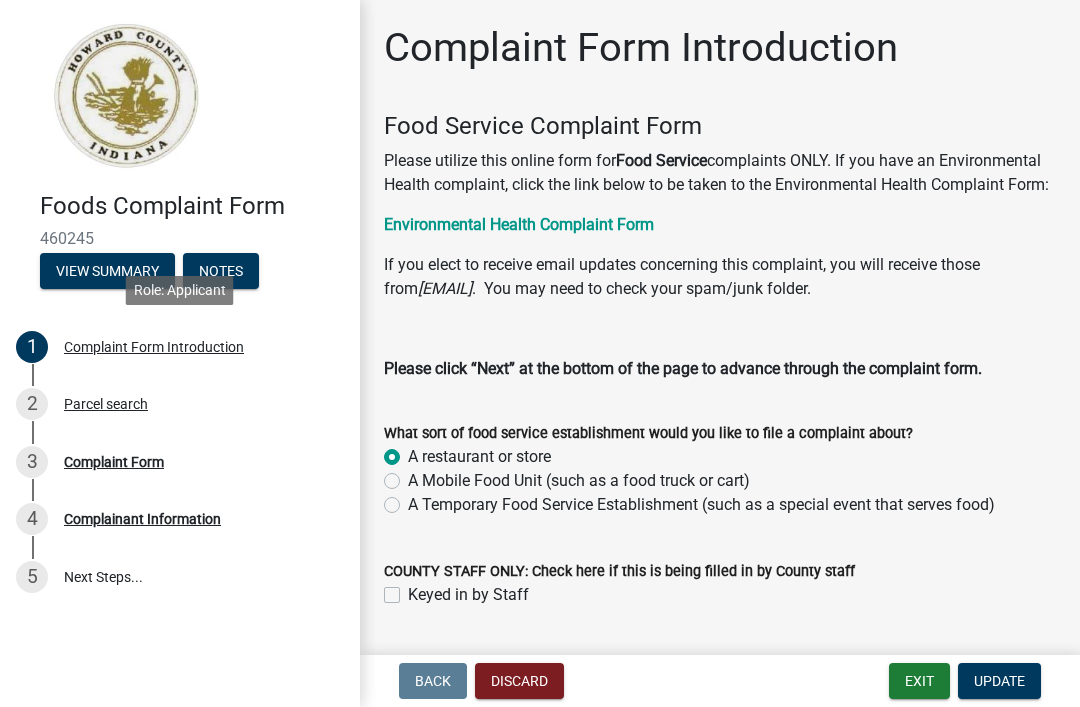 click on "A Temporary Food Service Establishment (such as a special event that serves food)" 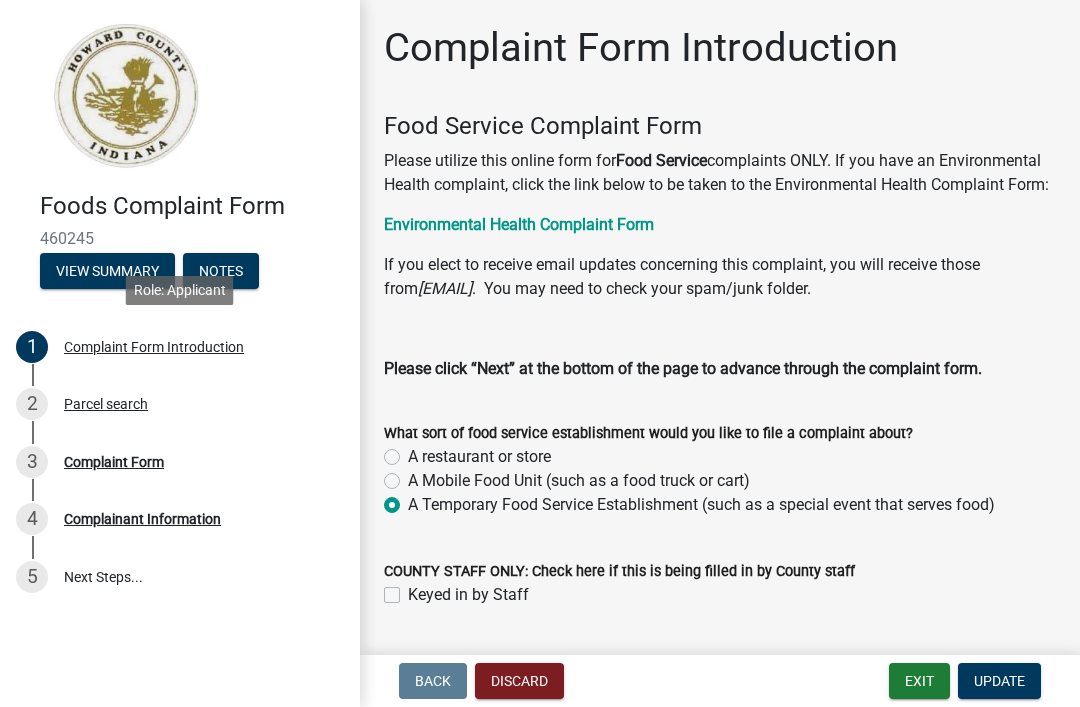 radio on "true" 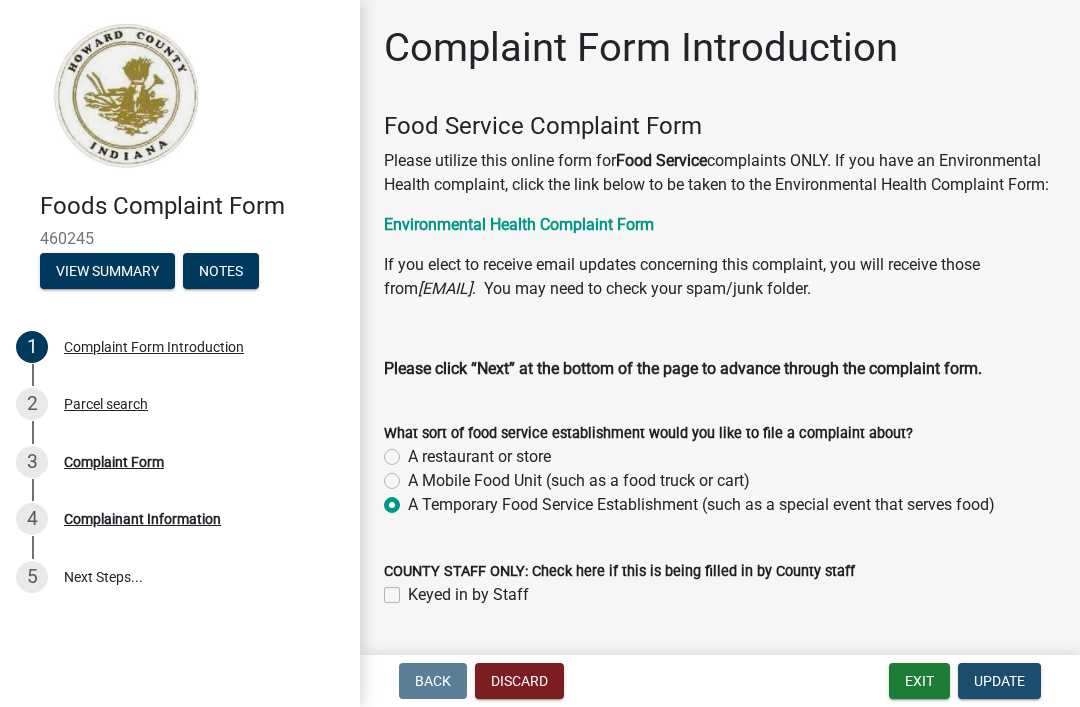 click on "Update" at bounding box center [999, 681] 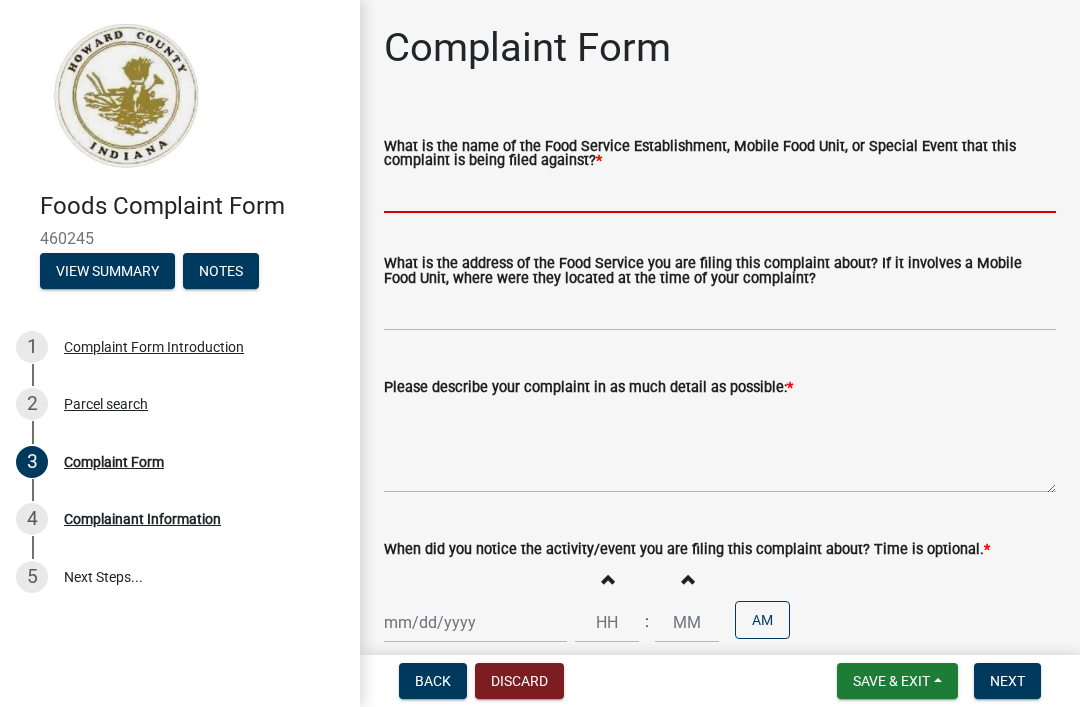 click on "What is the name of the Food Service Establishment, Mobile Food Unit, or Special Event that this complaint is being filed against?  *" at bounding box center [720, 192] 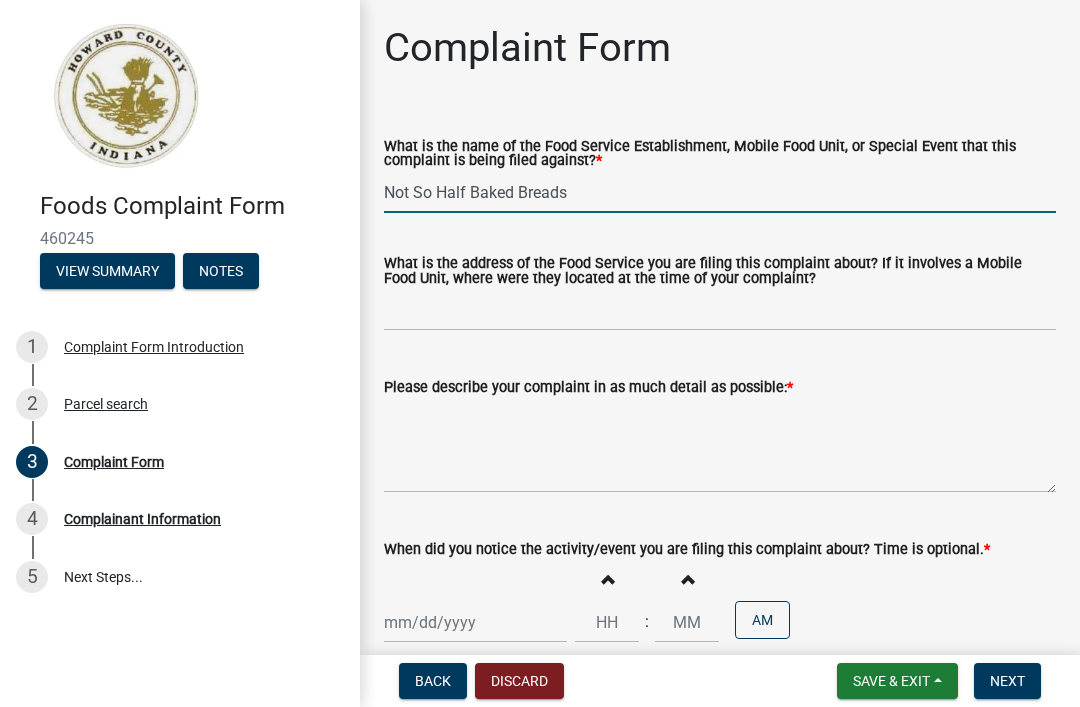 type on "Not So Half Baked Breads" 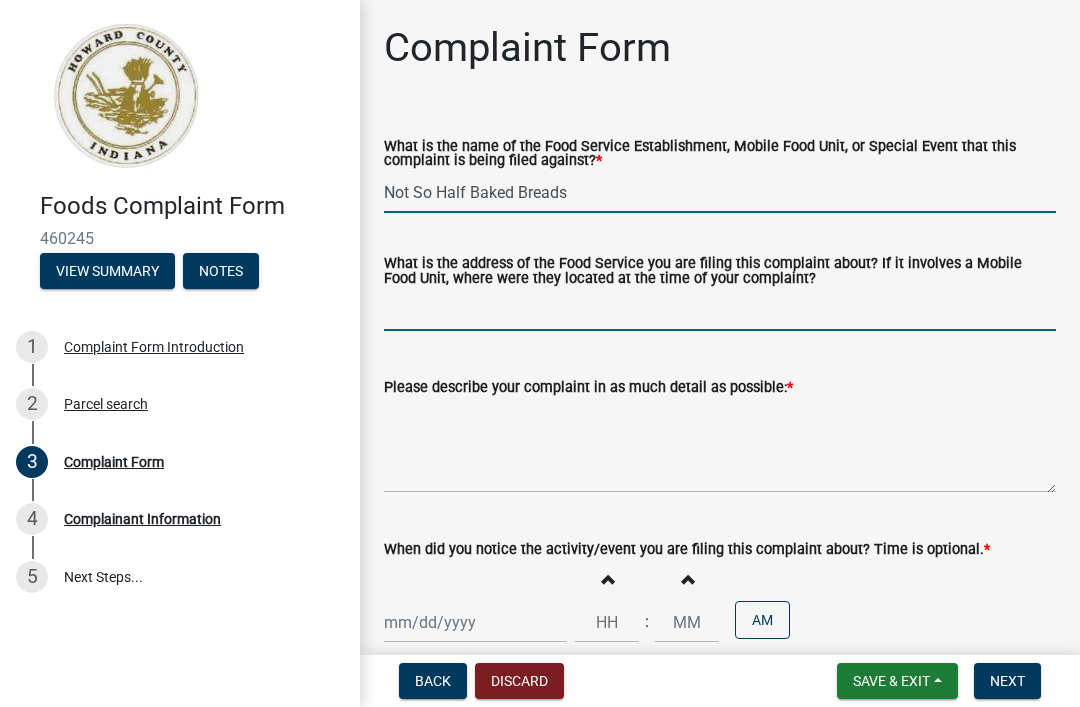 click on "What is the address of the Food Service you are filing this complaint about? If it involves a Mobile Food Unit, where were they located at the time of your complaint?" at bounding box center [720, 310] 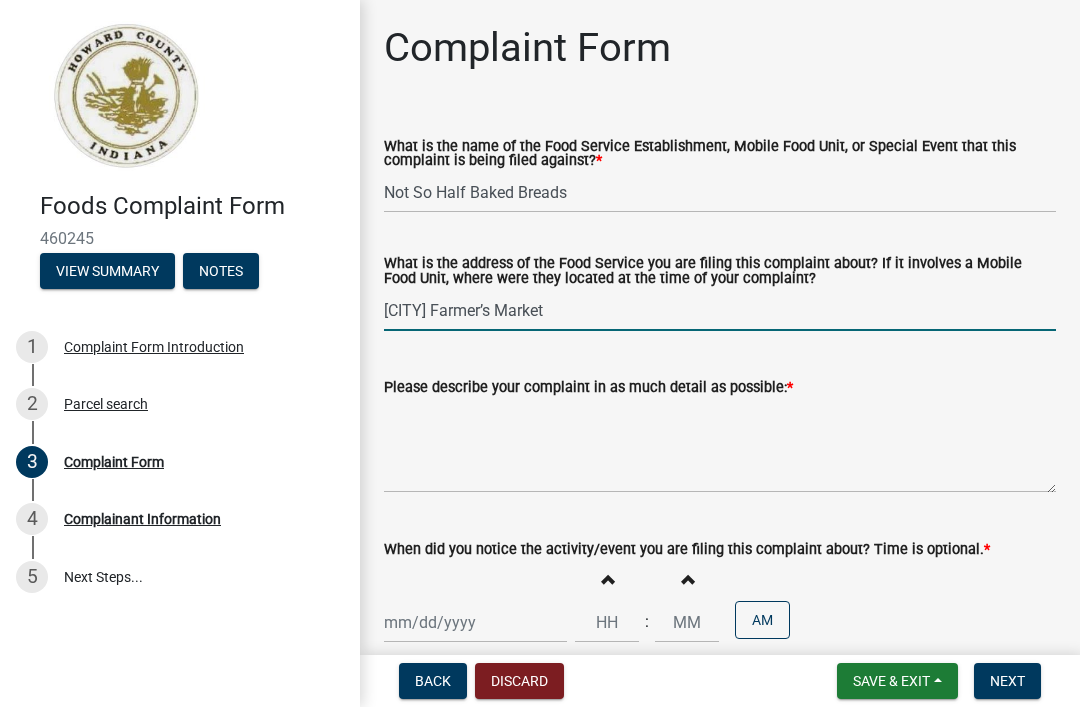 type on "[CITY] Farmer’s Market" 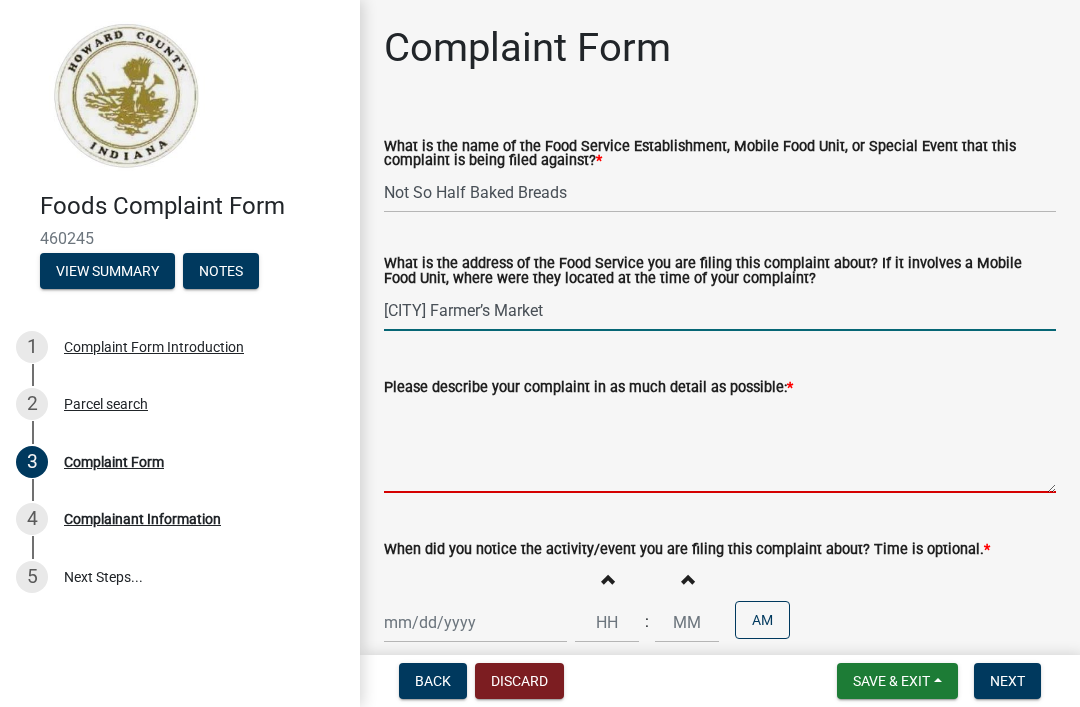 click on "Please describe your complaint in as much detail as possible:  *" at bounding box center [720, 446] 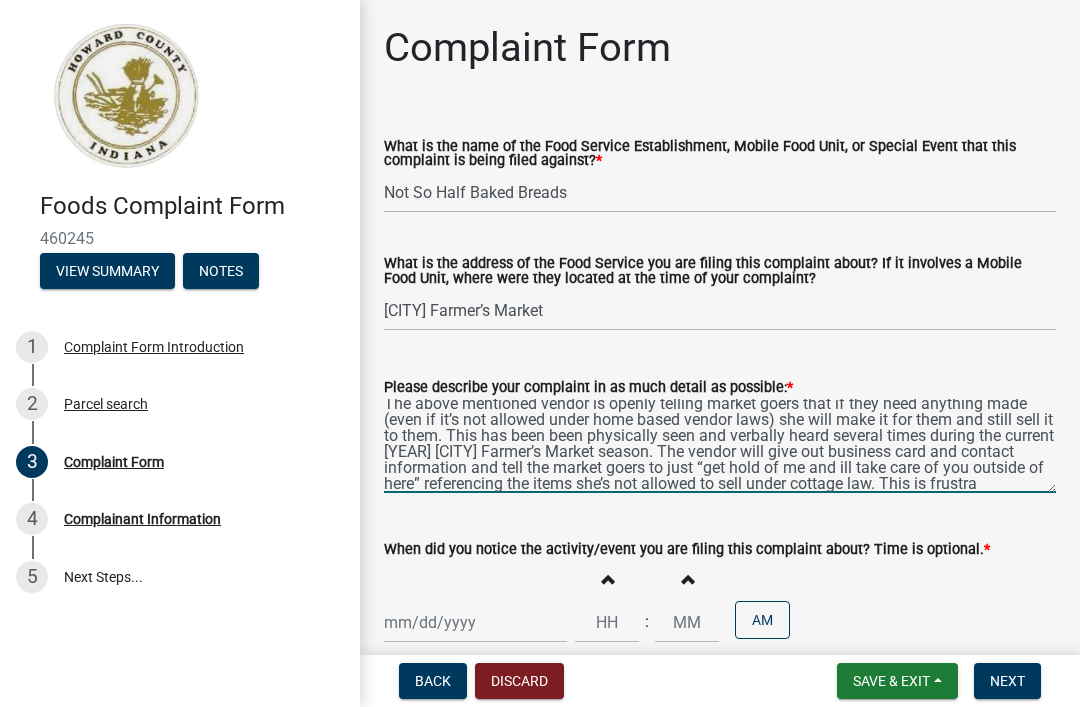 scroll, scrollTop: 32, scrollLeft: 0, axis: vertical 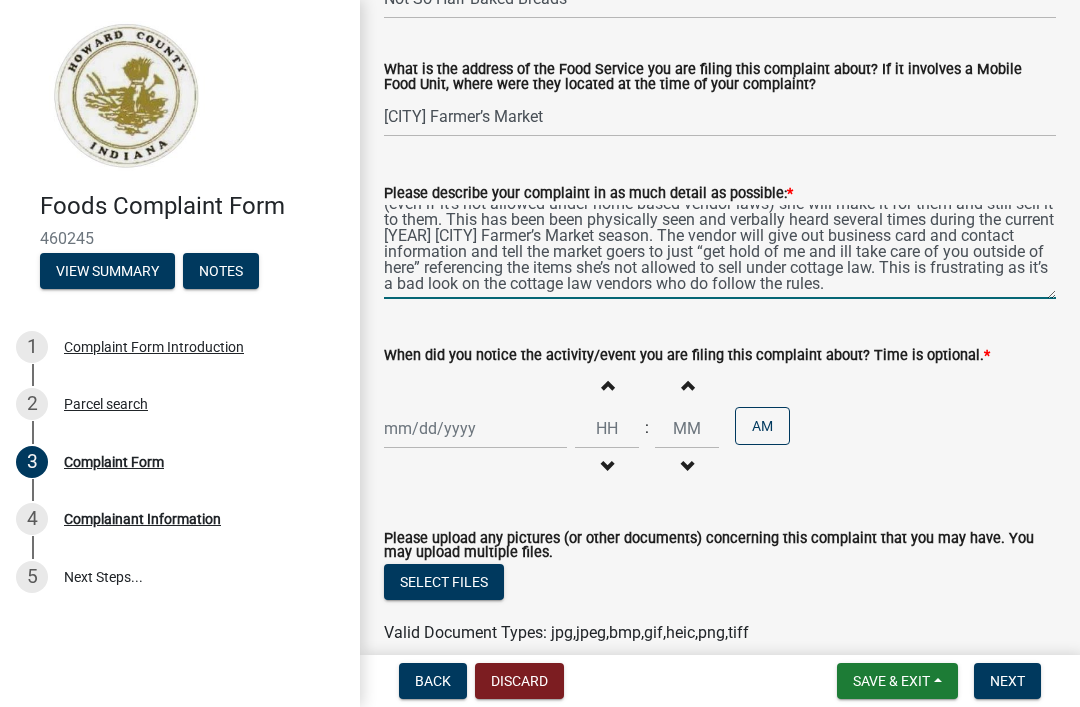type on "The above mentioned vendor is openly telling market goers that if they need anything made (even if it’s not allowed under home based vendor laws) she will make it for them and still sell it to them. This has been been physically seen and verbally heard several times during the current [YEAR] [CITY] Farmer’s Market season. The vendor will give out business card and contact information and tell the market goers to just “get hold of me and ill take care of you outside of here” referencing the items she’s not allowed to sell under cottage law. This is frustrating as it’s a bad look on the cottage law vendors who do follow the rules." 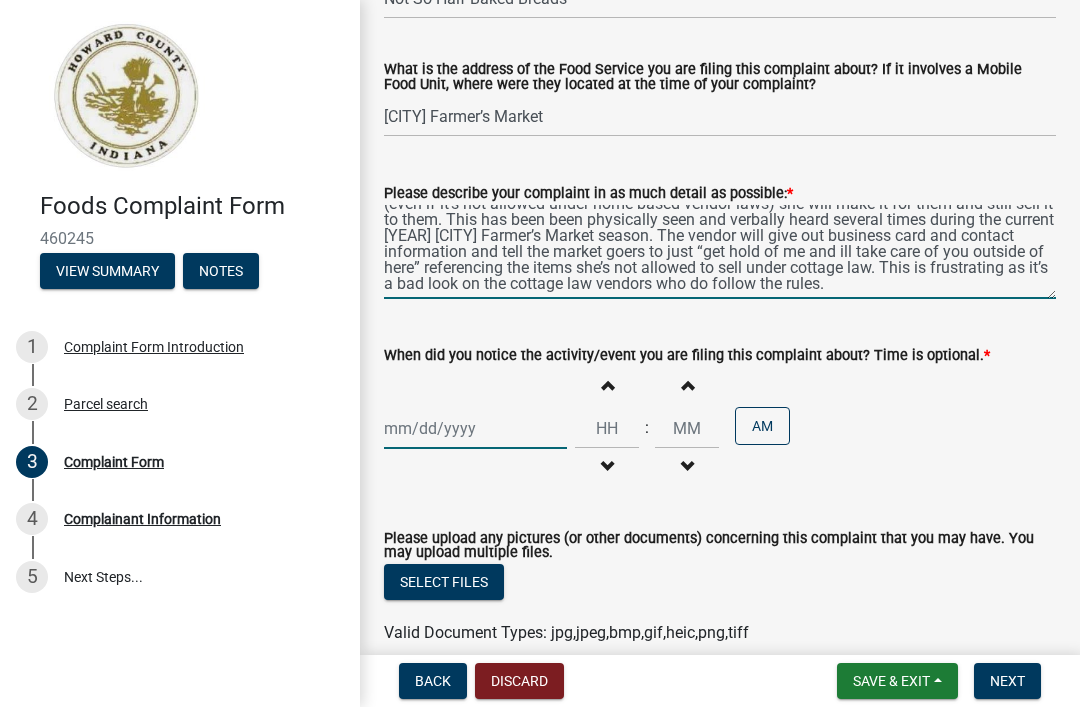 click 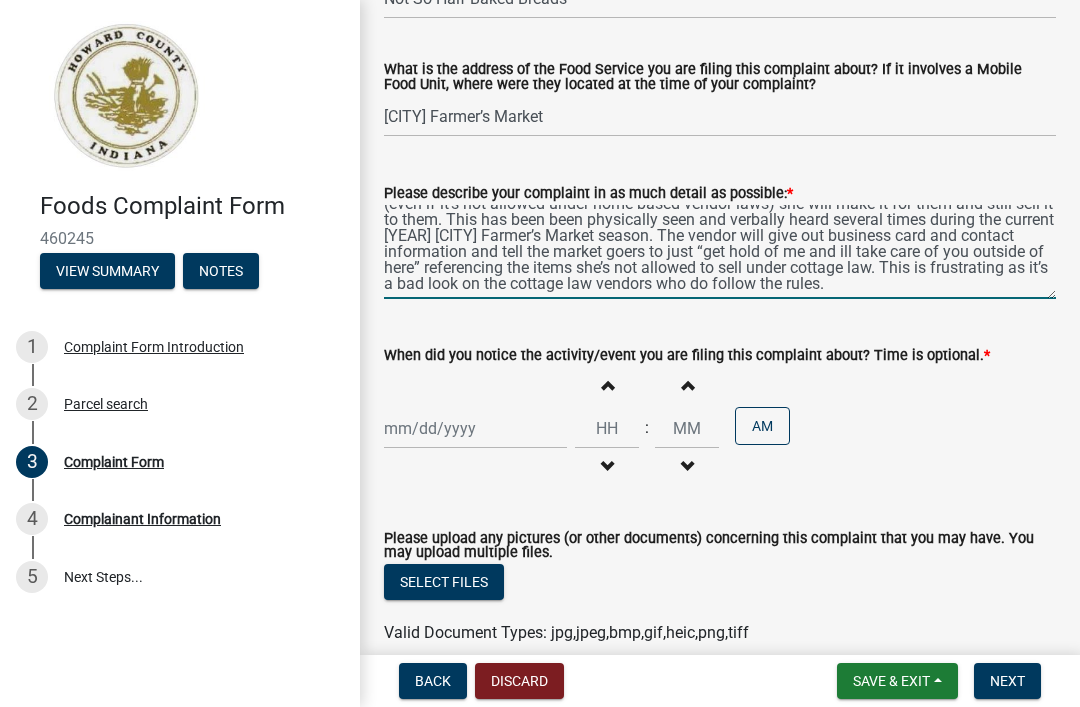 select on "8" 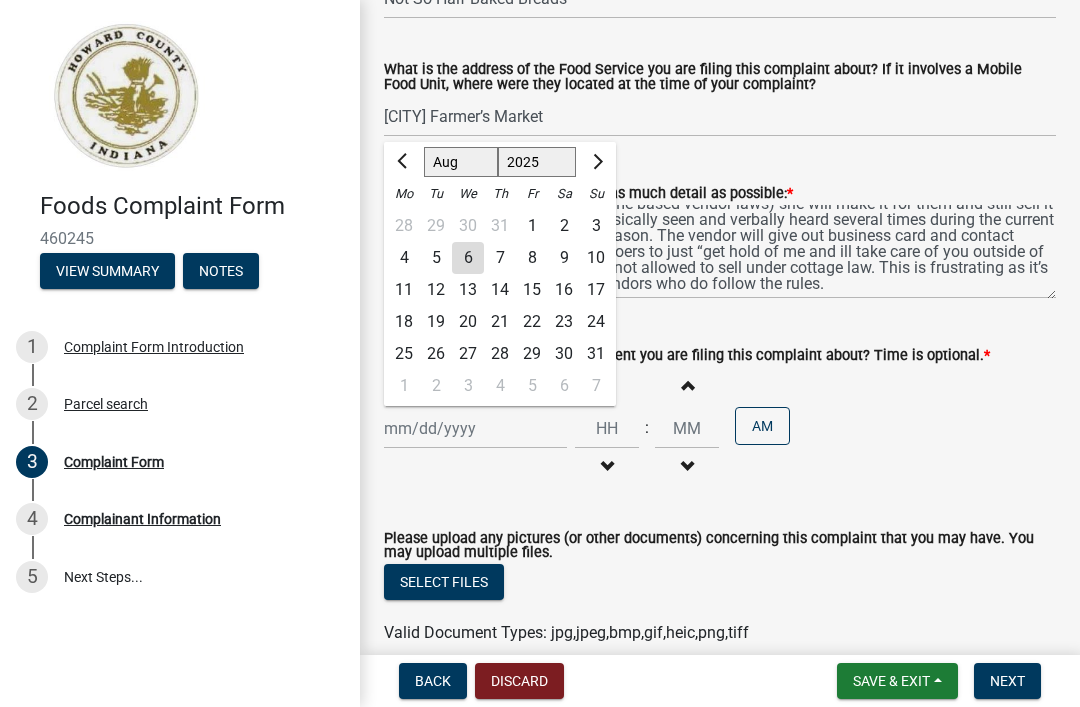 click on "2" 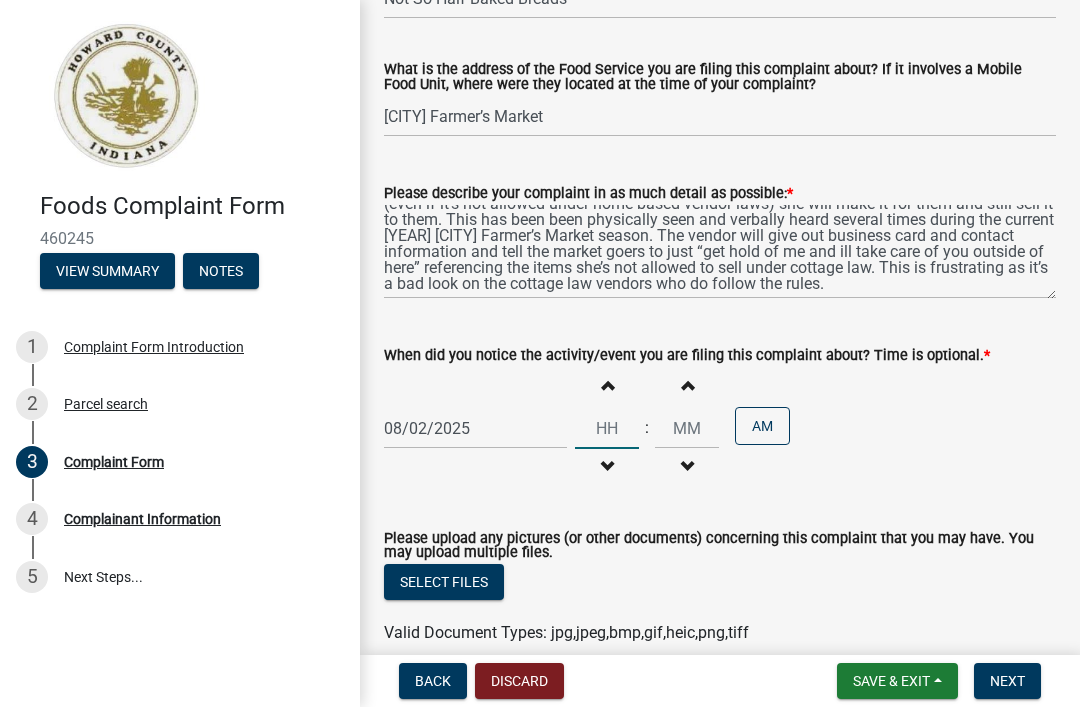click at bounding box center [607, 428] 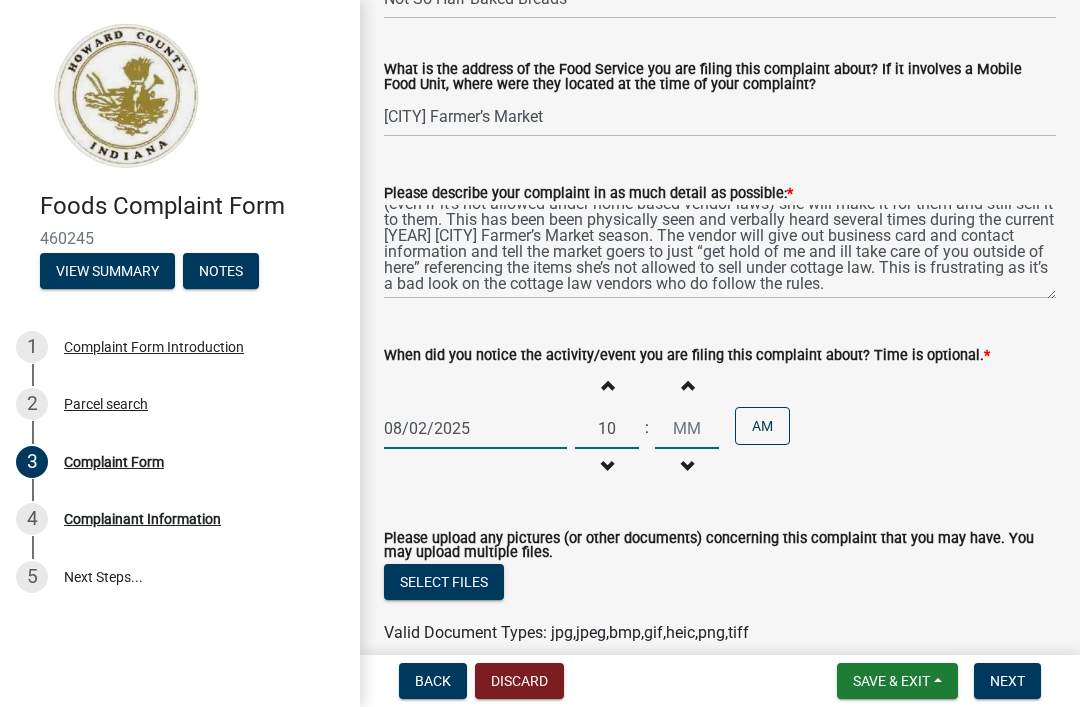 type on "10" 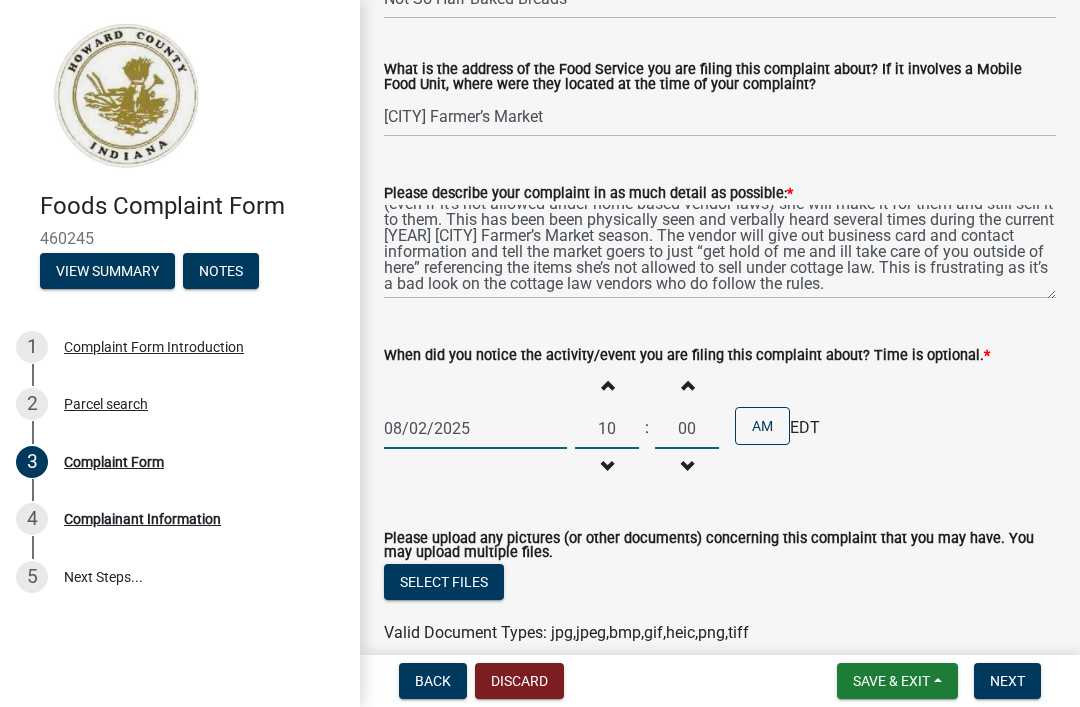 click at bounding box center (687, 466) 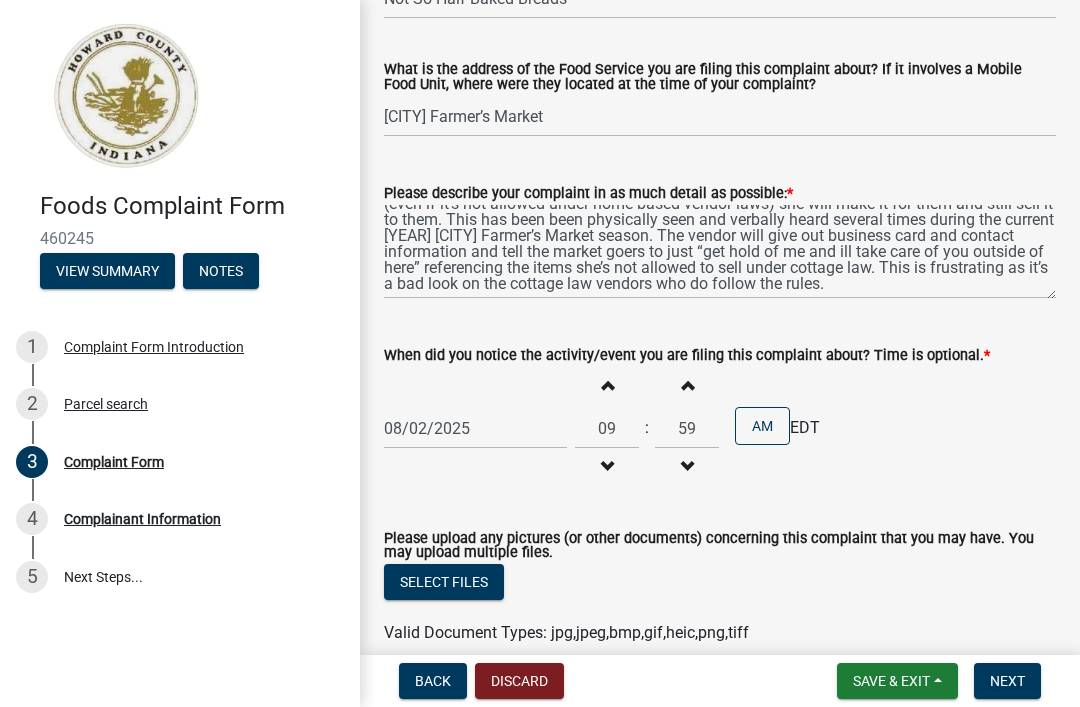 click on "Decrement minutes" at bounding box center [687, 467] 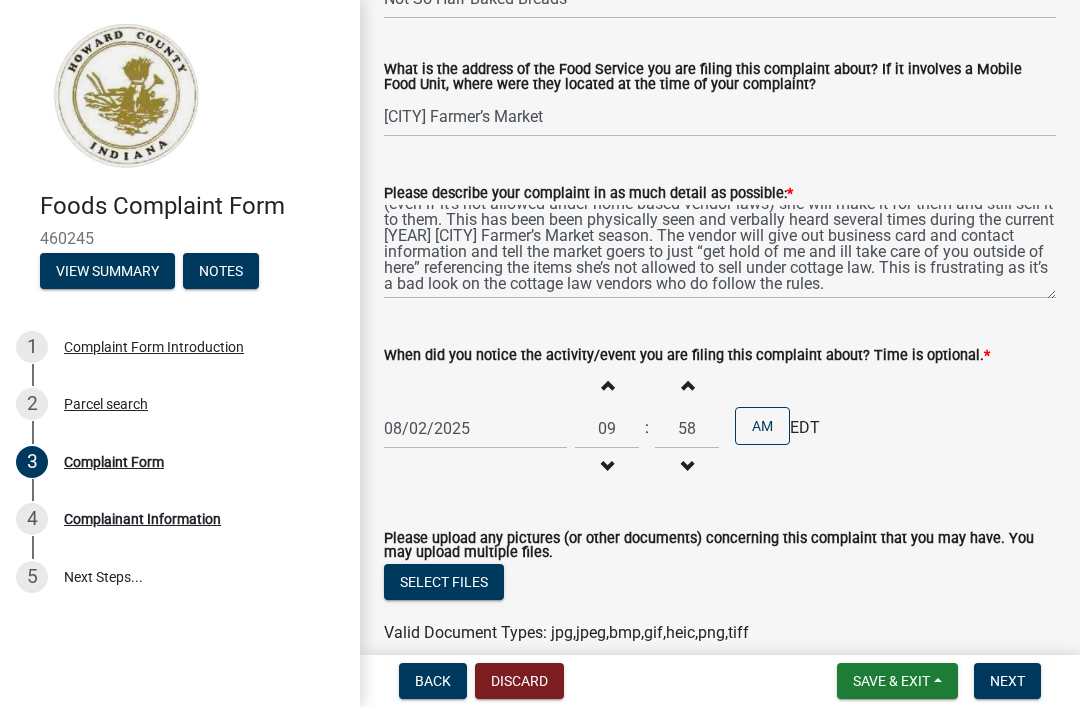 click on "Decrement minutes" at bounding box center [687, 467] 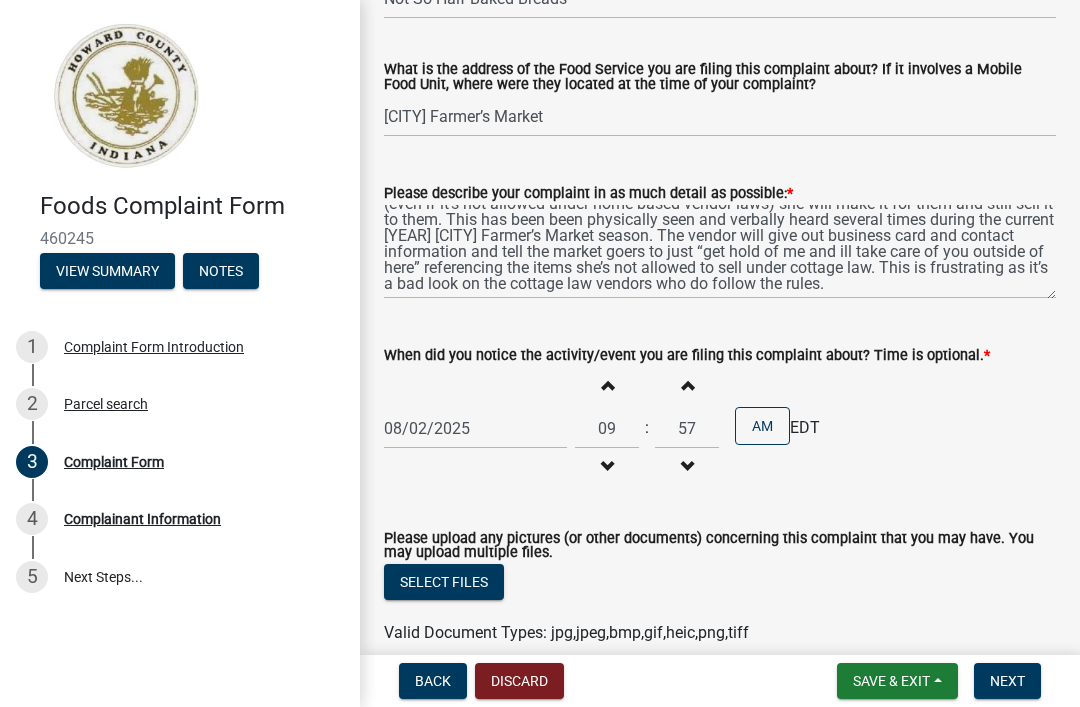 click on "Decrement minutes" at bounding box center [687, 467] 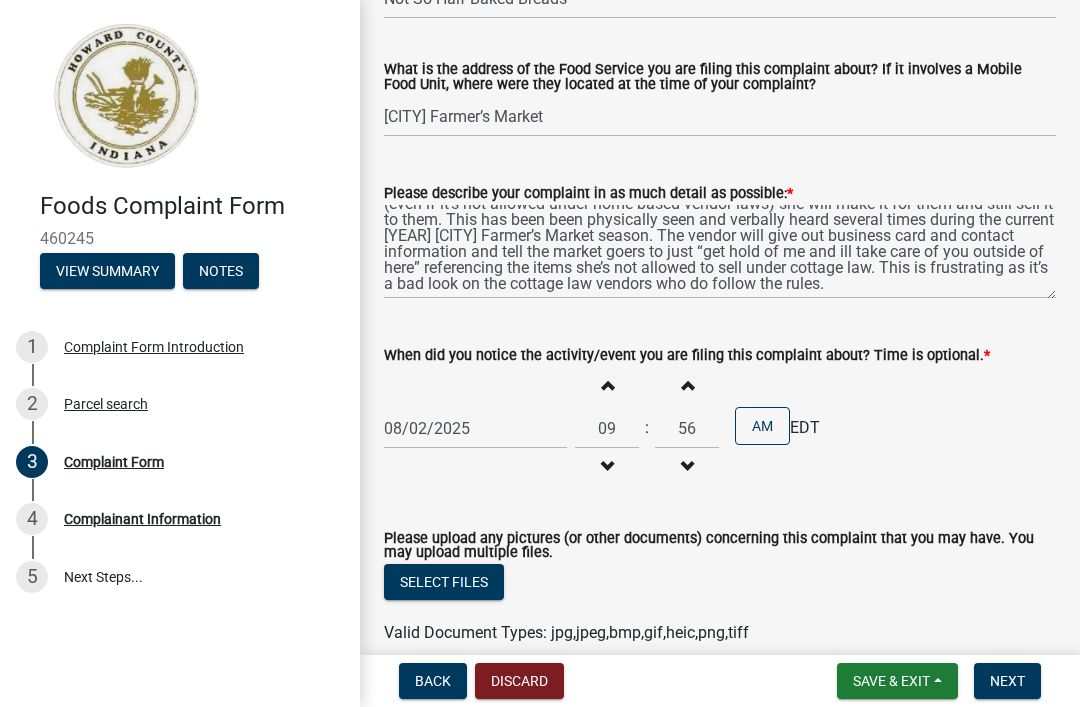 click on "Decrement minutes" at bounding box center (687, 467) 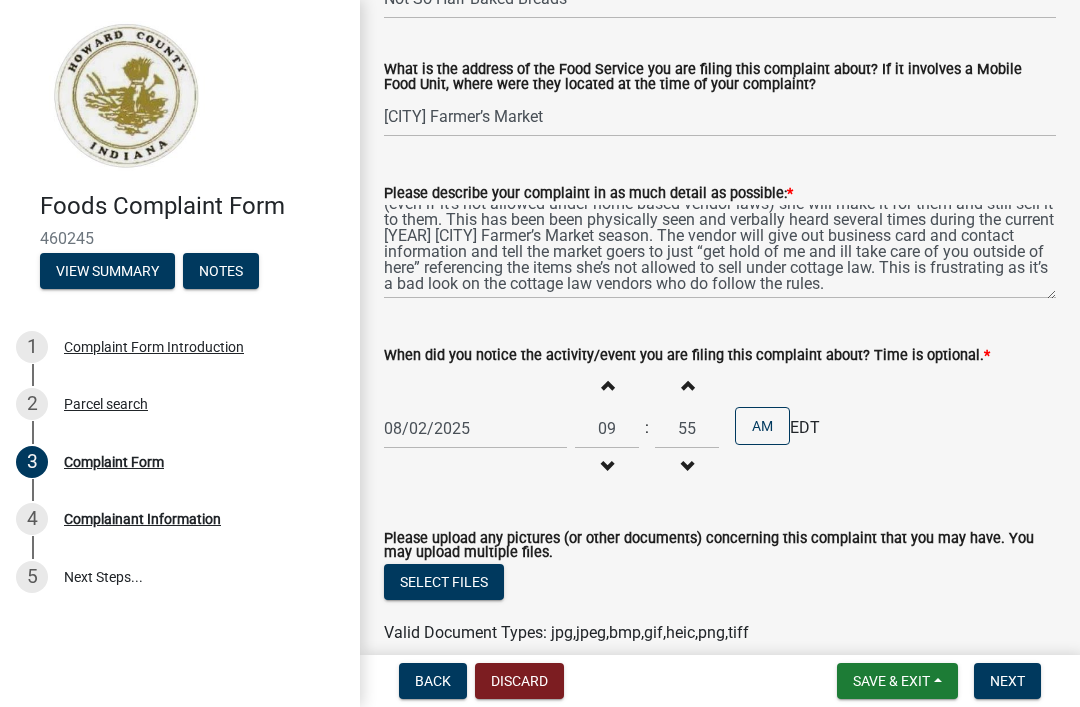 click on "Decrement minutes" at bounding box center (687, 467) 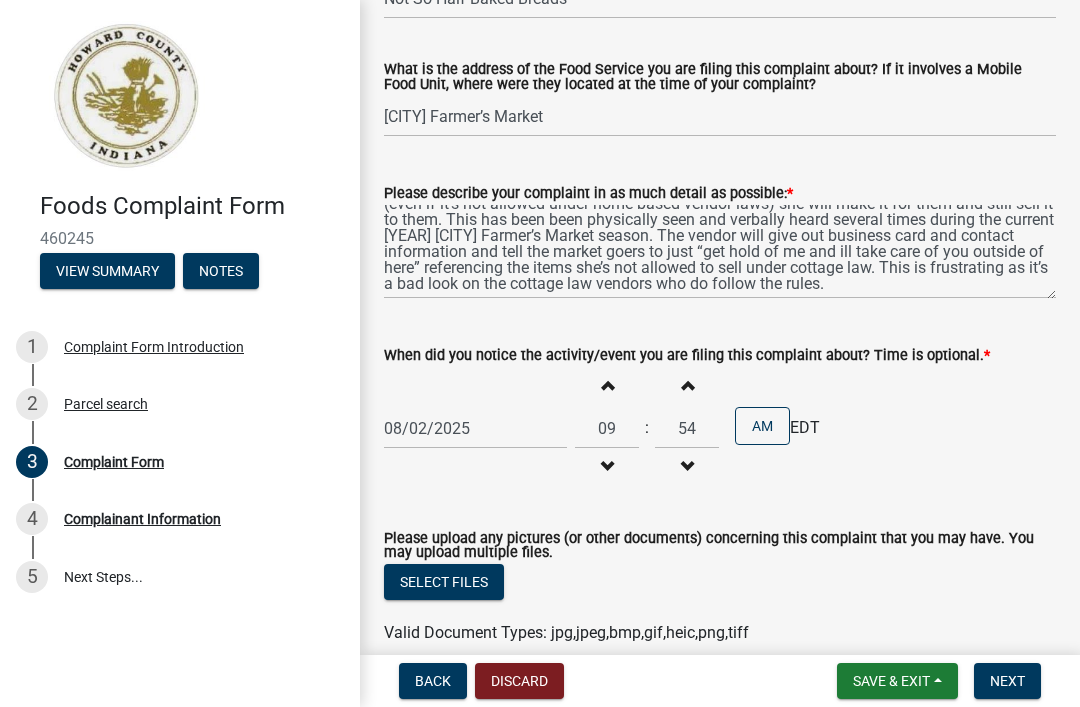 click on "Decrement minutes" at bounding box center (687, 467) 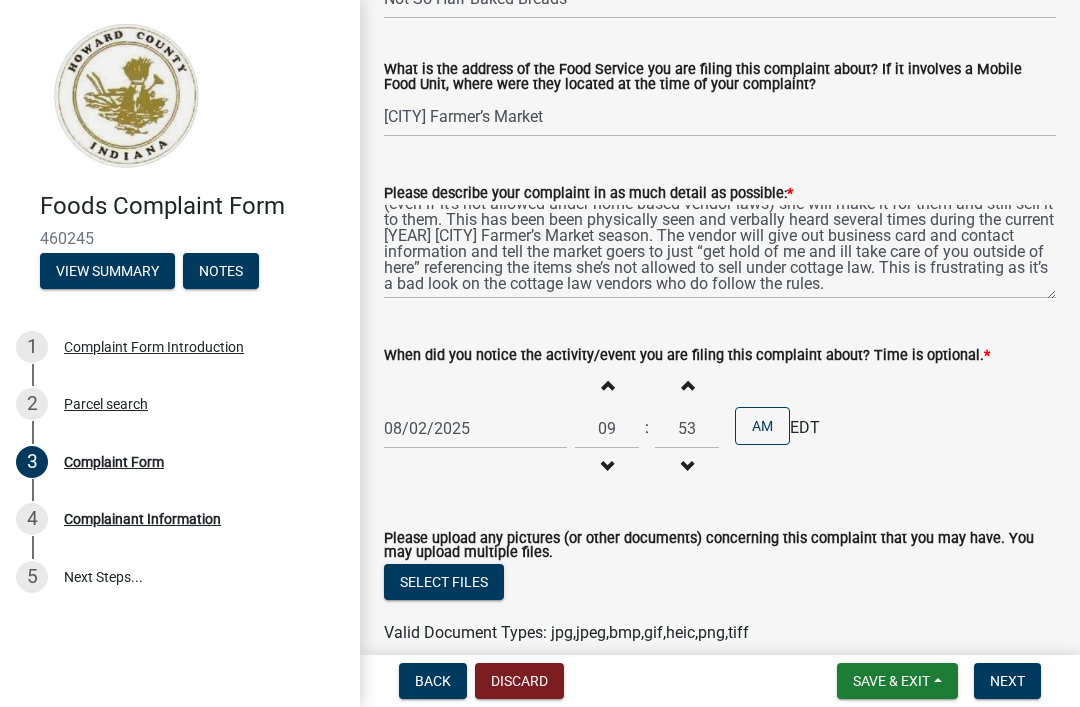 click on "Decrement minutes" at bounding box center (687, 467) 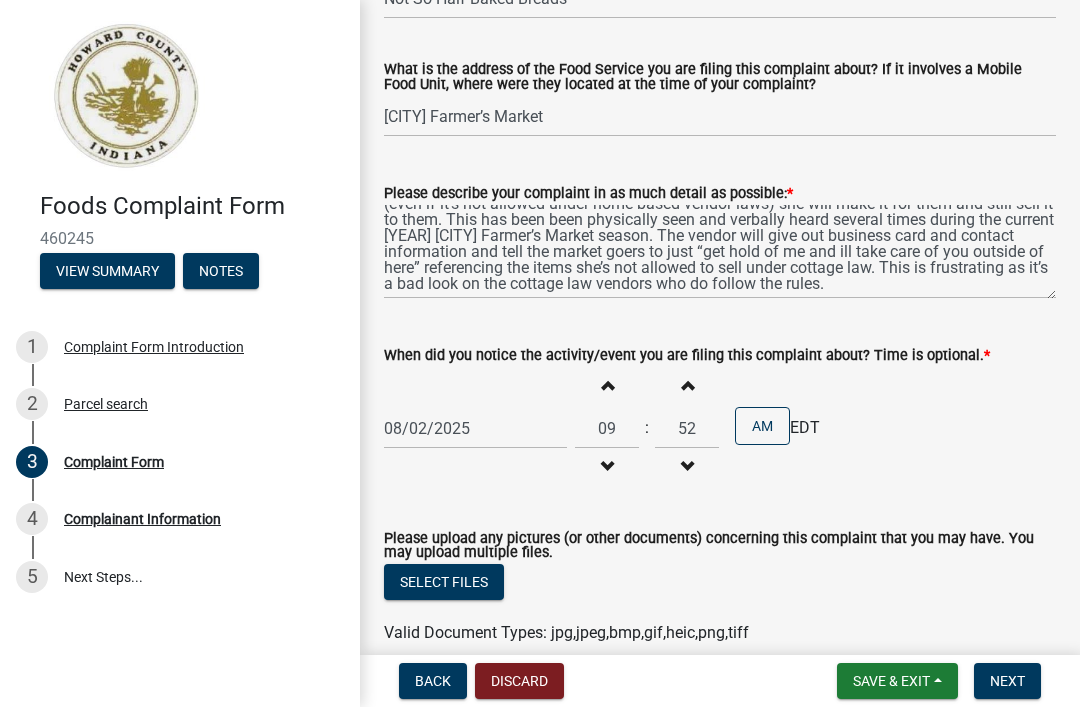 click on "Decrement minutes" at bounding box center [687, 467] 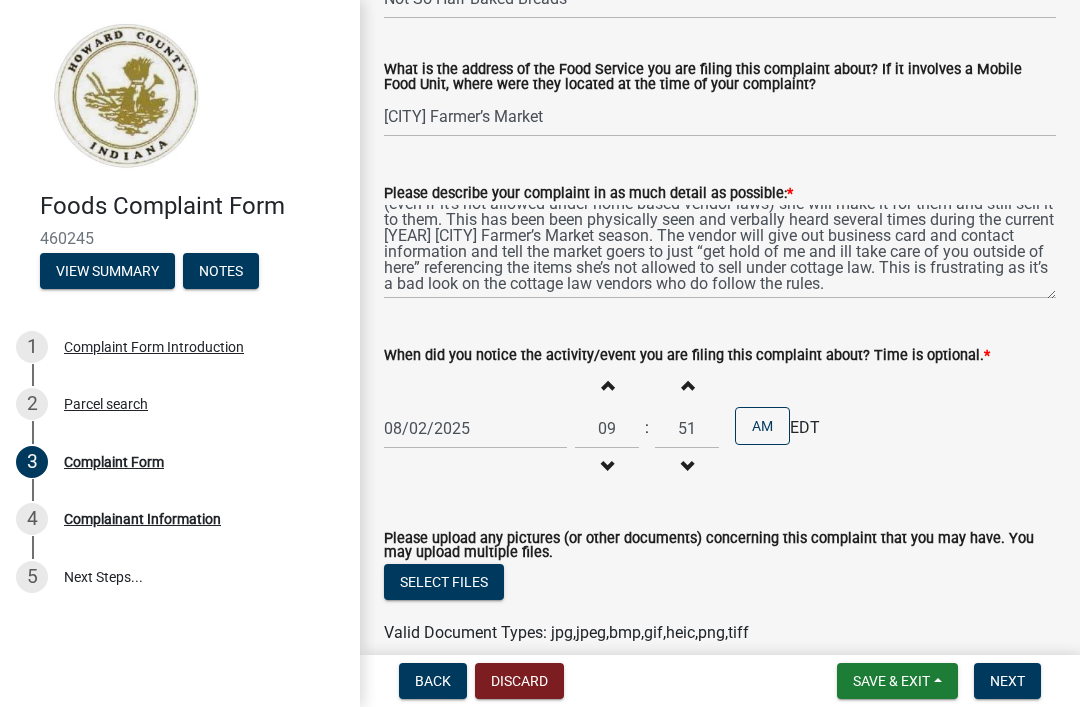 click on "Decrement minutes" at bounding box center (687, 467) 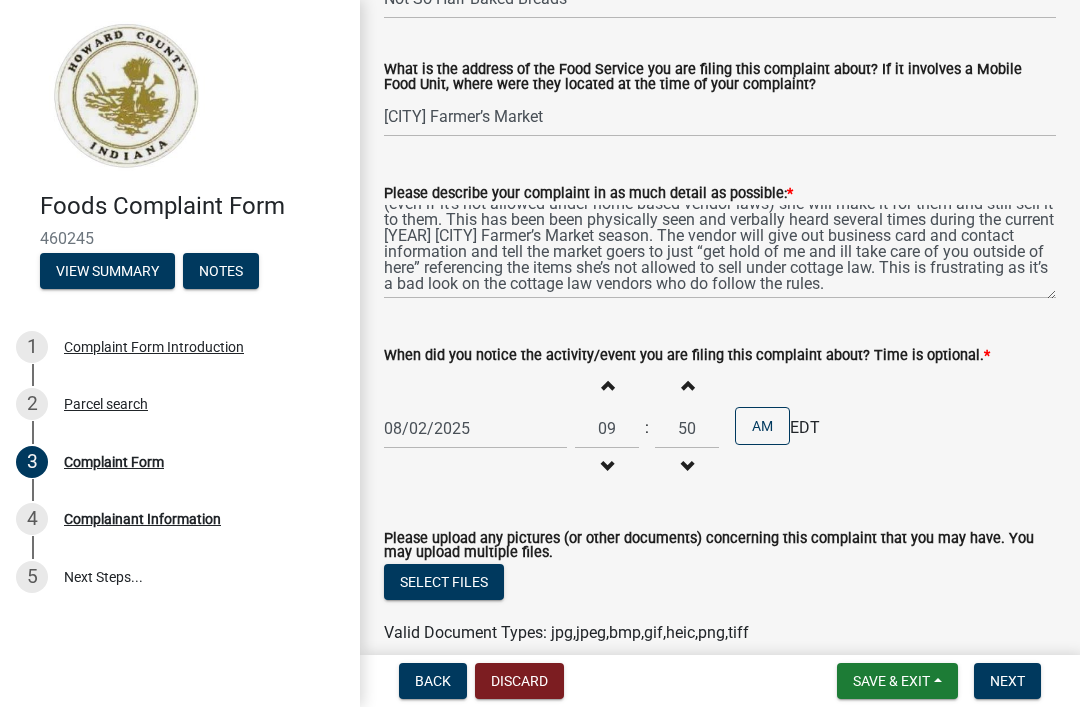 click on "Decrement minutes" at bounding box center [687, 467] 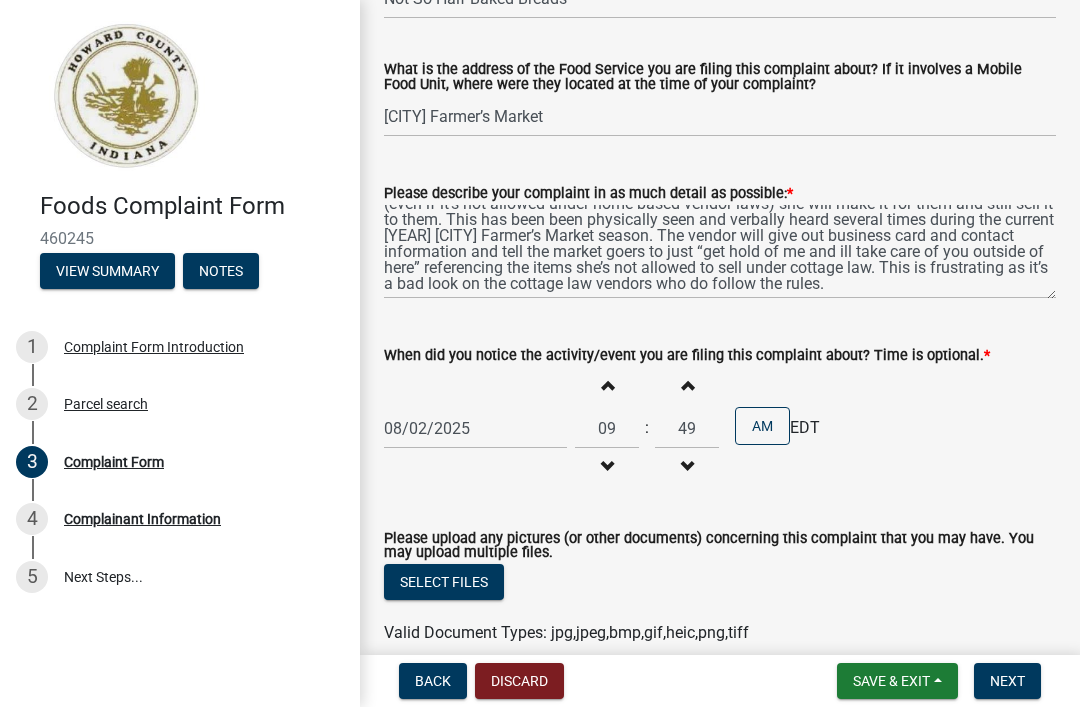 click on "Decrement minutes" at bounding box center (687, 467) 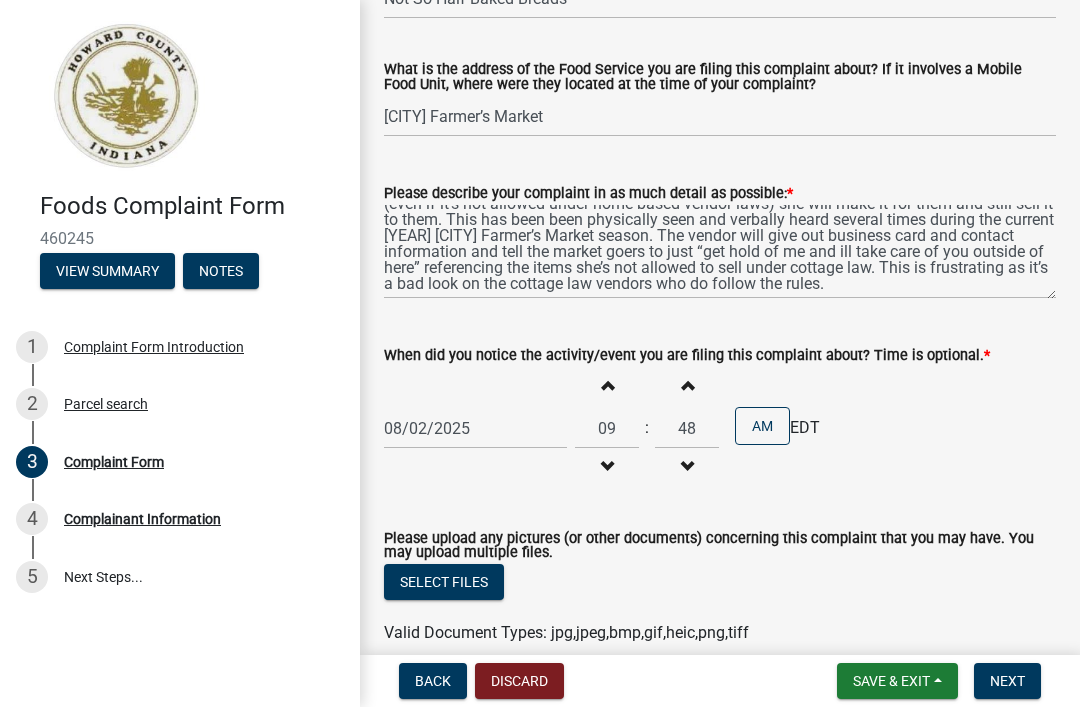 click on "Decrement minutes" at bounding box center (687, 467) 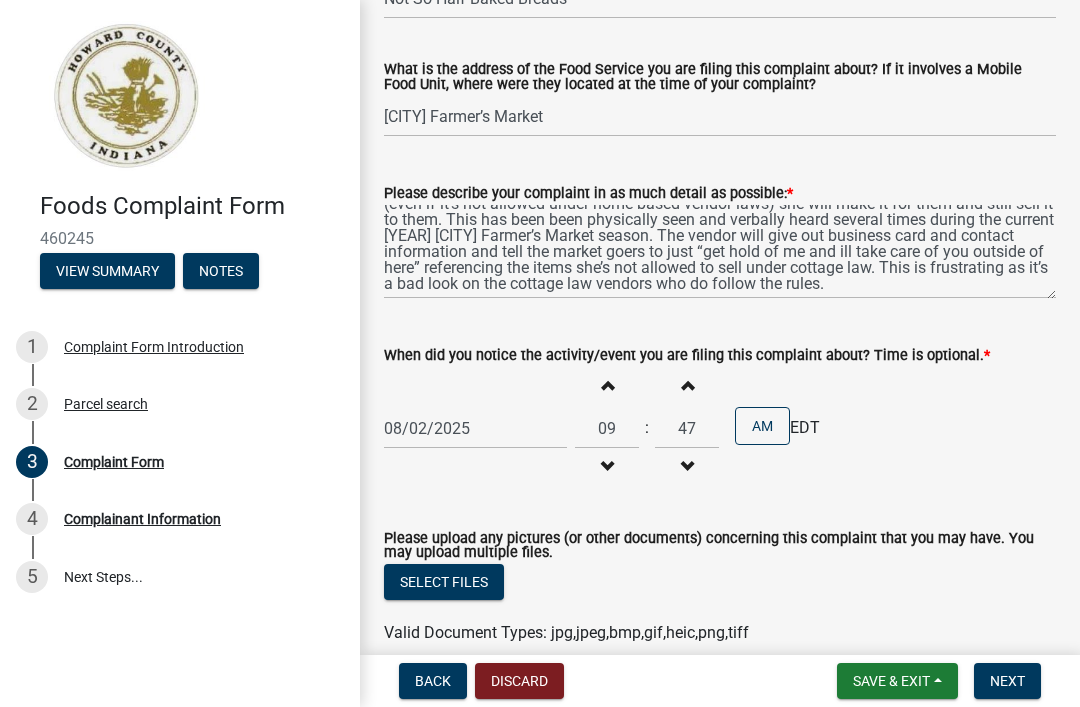 click on "Decrement minutes" at bounding box center [687, 467] 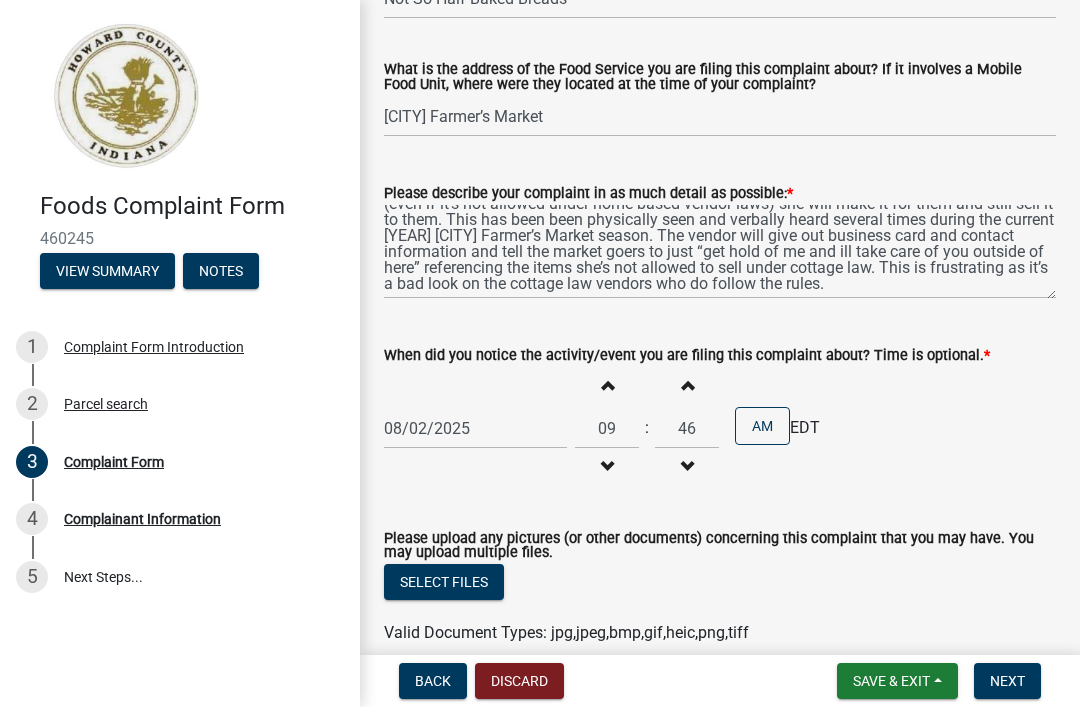 click on "Decrement minutes" at bounding box center [687, 467] 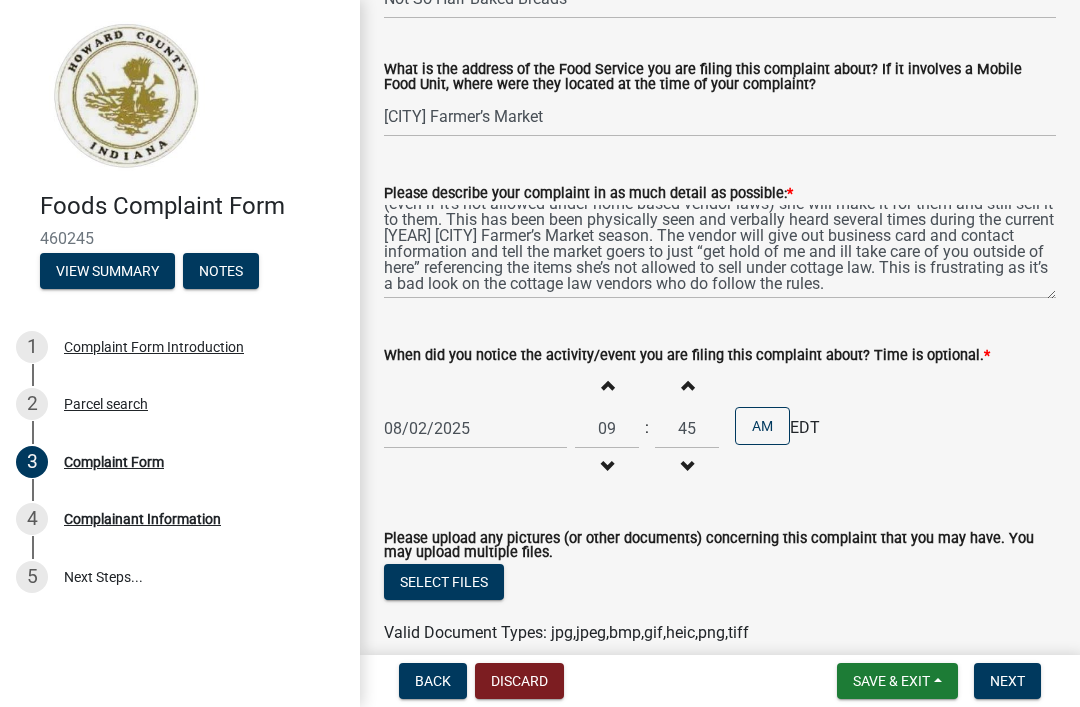 click on "Decrement minutes" at bounding box center [687, 467] 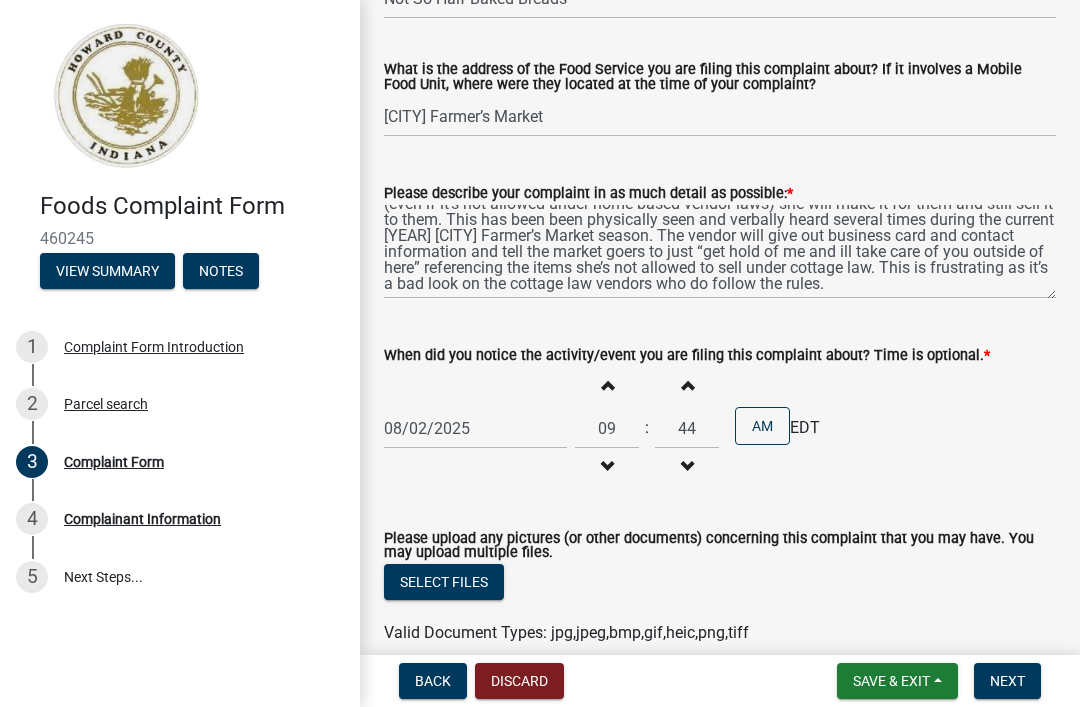 click at bounding box center (687, 466) 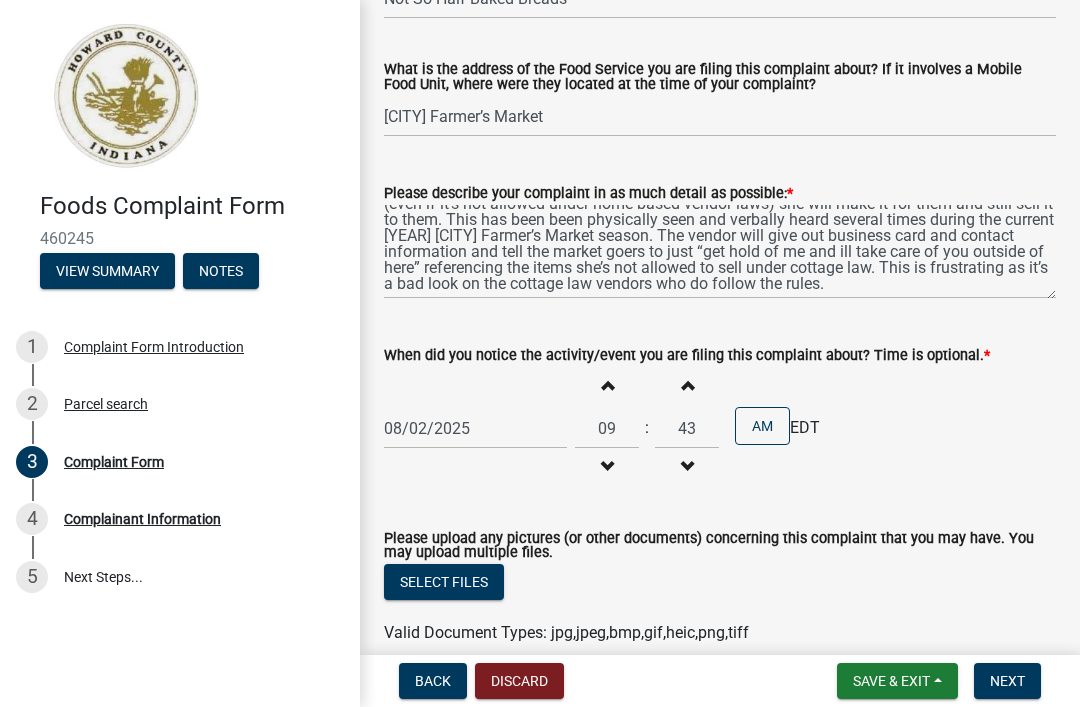 click on "Increment minutes" at bounding box center (687, 385) 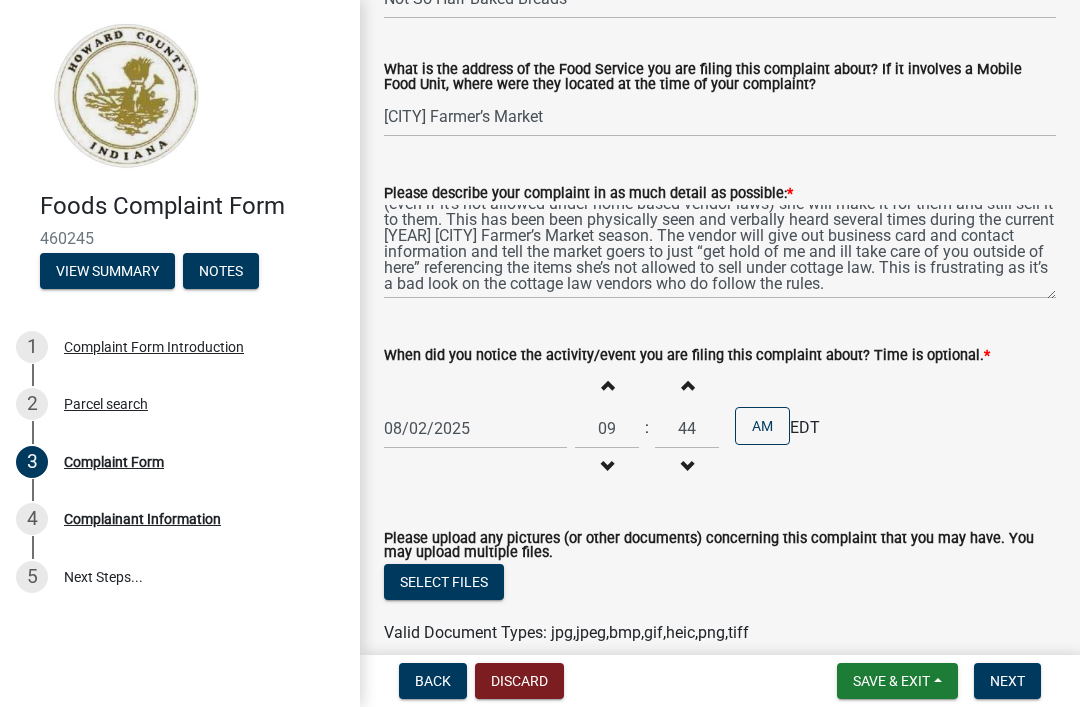 click on "Increment minutes" at bounding box center (687, 385) 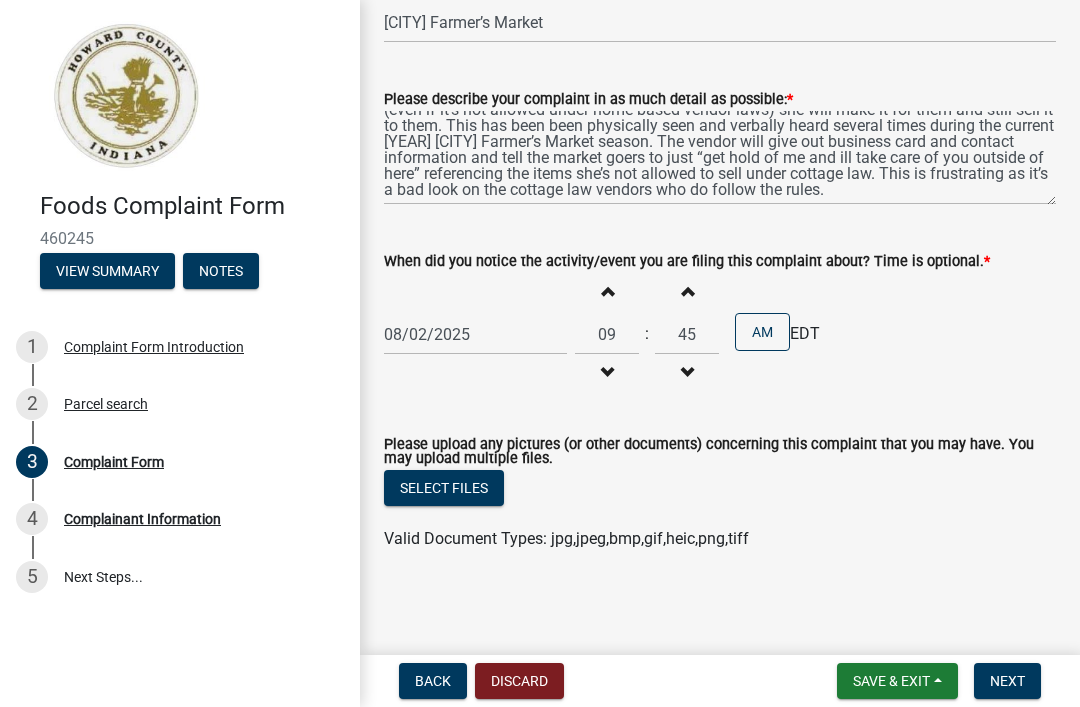 scroll, scrollTop: 290, scrollLeft: 0, axis: vertical 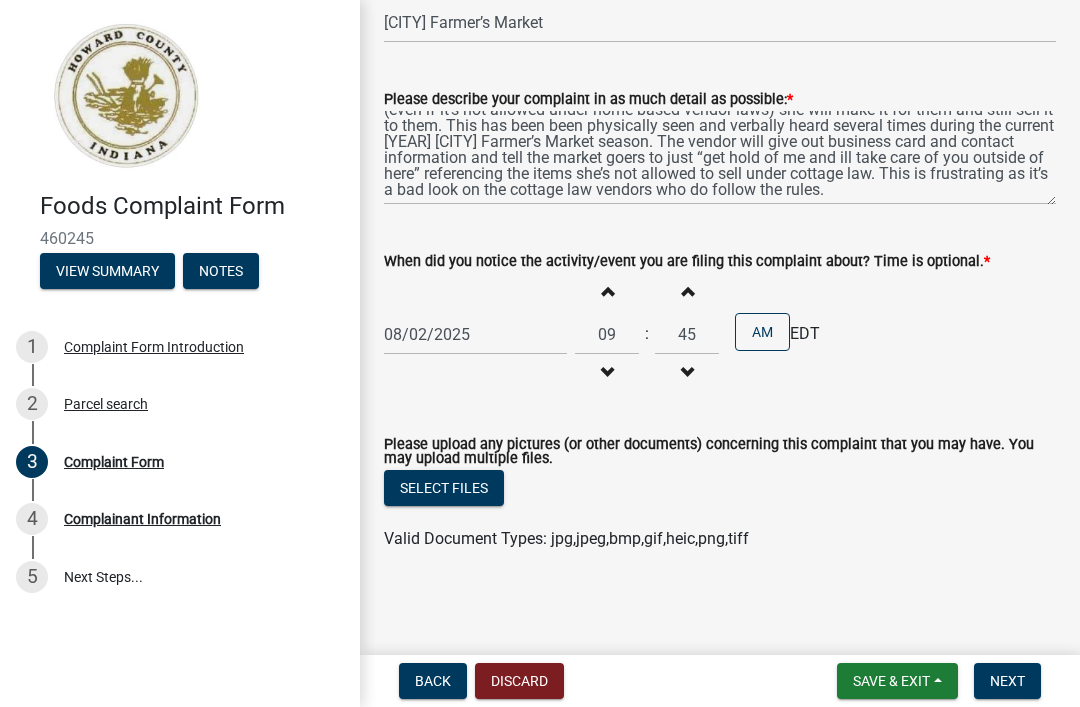 click on "Next" at bounding box center (1007, 681) 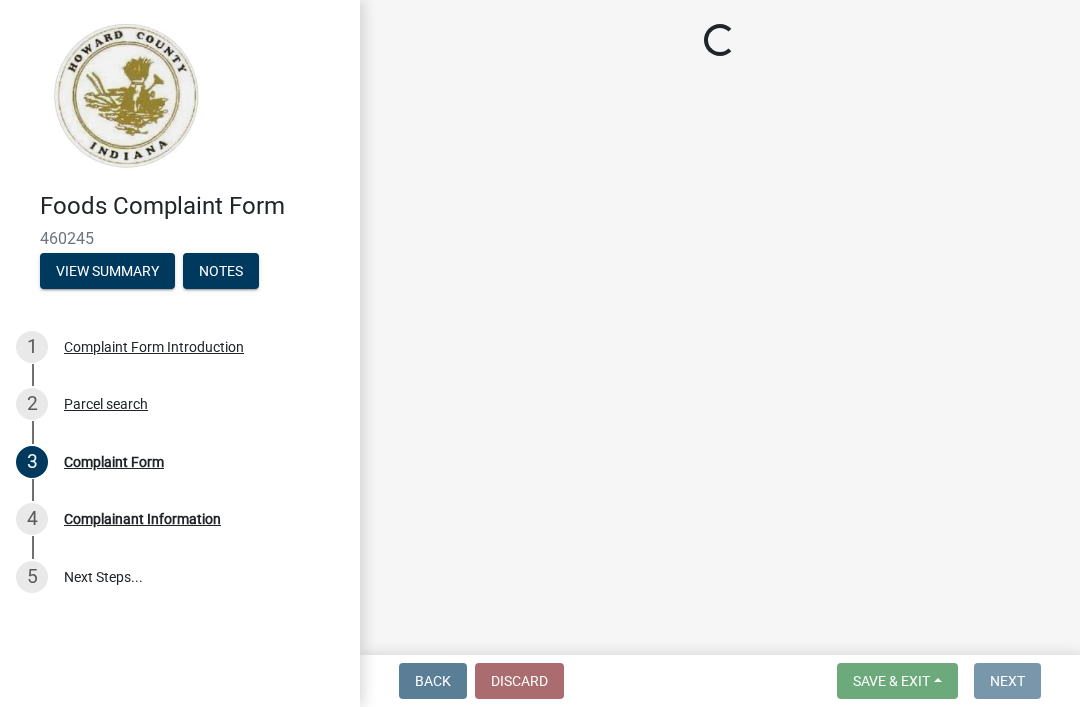 scroll, scrollTop: 0, scrollLeft: 0, axis: both 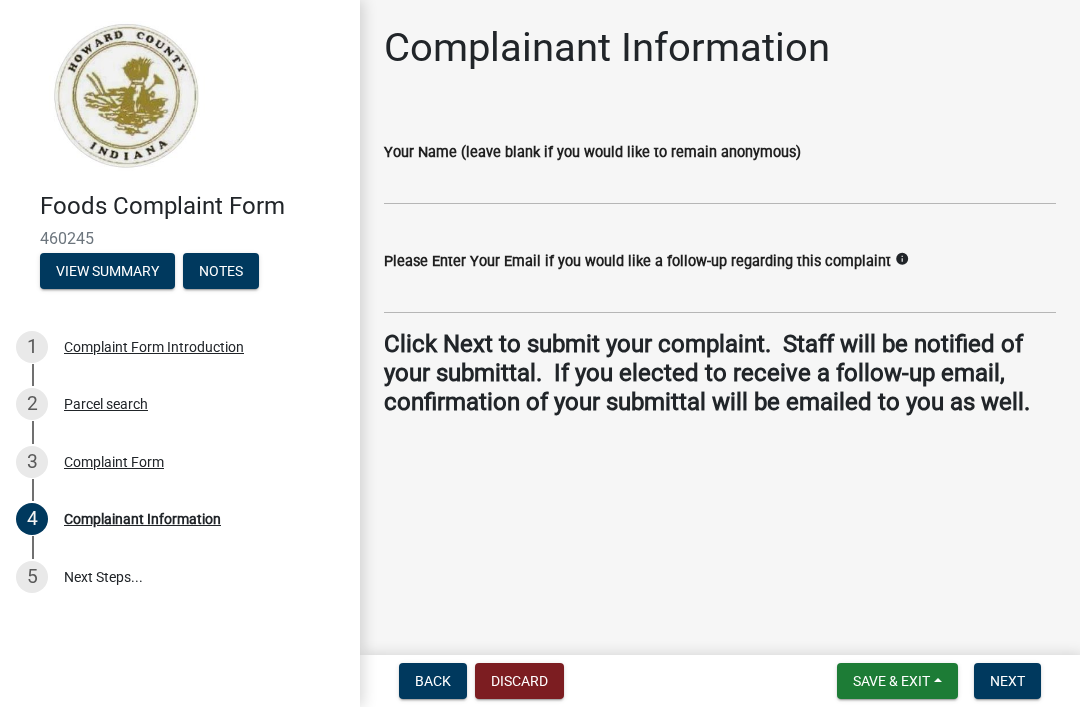 click on "Next" at bounding box center (1007, 681) 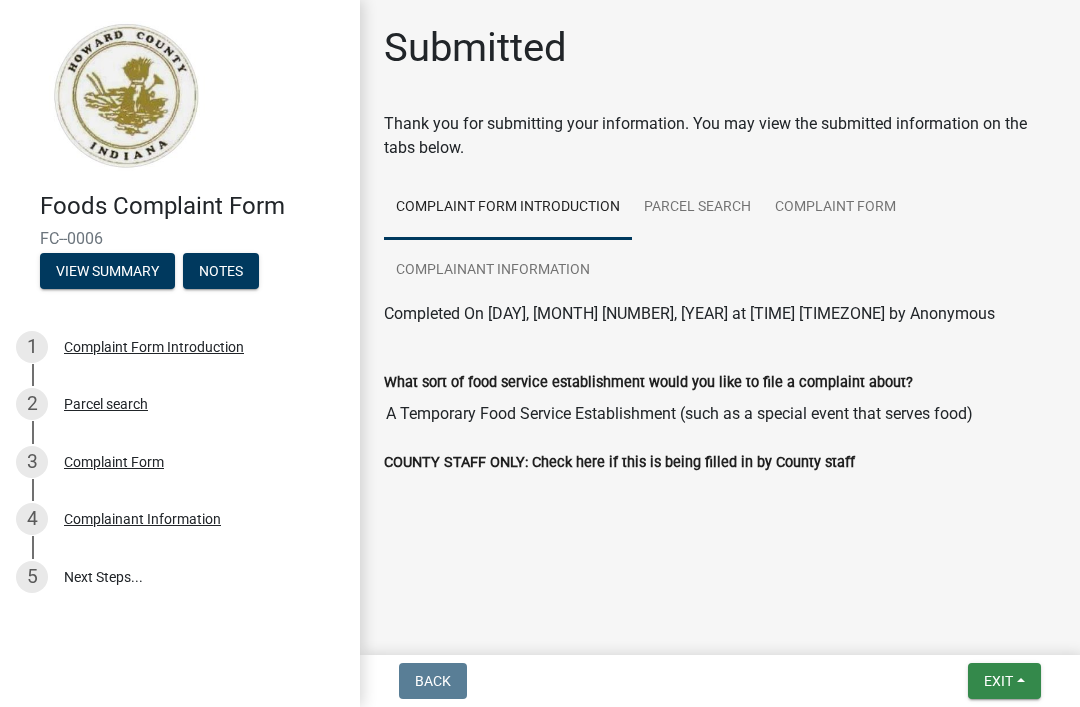 click on "Exit" at bounding box center (1004, 681) 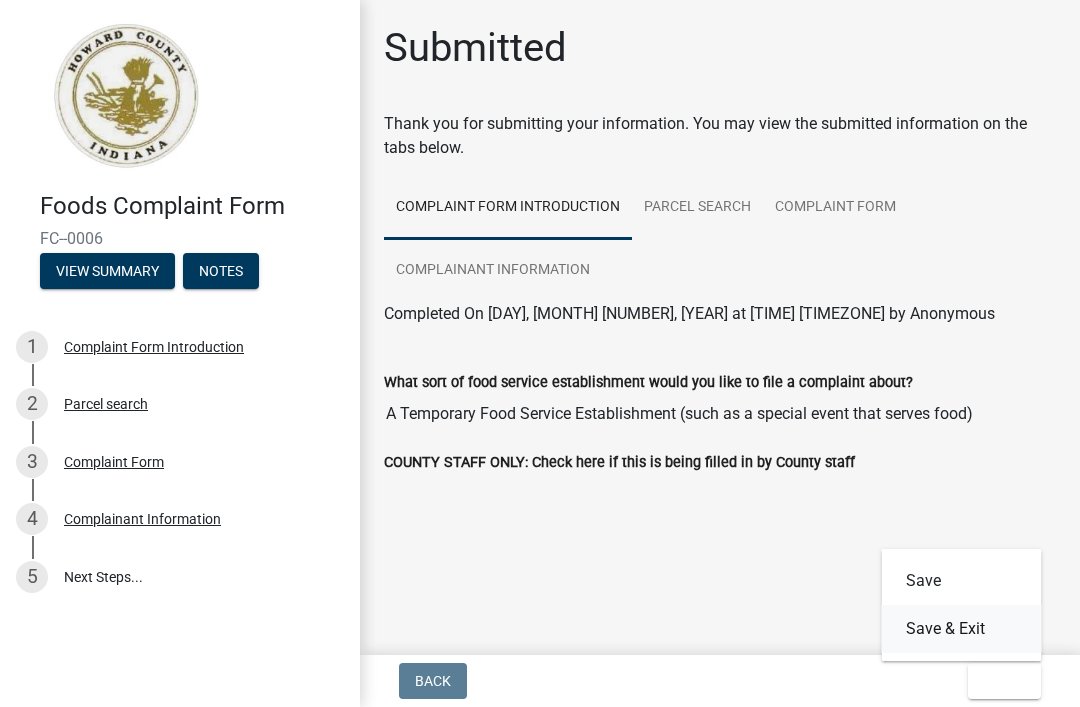 click on "Save & Exit" at bounding box center (962, 629) 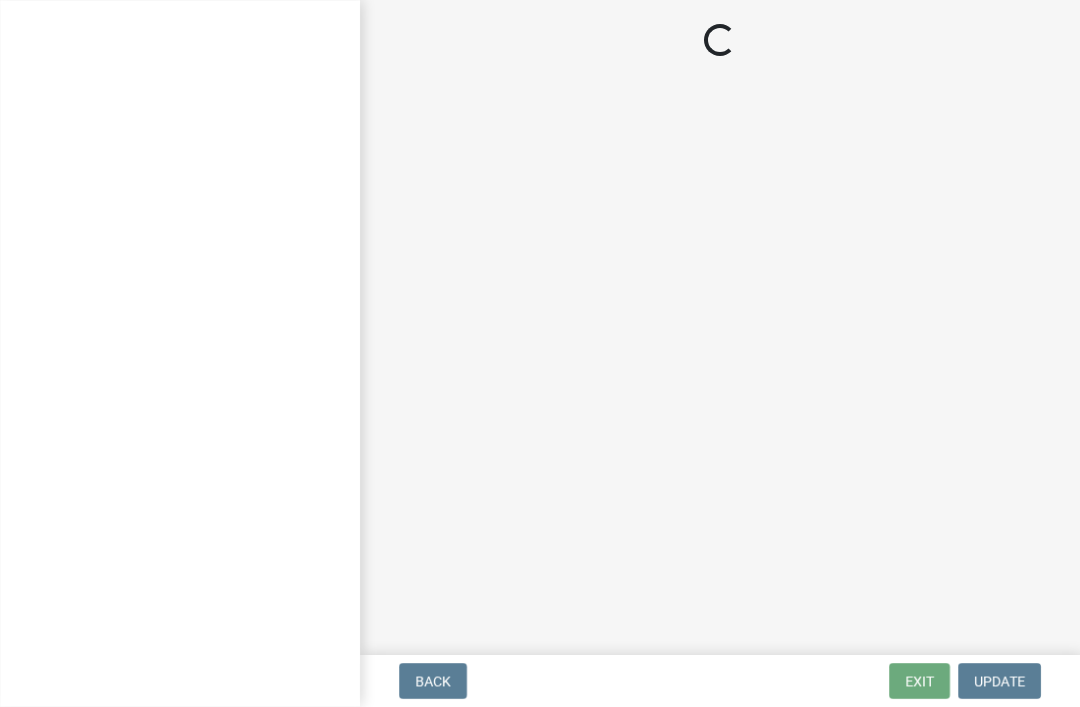 scroll, scrollTop: 0, scrollLeft: 0, axis: both 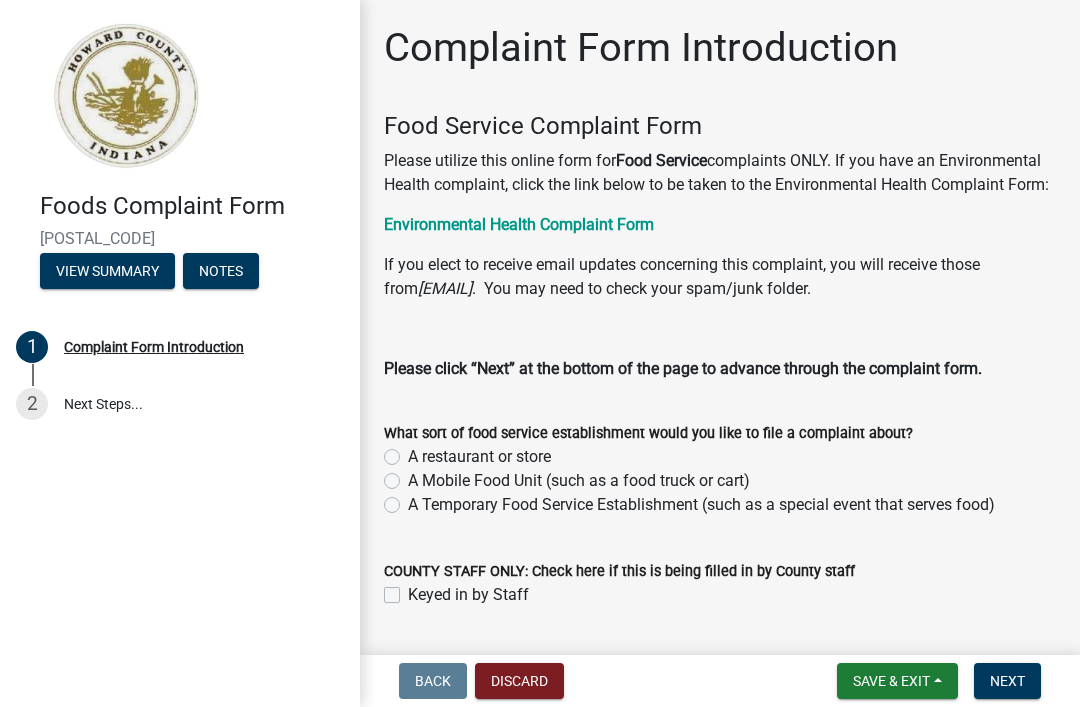 click on "A Temporary Food Service Establishment (such as a special event that serves food)" 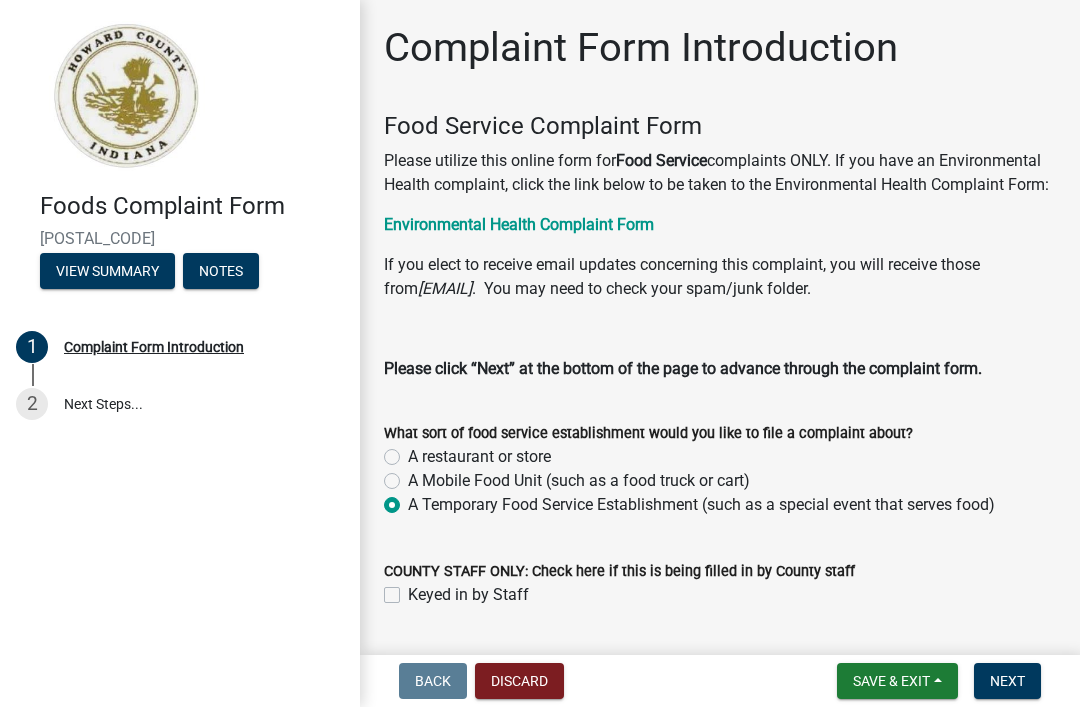 radio on "true" 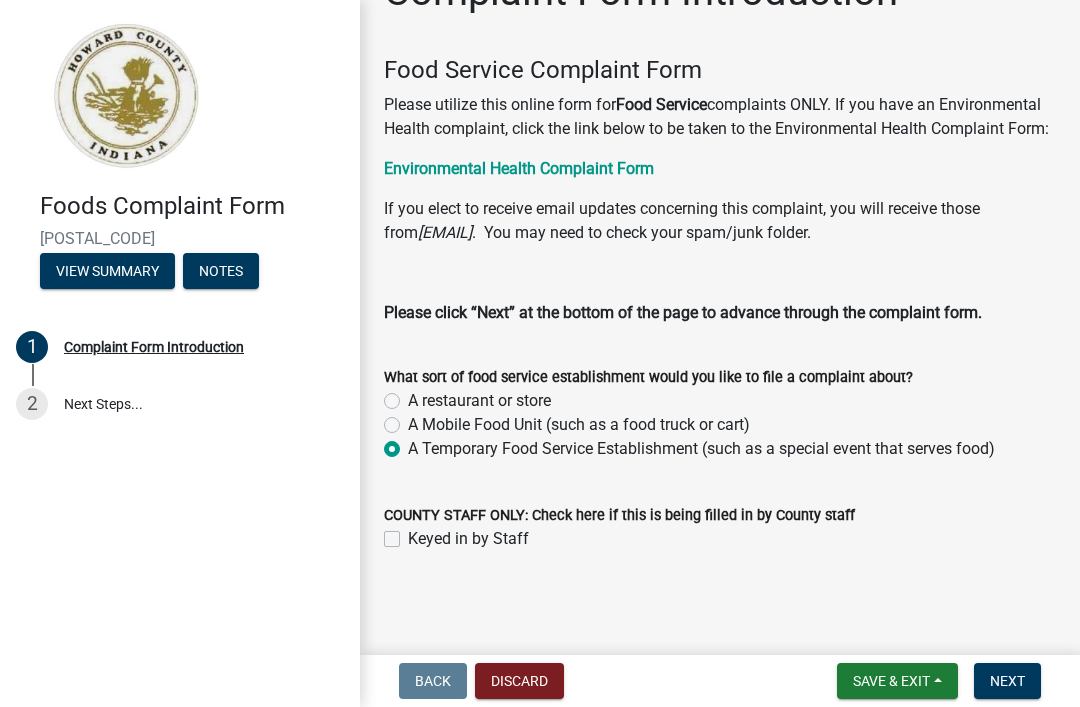 scroll, scrollTop: 55, scrollLeft: 0, axis: vertical 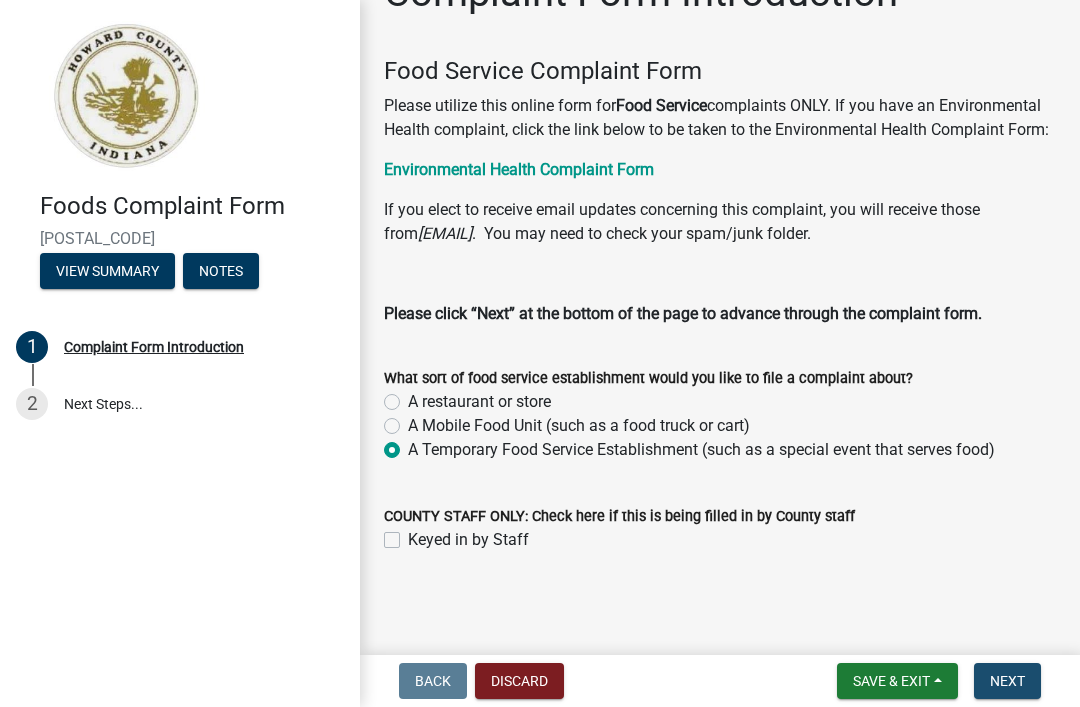 click on "Next" at bounding box center [1007, 681] 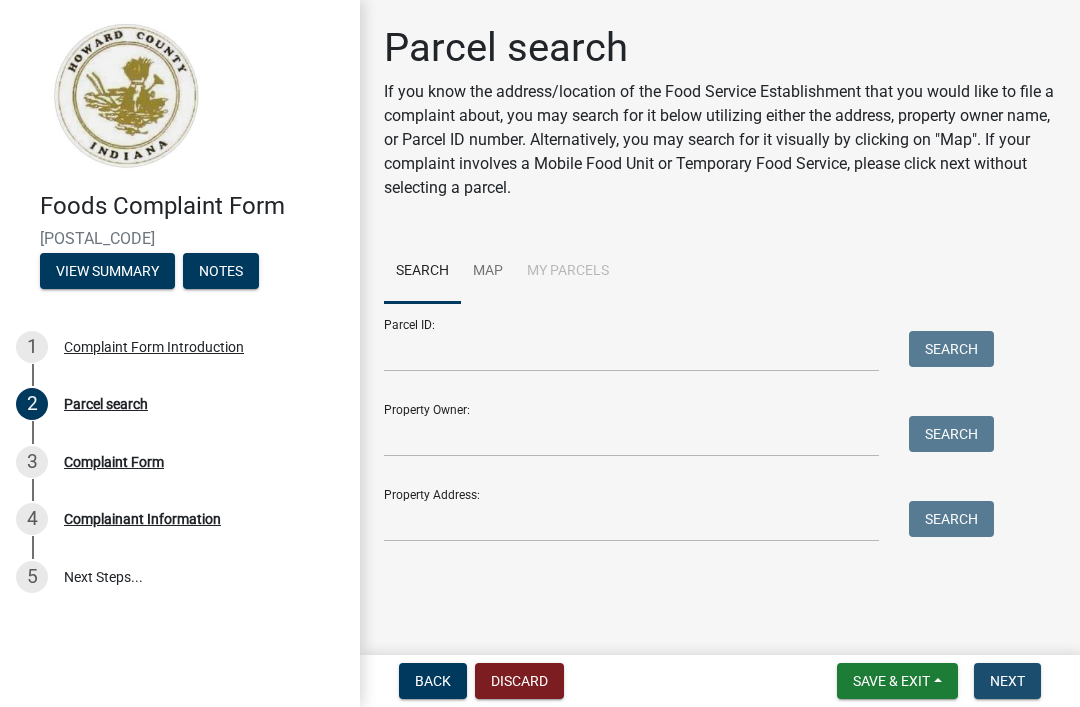 click on "Next" at bounding box center (1007, 681) 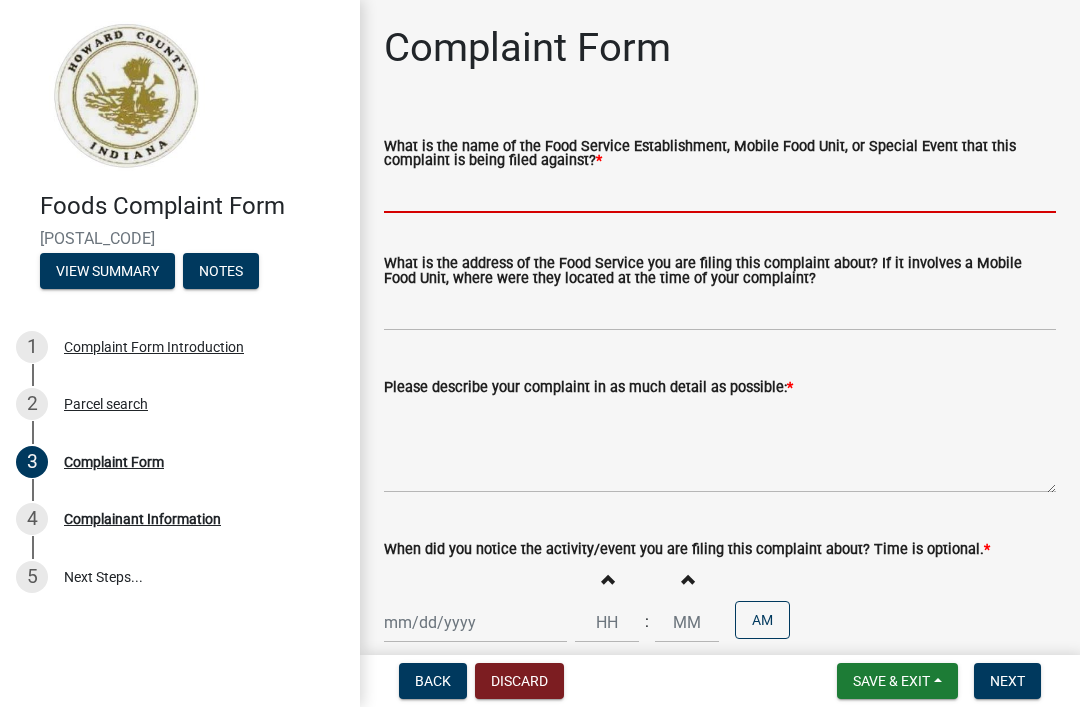 click on "What is the name of the Food Service Establishment, Mobile Food Unit, or Special Event that this complaint is being filed against? *" at bounding box center [720, 192] 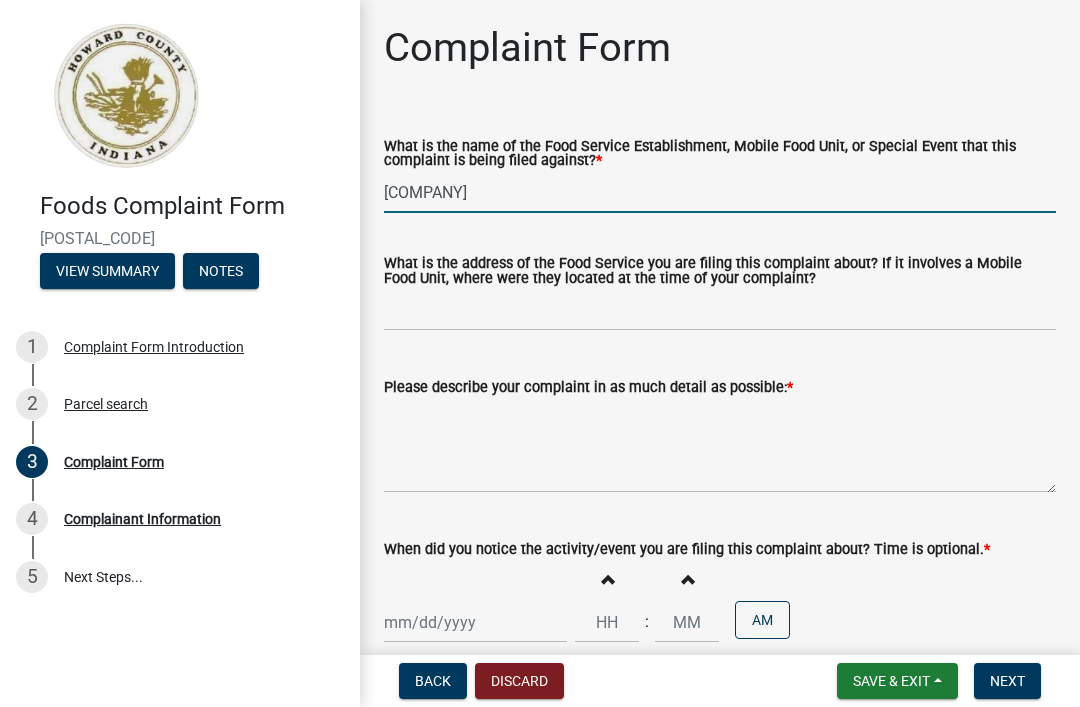 type on "[COMPANY]" 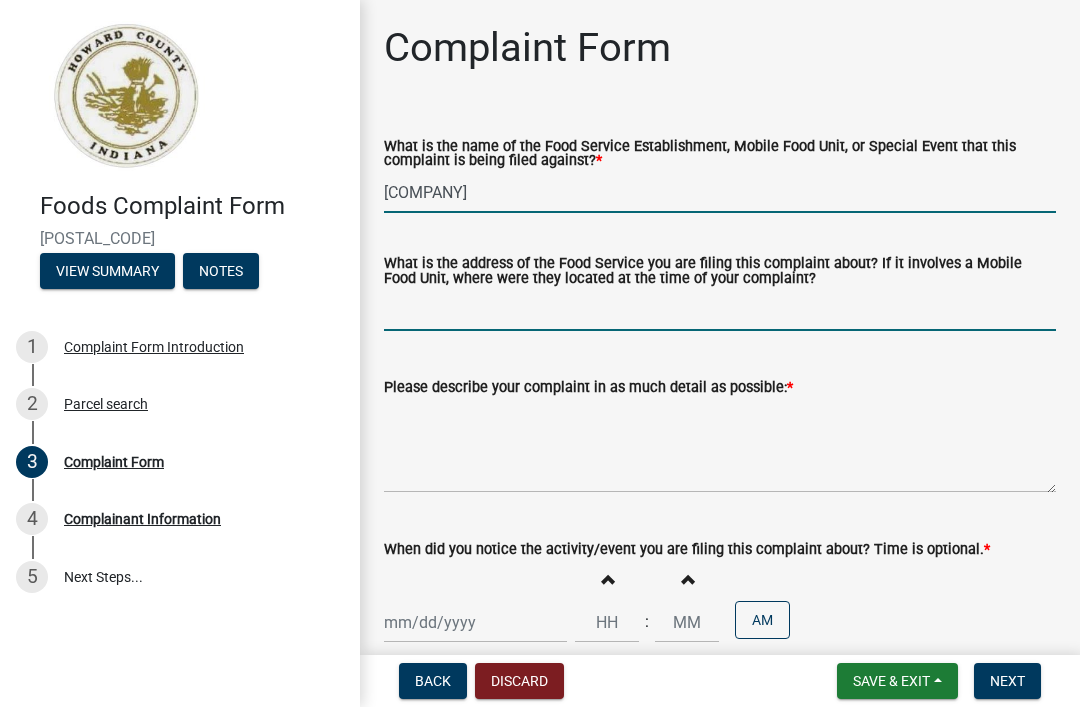 click on "What is the address of the Food Service you are filing this complaint about? If it involves a Mobile Food Unit, where were they located at the time of your complaint?" at bounding box center (720, 310) 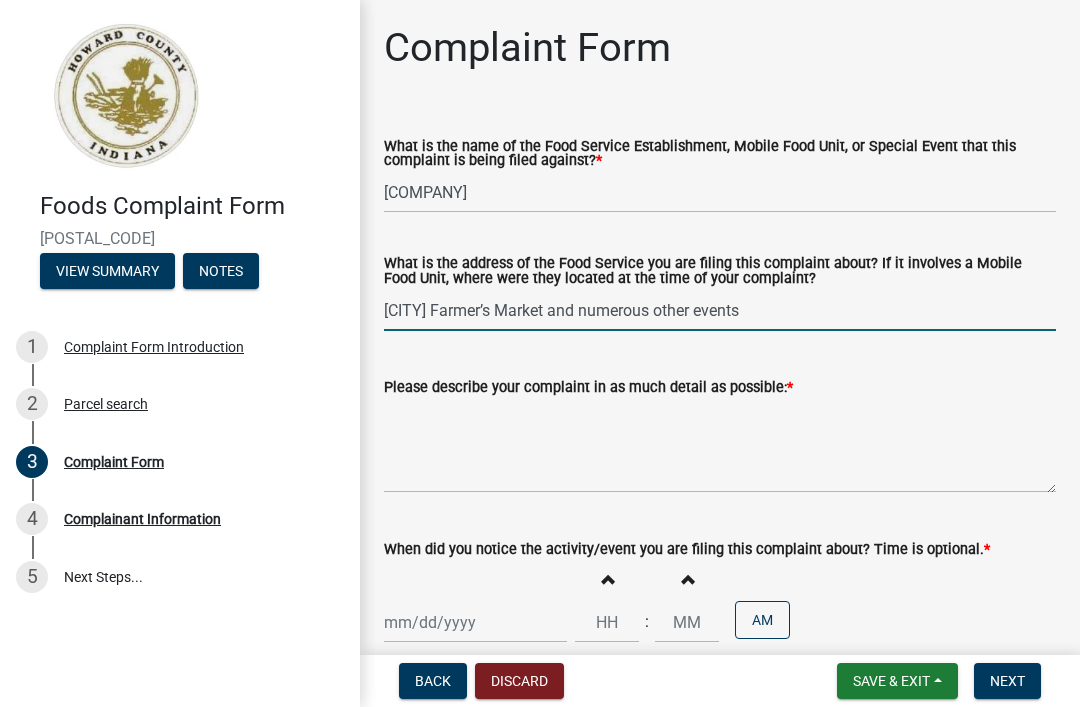 type on "[CITY] Farmer’s Market and numerous other events" 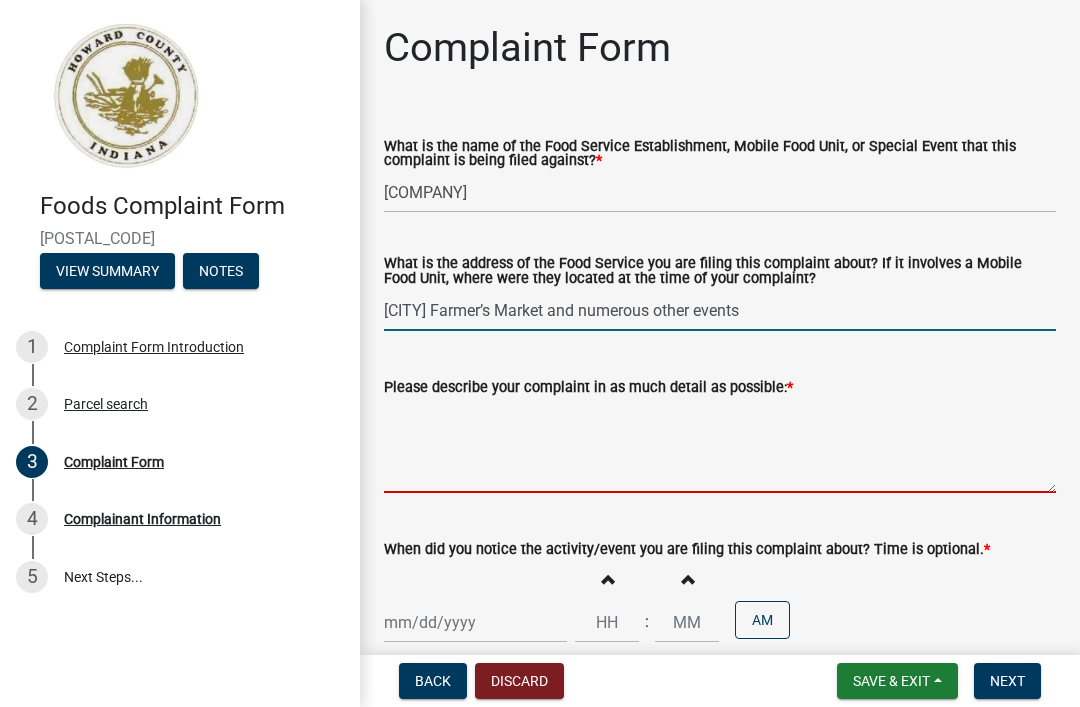 click on "Please describe your complaint in as much detail as possible:  *" at bounding box center (720, 446) 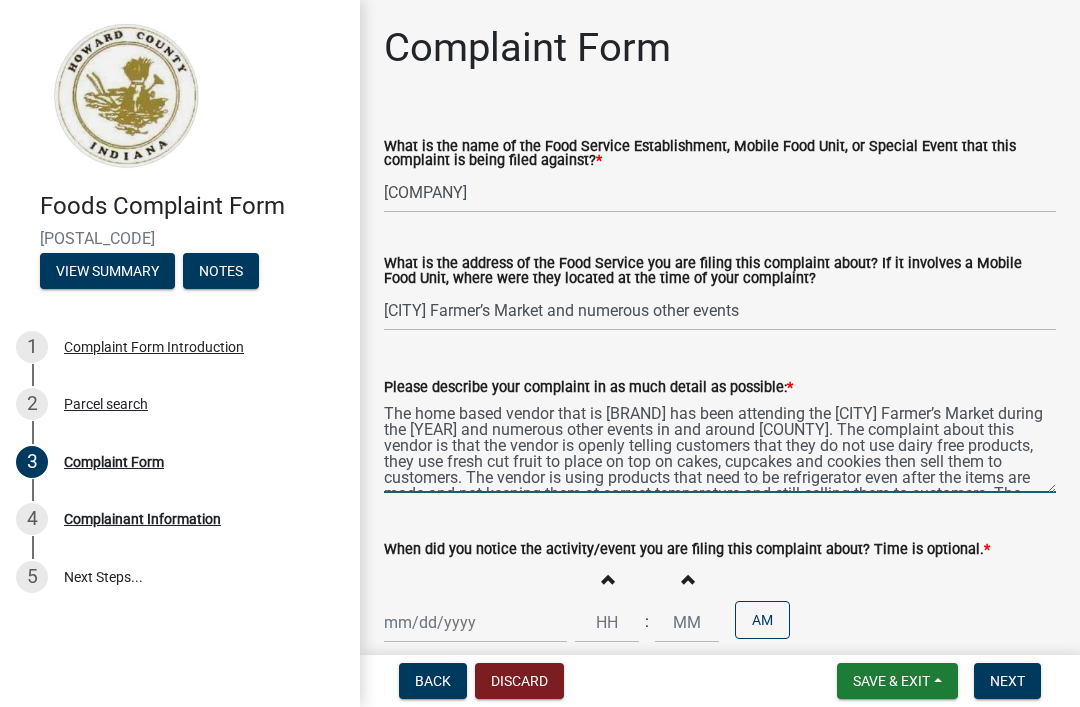 scroll, scrollTop: 0, scrollLeft: 0, axis: both 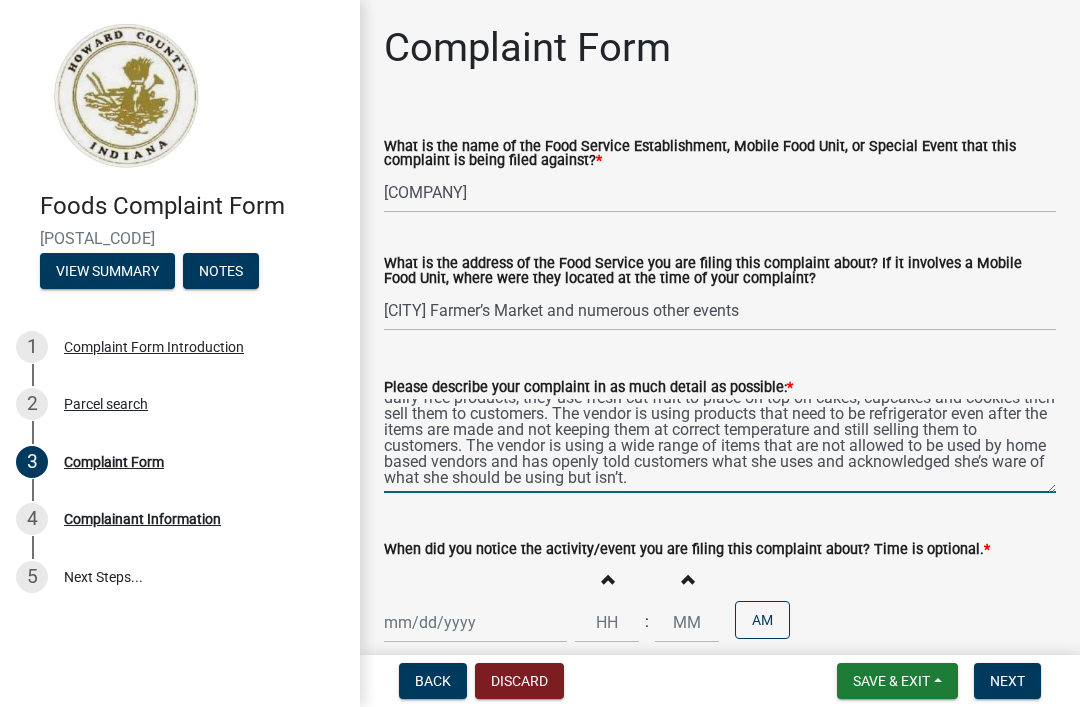 click on "The home based vendor that is Magnolia Makings has been attending the Kokomo Farmer’s Market during the [YEAR] season and numerous other events in and around [COUNTY]. The complaint about this vendor is that the vendor is openly telling customers that they do not use dairy free products, they use fresh cut fruit to place on top on cakes, cupcakes and cookies then sell them to customers. The vendor is using products that need to be refrigerator even after the items are made and not keeping them at correct temperature and still selling them to customers. The vendor is using a wide range of items that are not allowed to be used by home based vendors and has openly told customers what she uses and acknowledged she’s ware of what she should be using but isn’t." at bounding box center [720, 446] 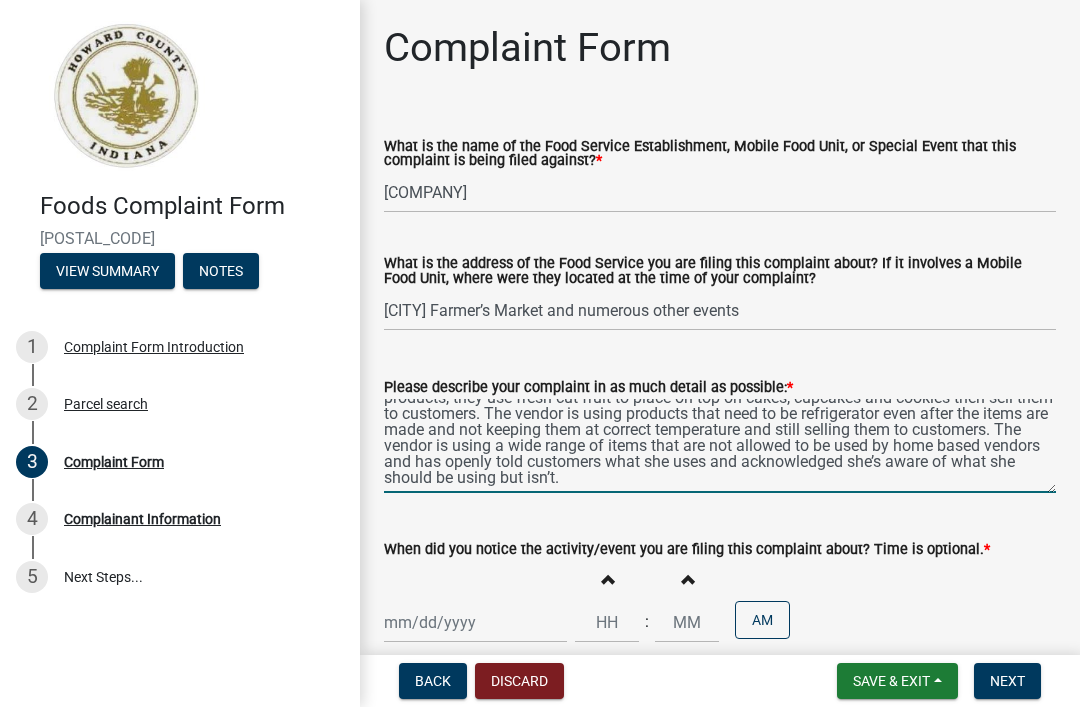 click on "The home based vendor that is [BRAND] has been attending the [CITY] Farmer’s Market during the [YEAR] season and numerous other events in and around [COUNTY]. The complaint about this vendor is that the vendor is openly telling customers that they do not use dairy free products, they use fresh cut fruit to place on top on cakes, cupcakes and cookies then sell them to customers. The vendor is using products that need to be refrigerator even after the items are made and not keeping them at correct temperature and still selling them to customers. The vendor is using a wide range of items that are not allowed to be used by home based vendors and has openly told customers what she uses and acknowledged she’s aware of what she should be using but isn’t." at bounding box center (720, 446) 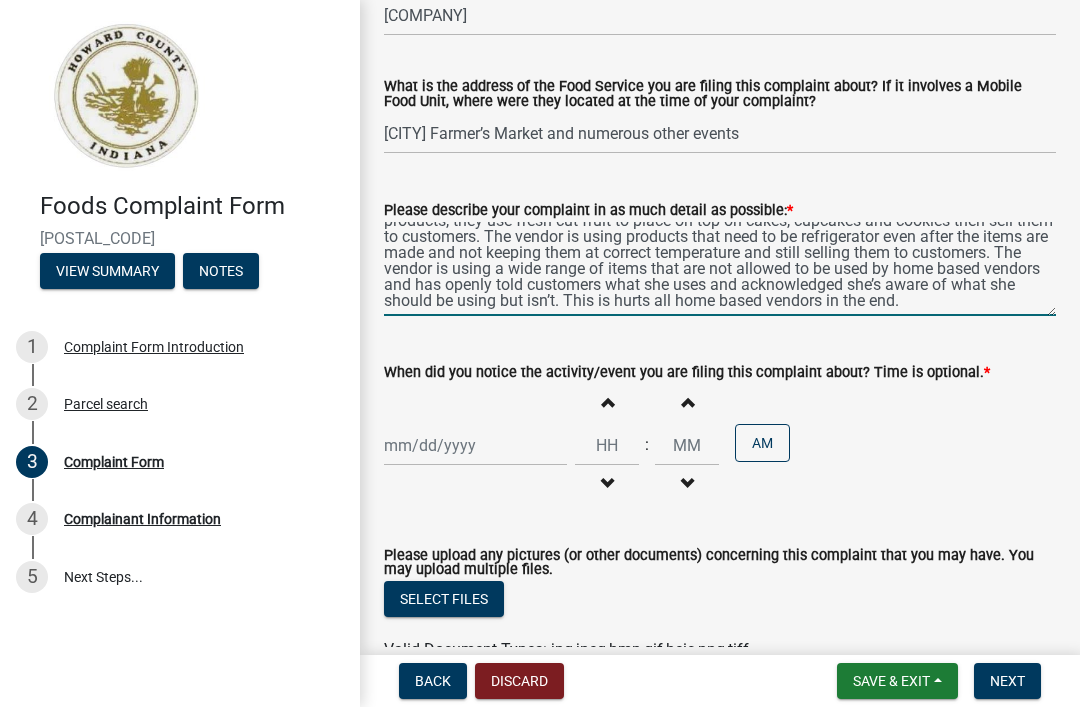 scroll, scrollTop: 182, scrollLeft: 0, axis: vertical 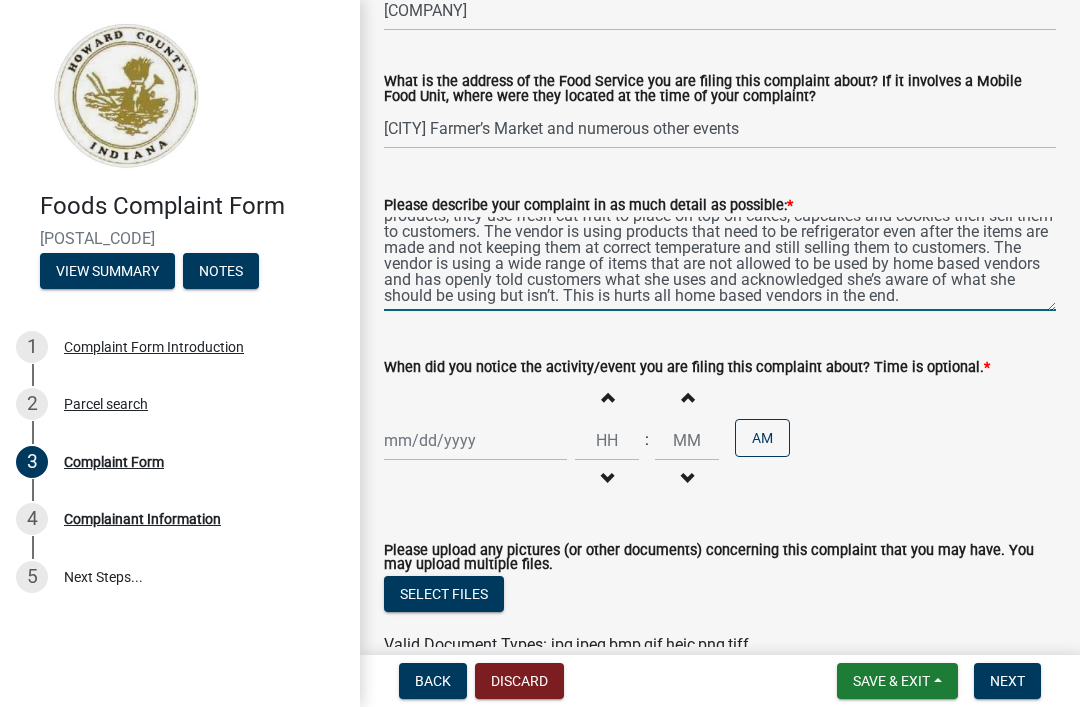 type on "The home based vendor that is [BRAND] has been attending the [CITY] Farmer’s Market during the [YEAR] season and numerous other events in and around [COUNTY]. The complaint about this vendor is that the vendor is openly telling customers that they do not use dairy free products, they use fresh cut fruit to place on top on cakes, cupcakes and cookies then sell them to customers. The vendor is using products that need to be refrigerator even after the items are made and not keeping them at correct temperature and still selling them to customers. The vendor is using a wide range of items that are not allowed to be used by home based vendors and has openly told customers what she uses and acknowledged she’s aware of what she should be using but isn’t. This is hurts all home based vendors in the end." 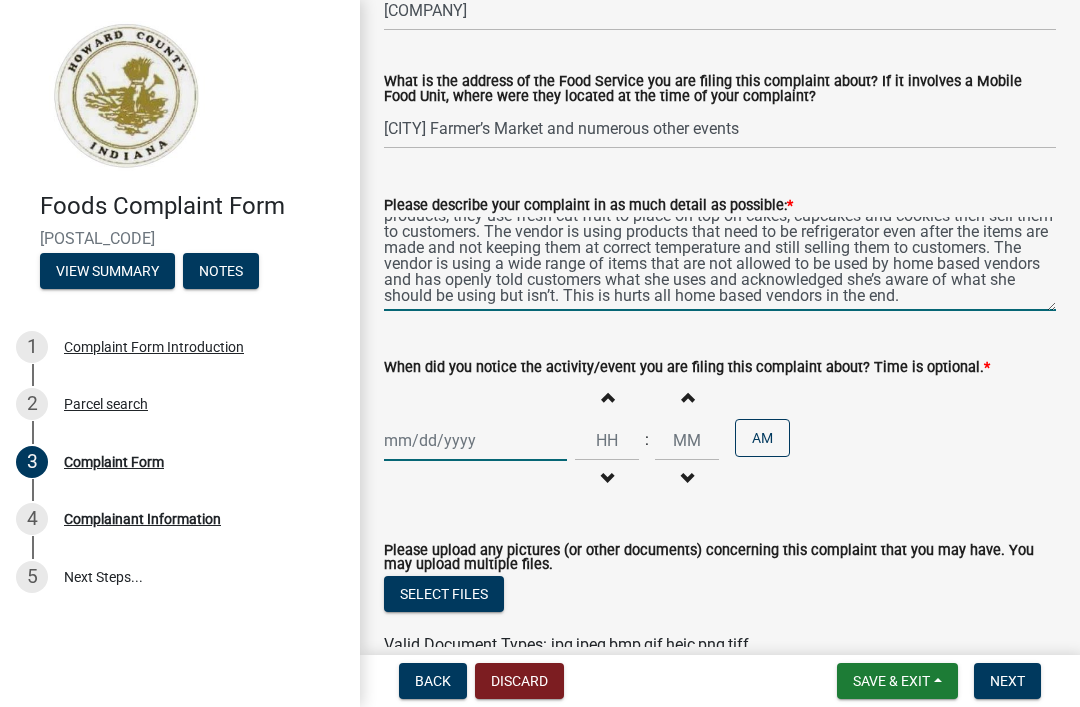 click 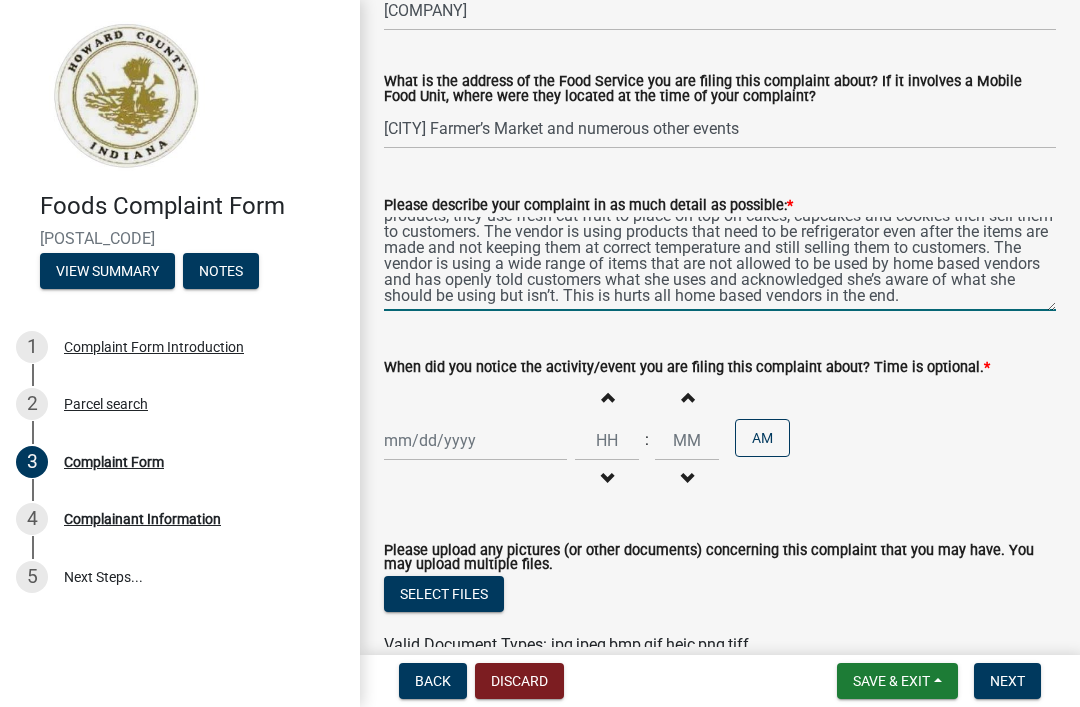 select on "8" 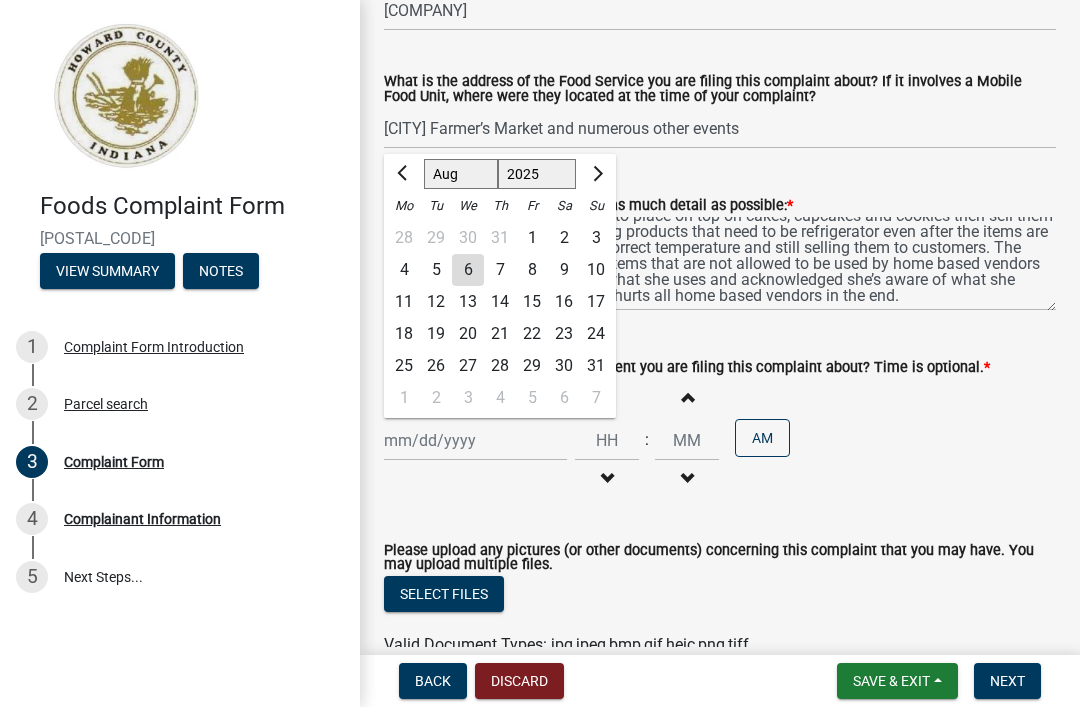 click 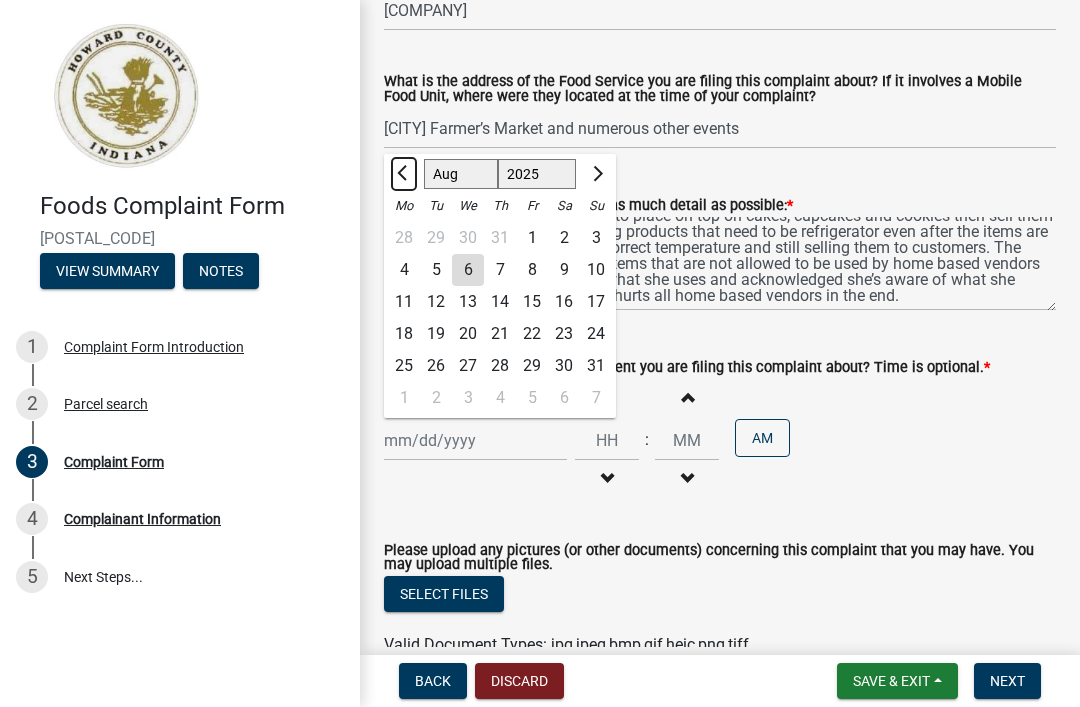 select on "7" 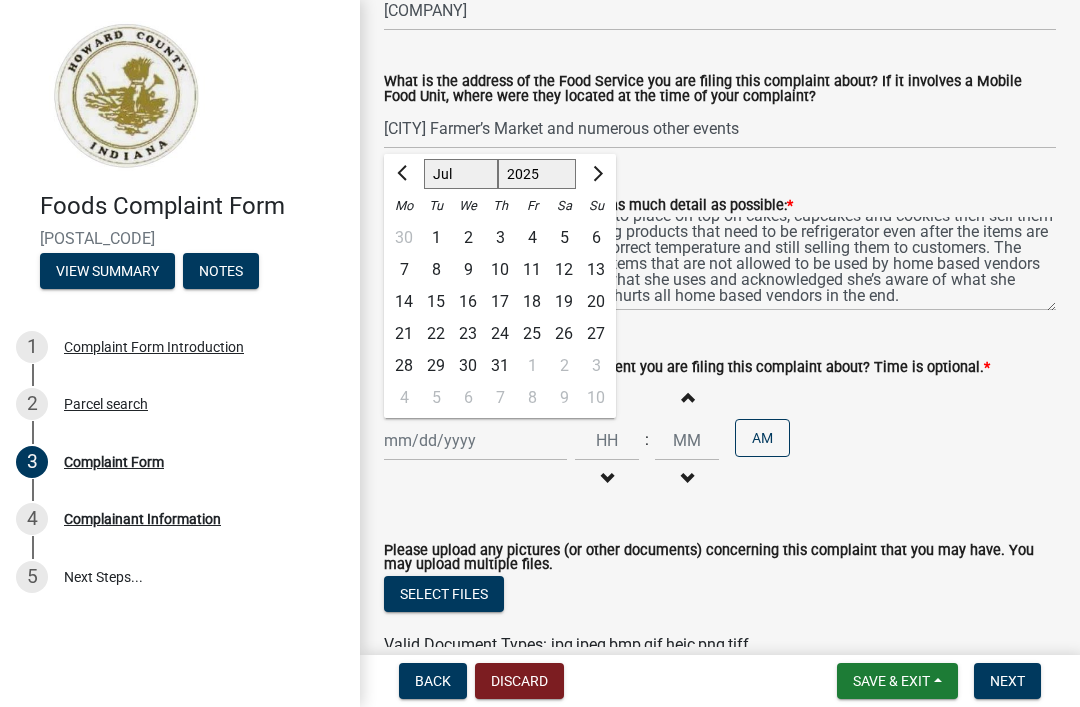 click on "26" 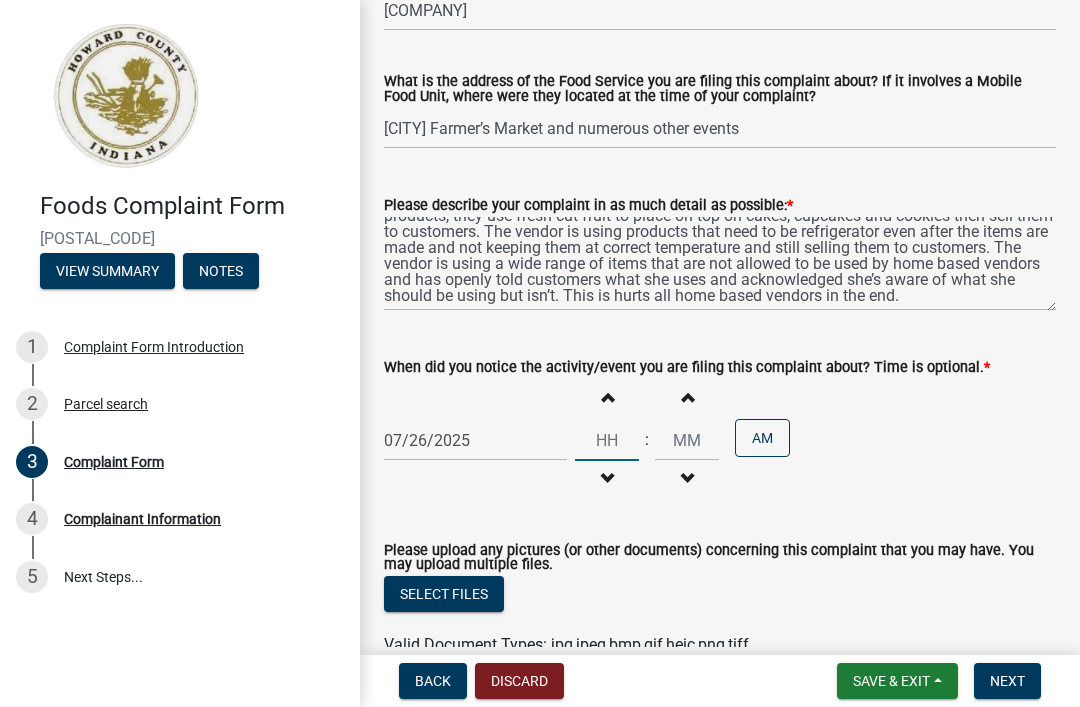 click at bounding box center [607, 440] 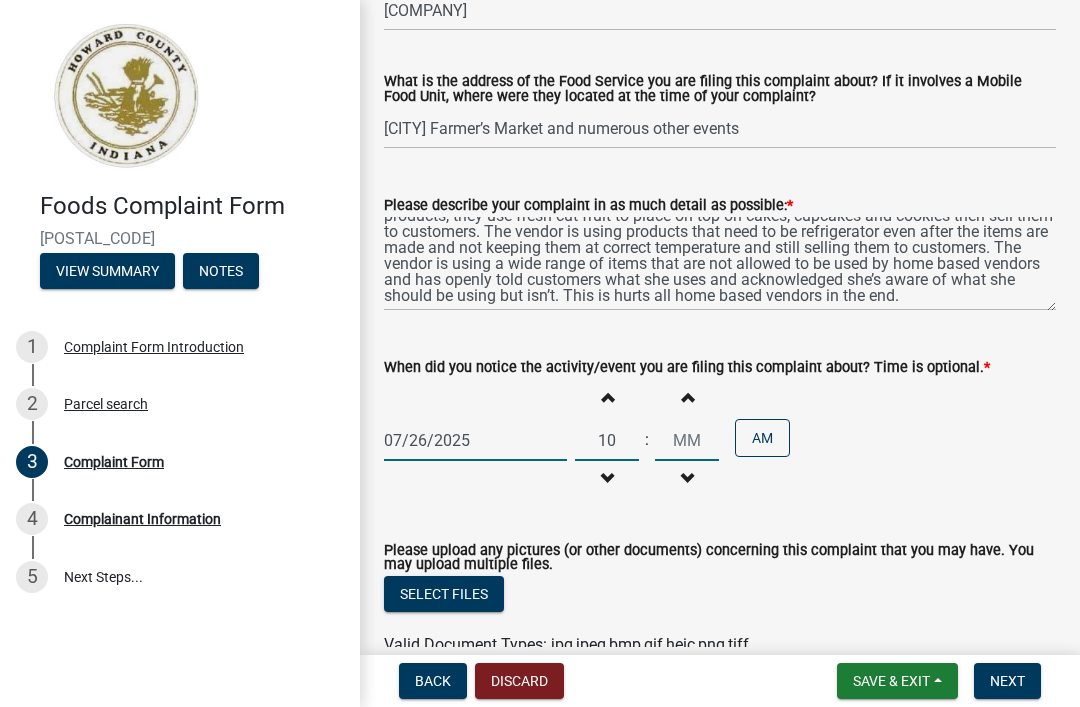 type on "10" 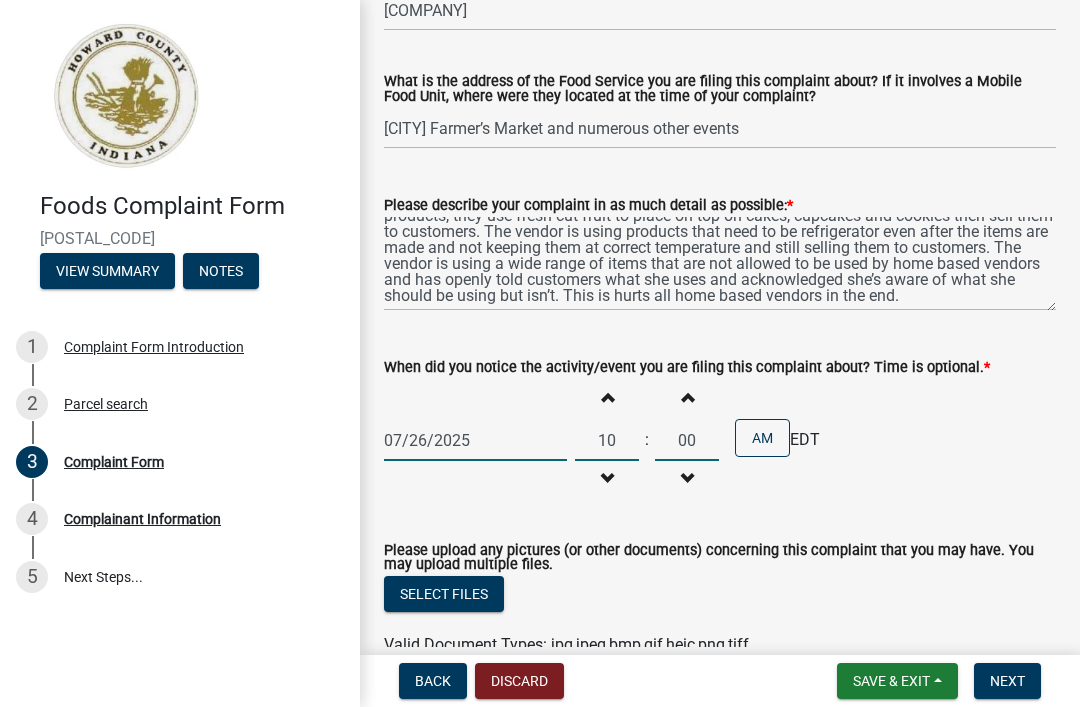 click on "Decrement minutes" at bounding box center (687, 479) 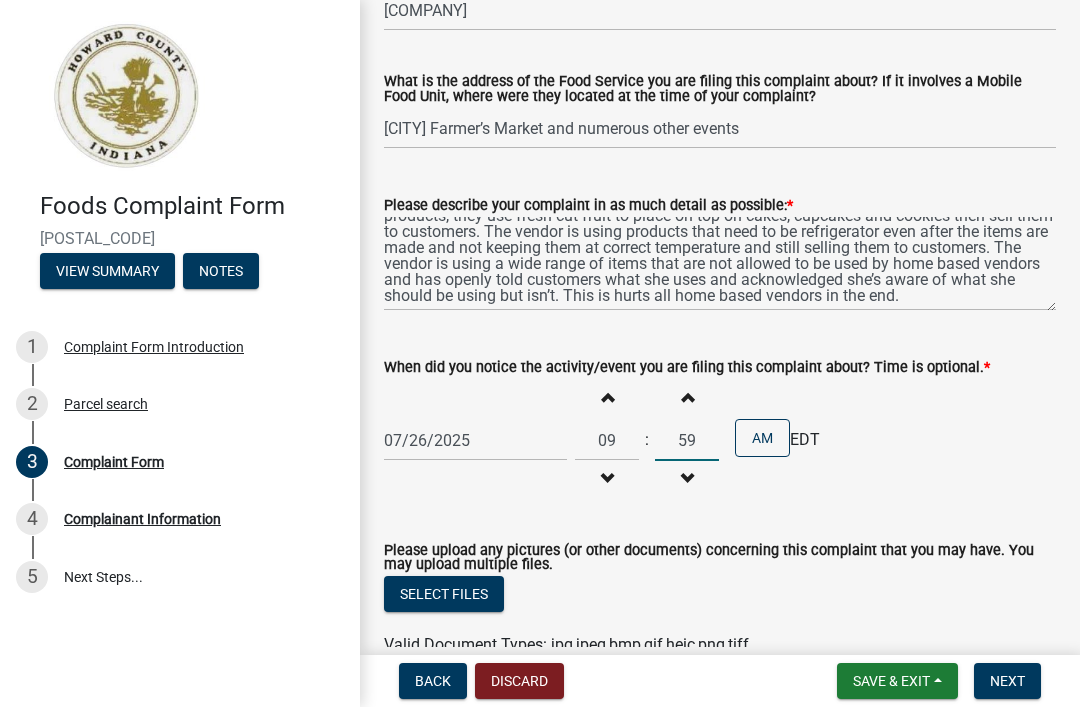 click on "59" at bounding box center [687, 440] 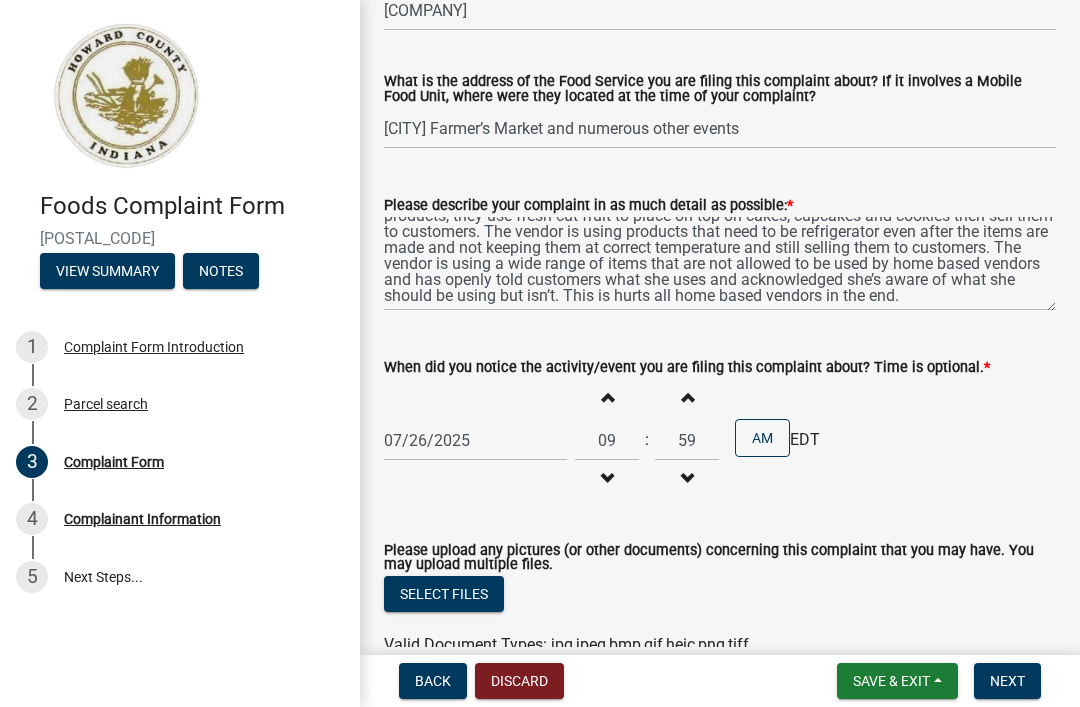 click at bounding box center [687, 478] 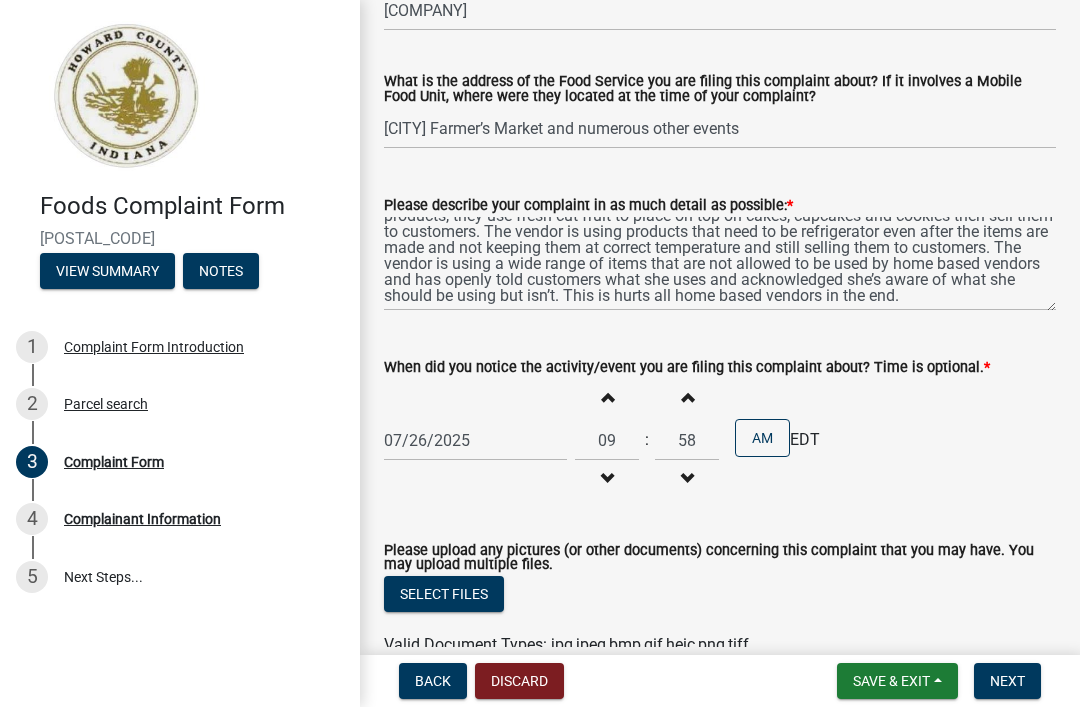 click at bounding box center [687, 478] 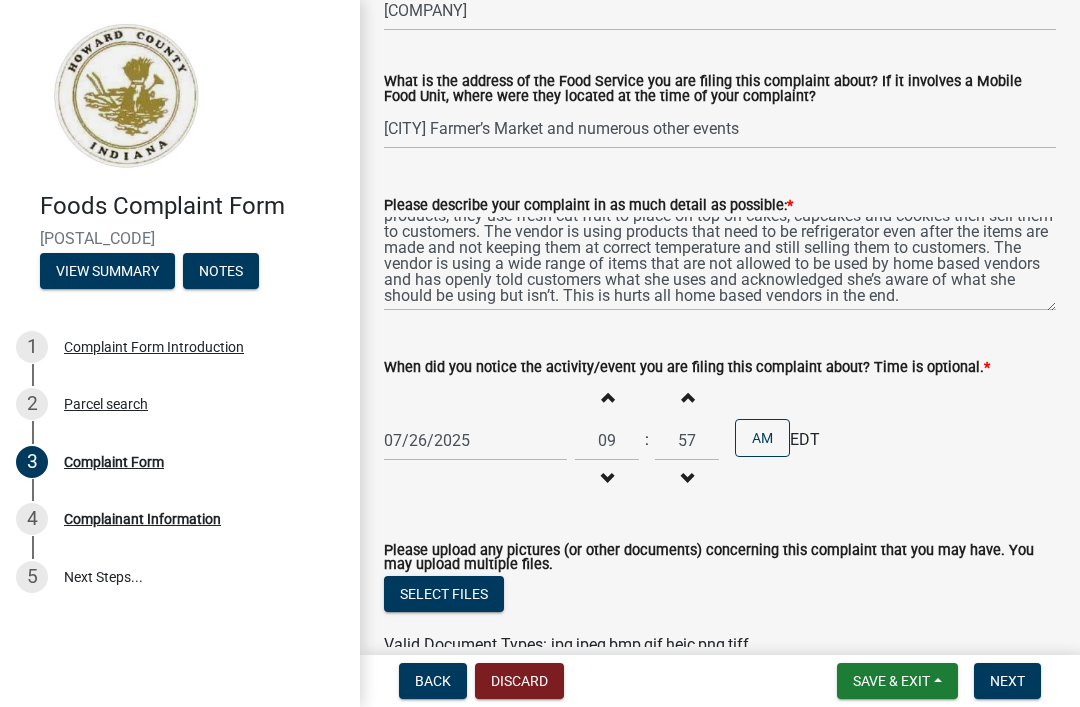 click at bounding box center (687, 478) 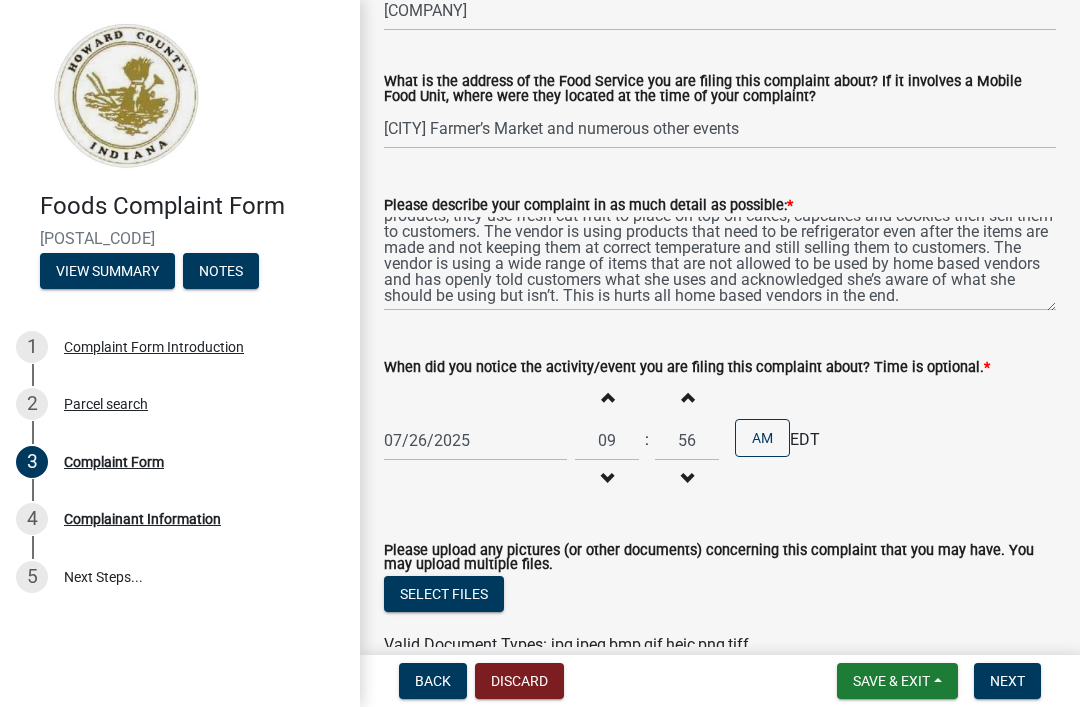 click at bounding box center [607, 478] 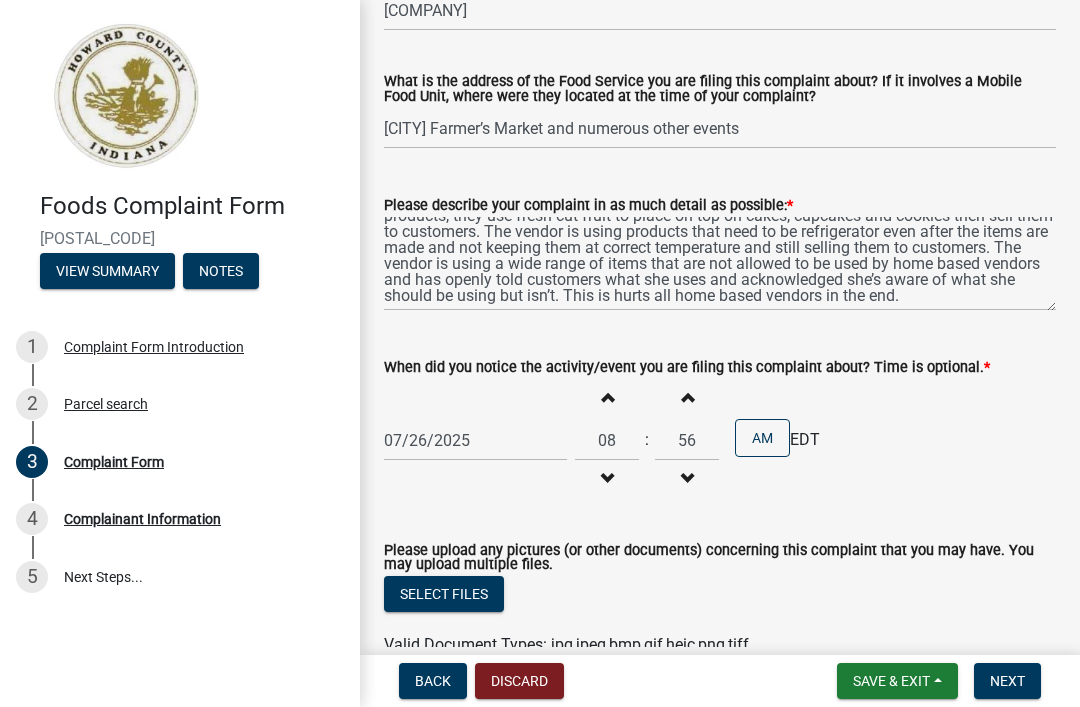 click at bounding box center (607, 478) 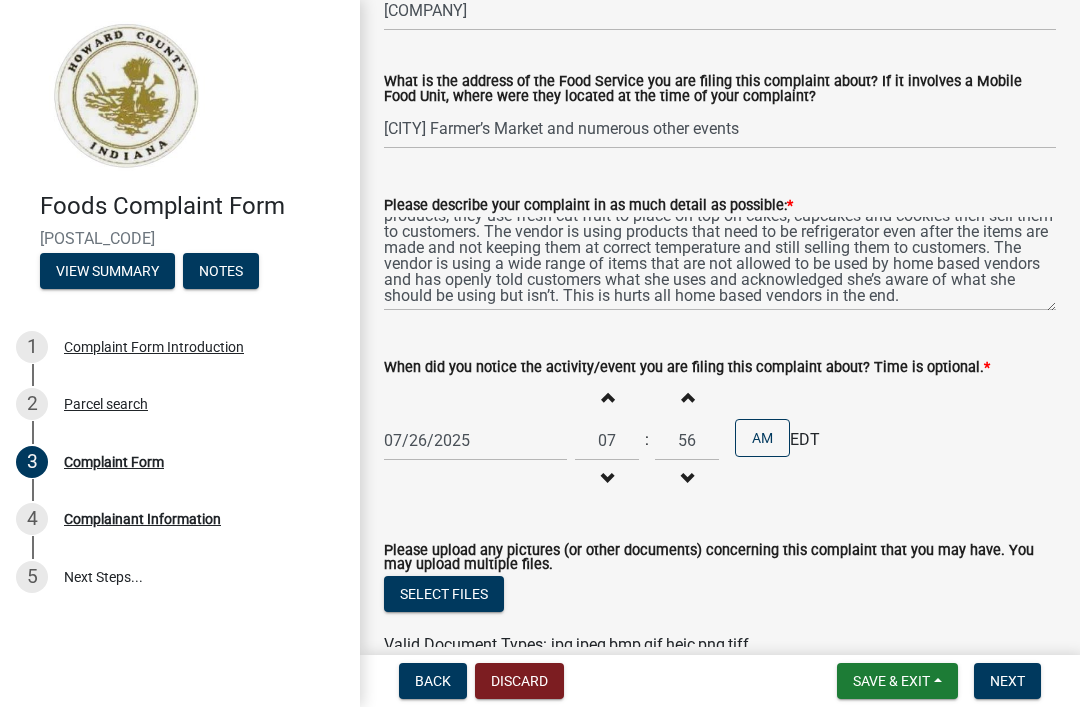 click at bounding box center (607, 478) 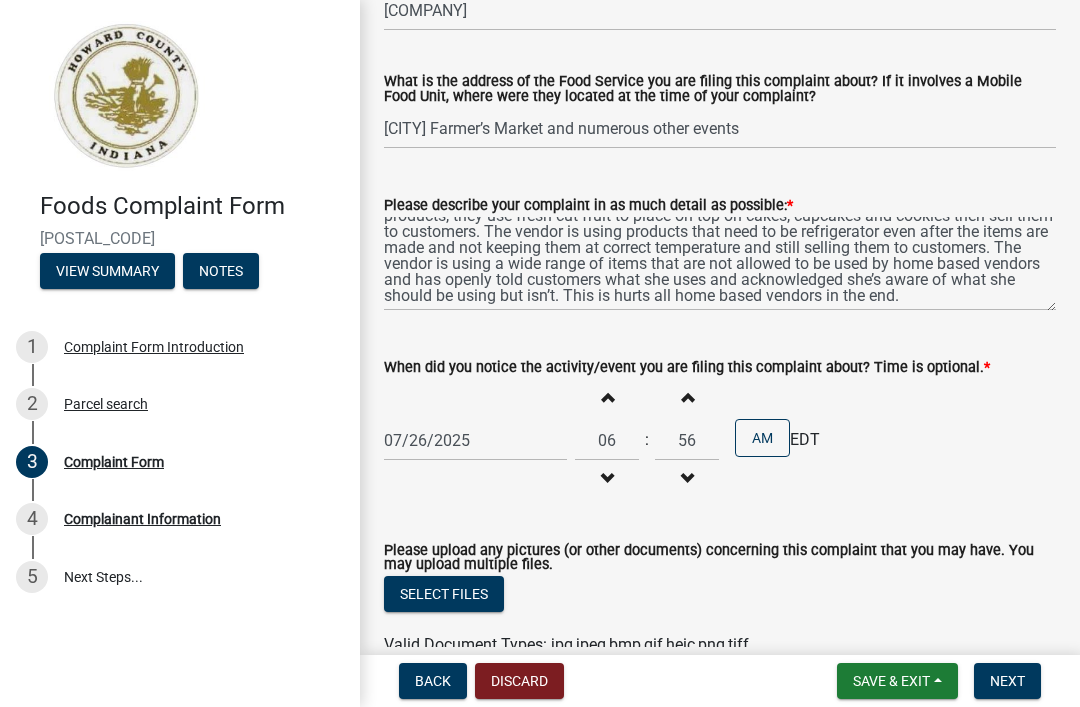 click at bounding box center [607, 478] 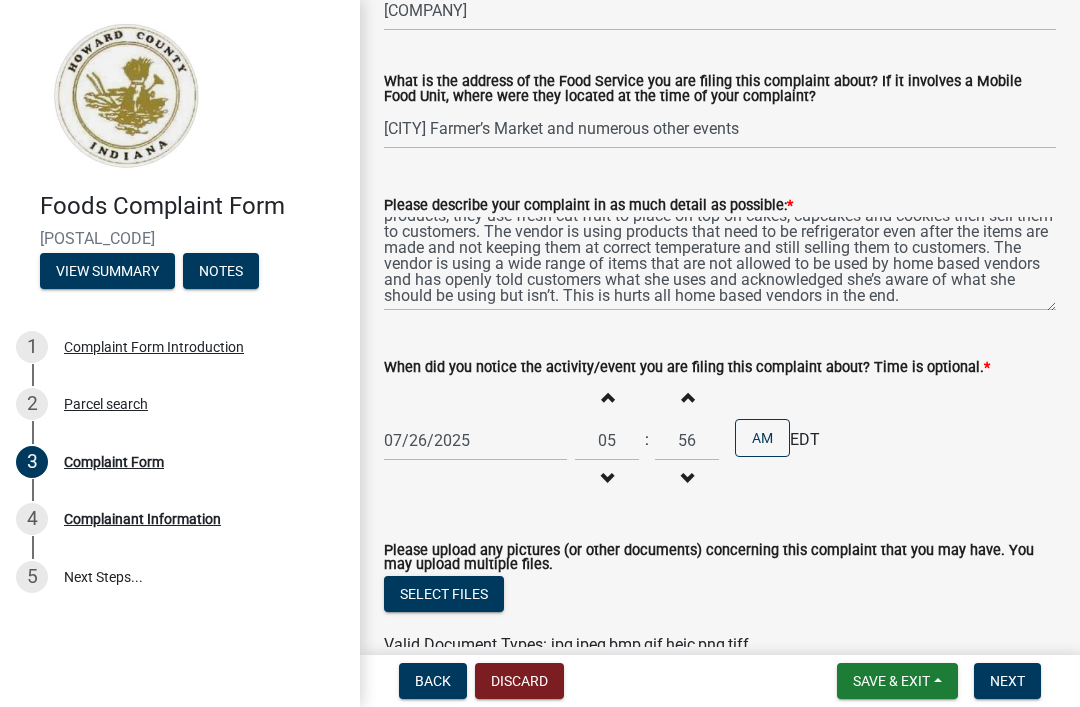 click on "Increment hours" at bounding box center [607, 397] 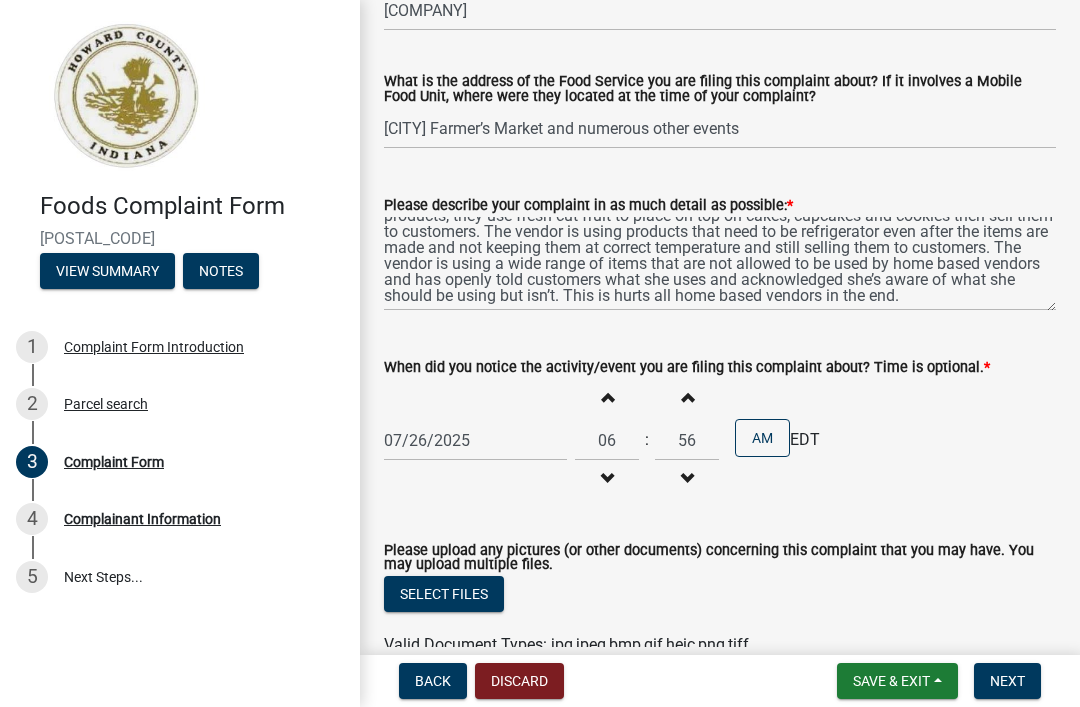 click on "Increment hours" at bounding box center [607, 397] 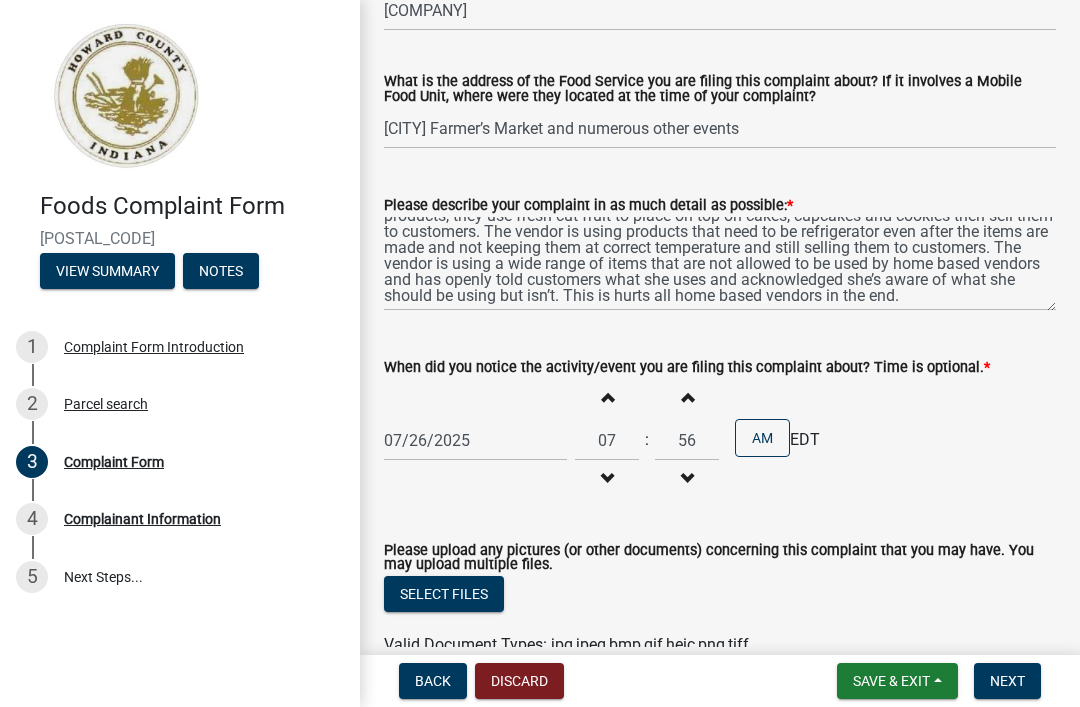 click on "Increment hours" at bounding box center (607, 397) 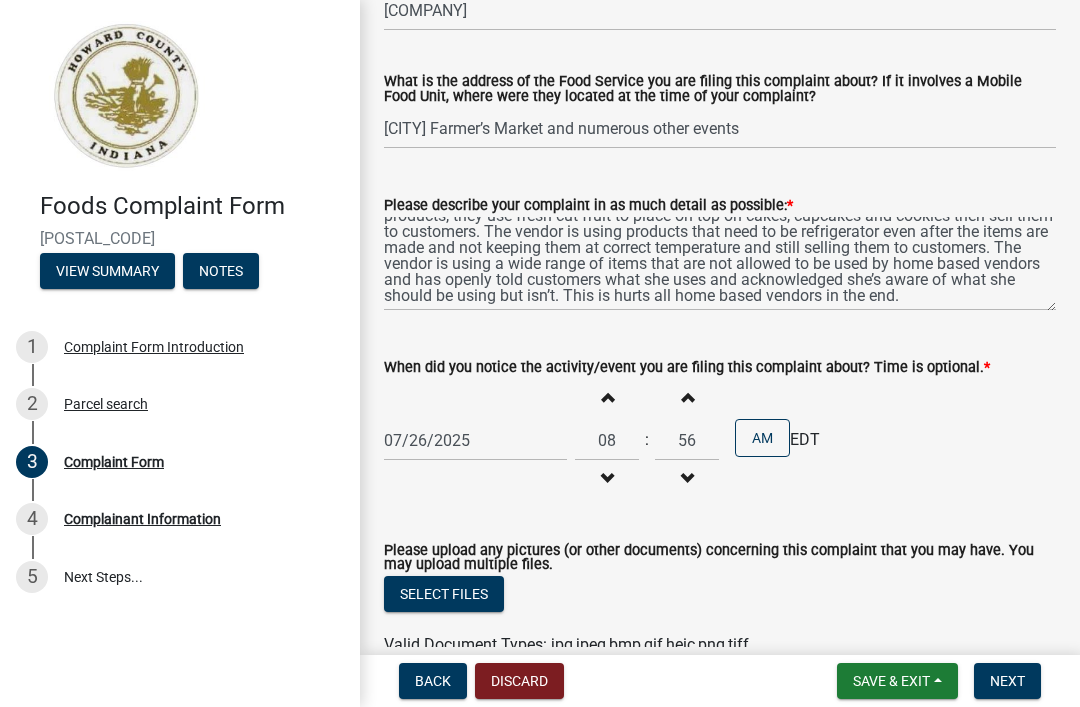 click on "Increment hours" at bounding box center [607, 397] 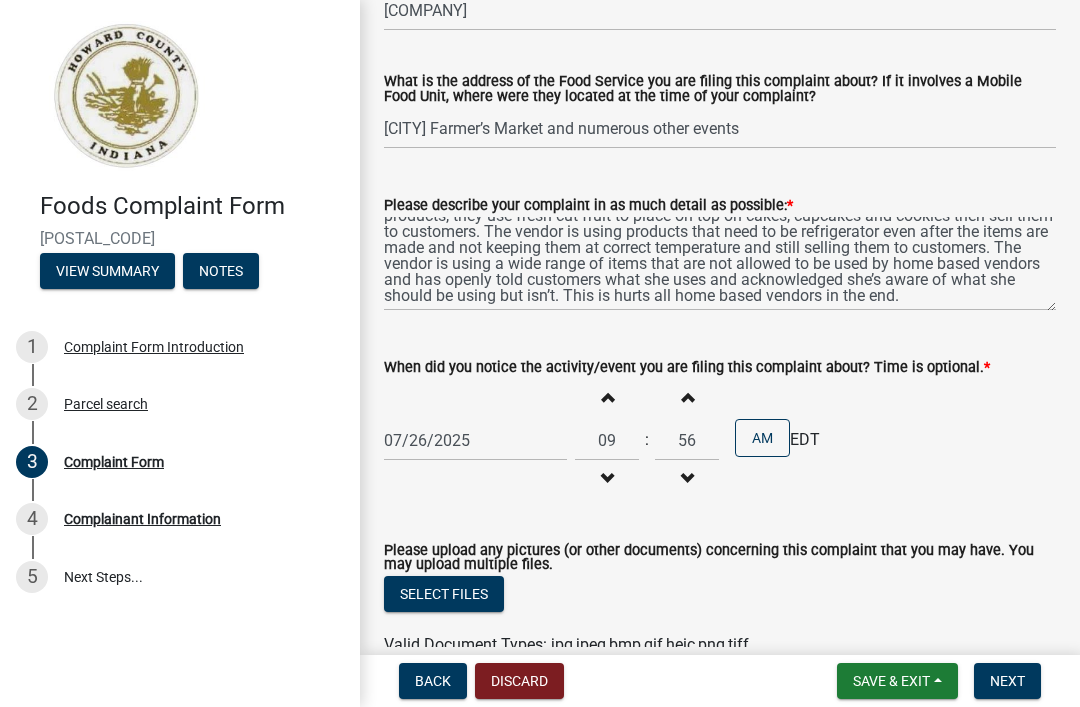 click on "Increment hours" at bounding box center (607, 397) 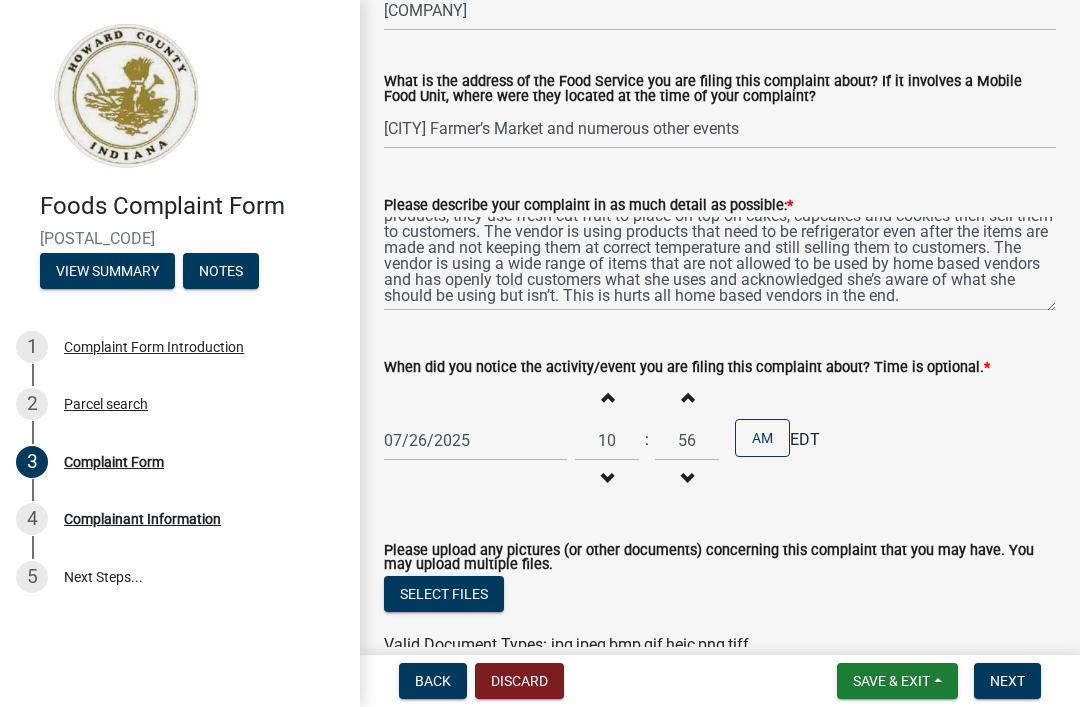 click on "Decrement minutes" at bounding box center (687, 479) 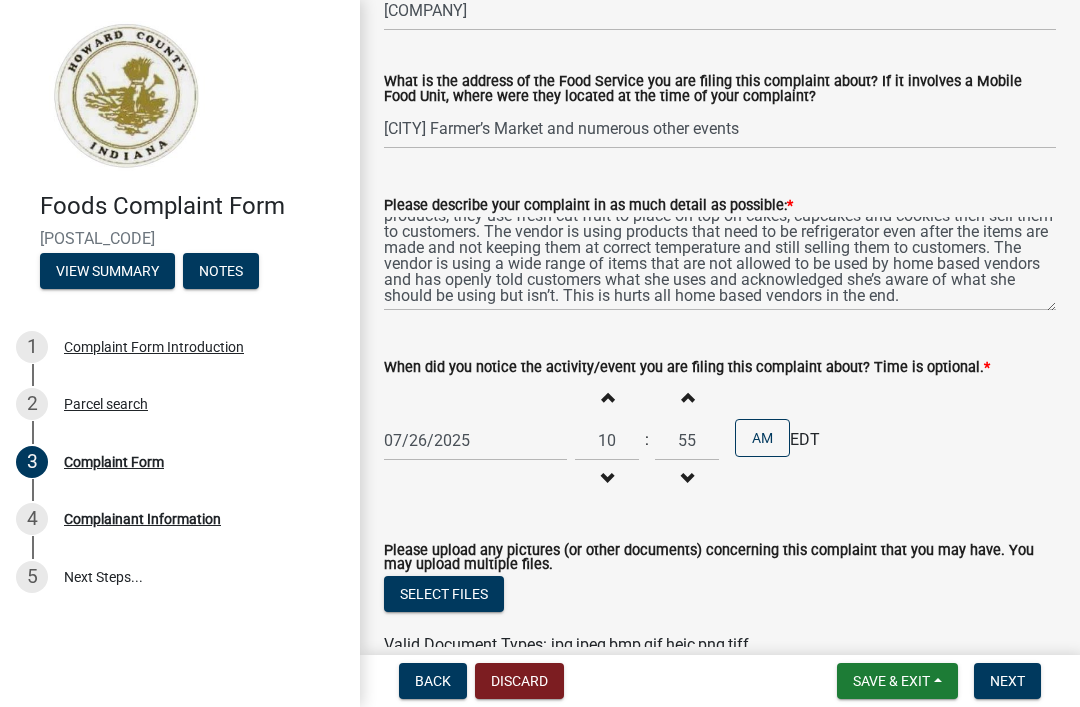 click on "Decrement minutes" at bounding box center [687, 479] 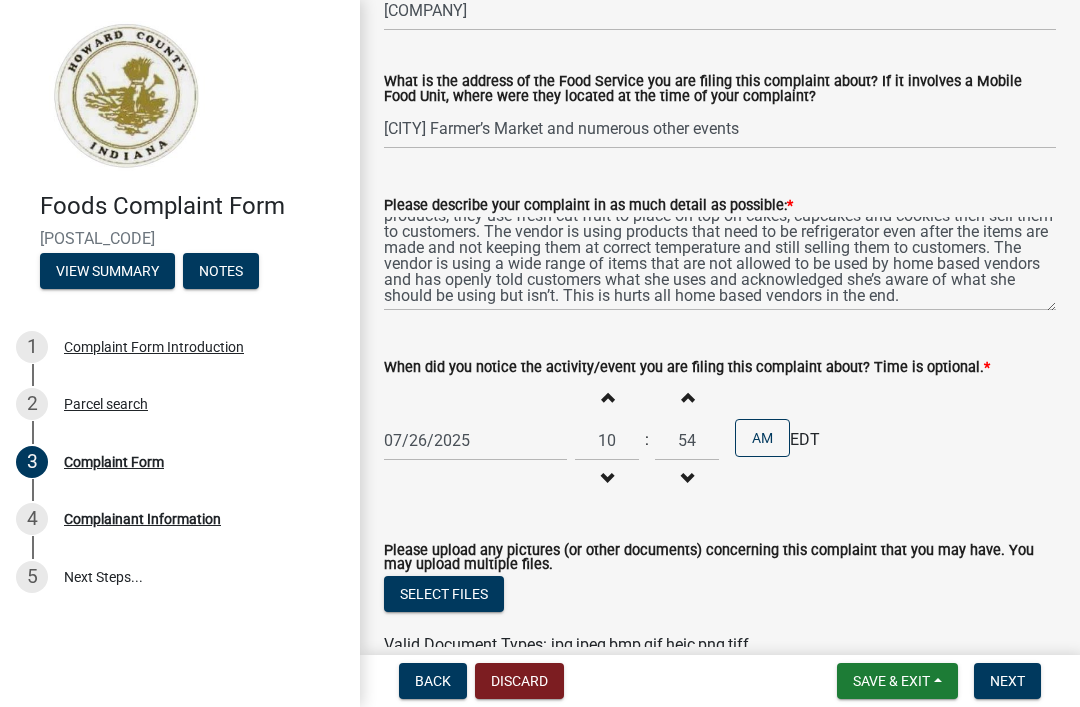 click on "Decrement minutes" at bounding box center [687, 479] 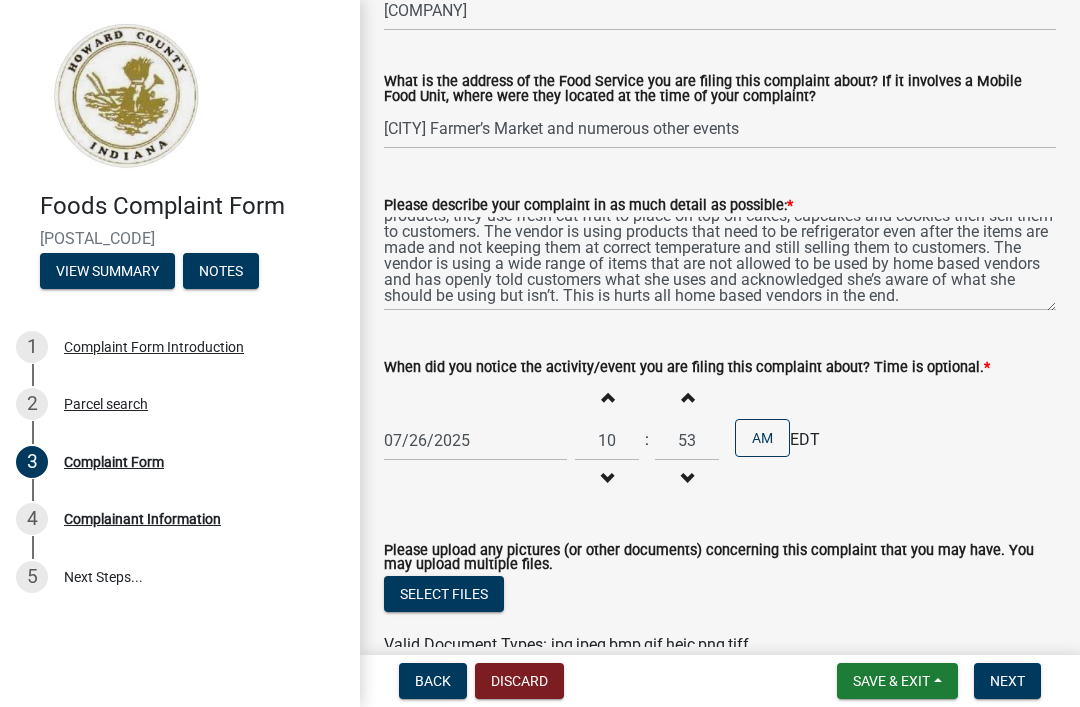 click at bounding box center [687, 478] 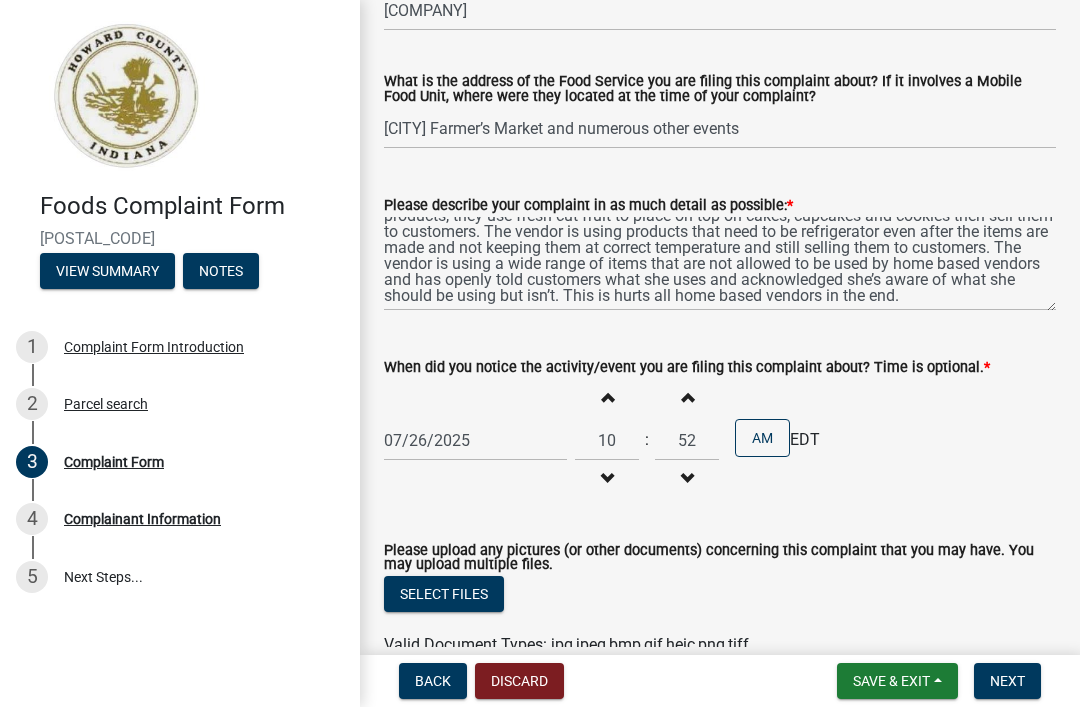 click at bounding box center (687, 478) 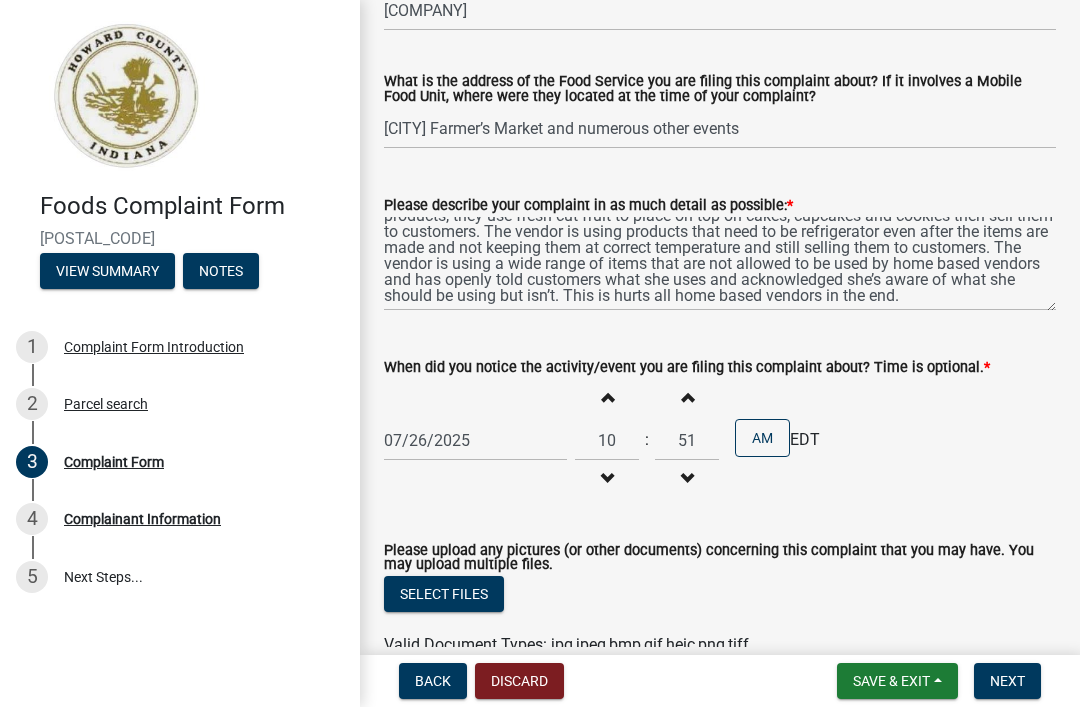 click at bounding box center [687, 478] 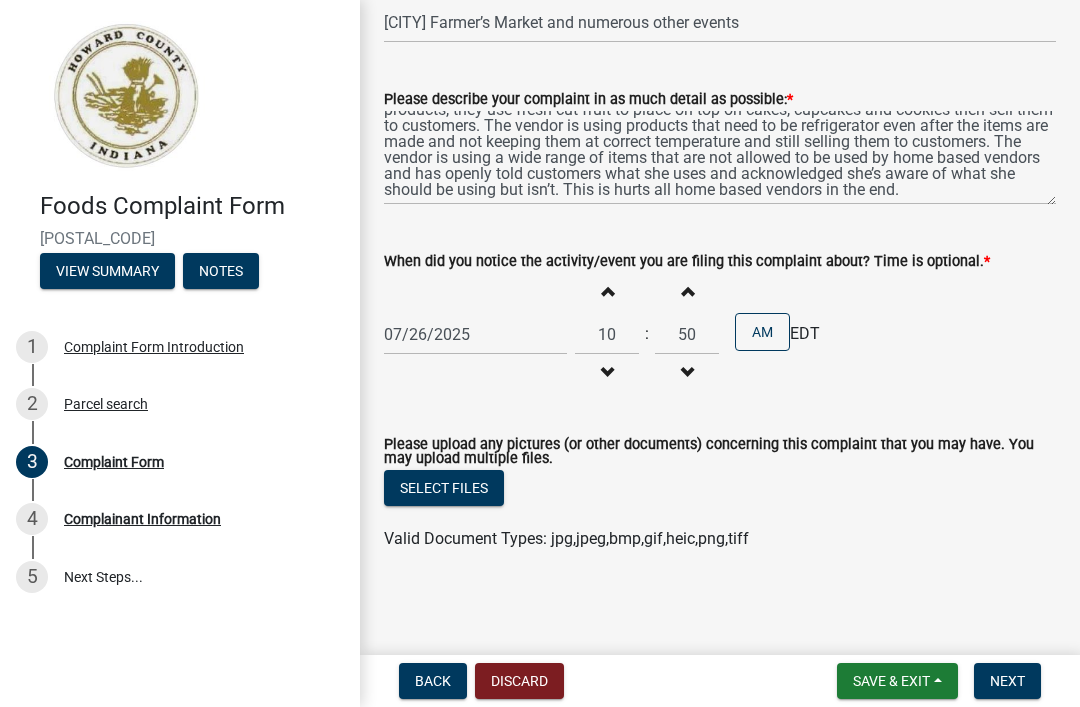 scroll, scrollTop: 290, scrollLeft: 0, axis: vertical 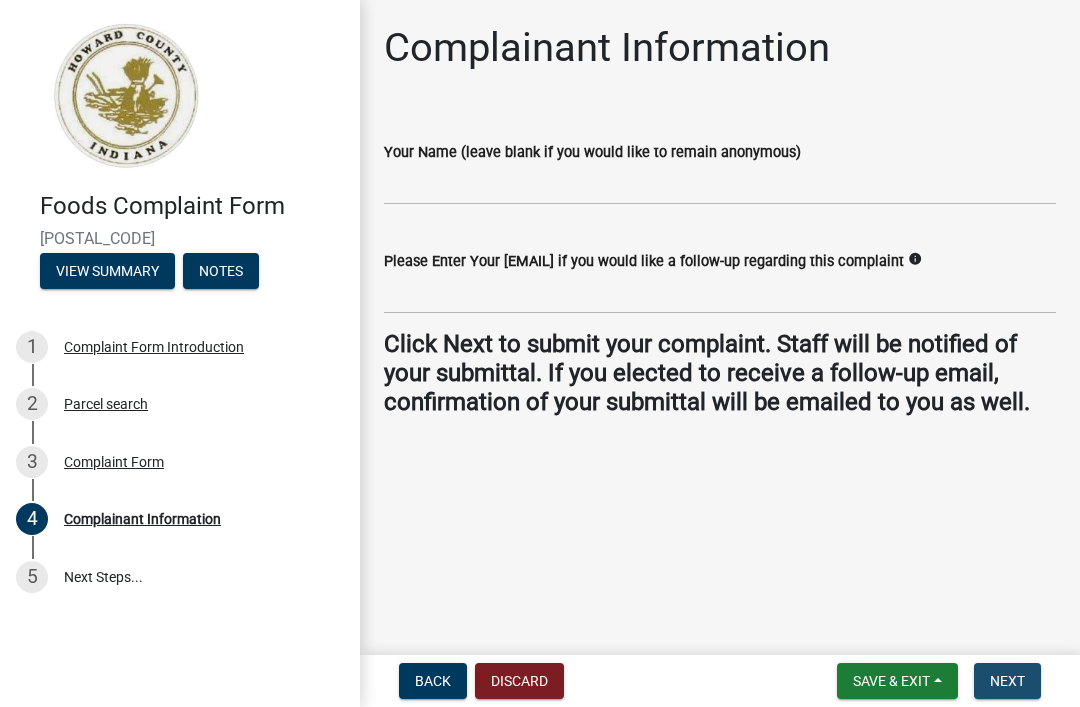 click on "Next" at bounding box center (1007, 681) 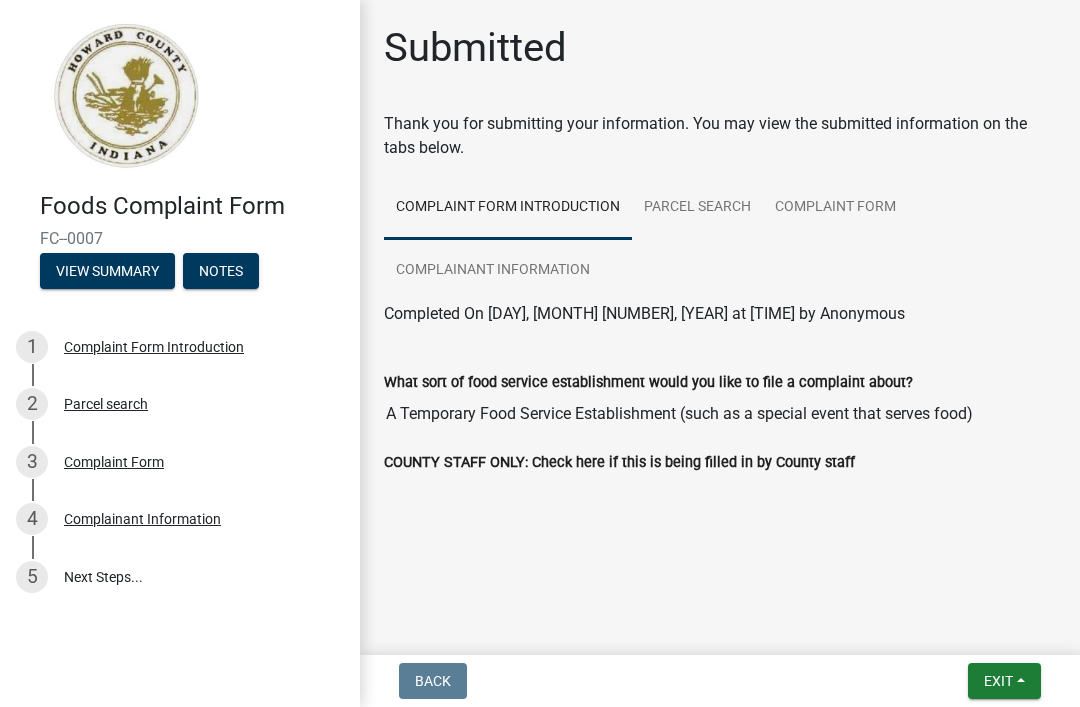 click on "Exit" at bounding box center [1004, 681] 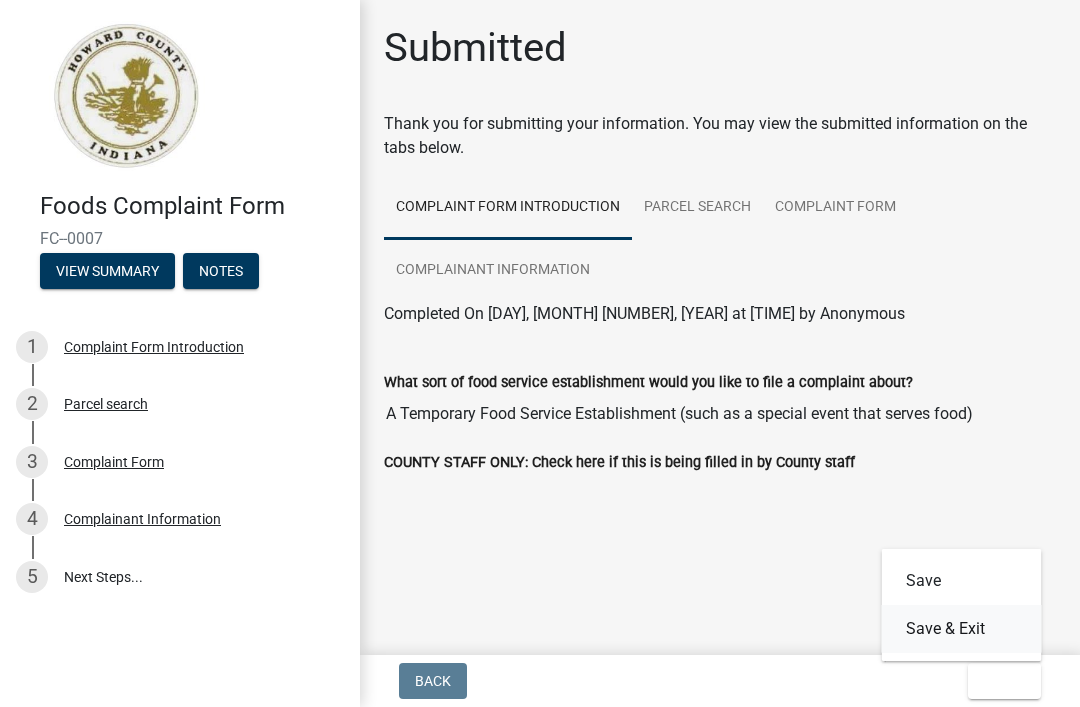 click on "Save & Exit" at bounding box center (962, 629) 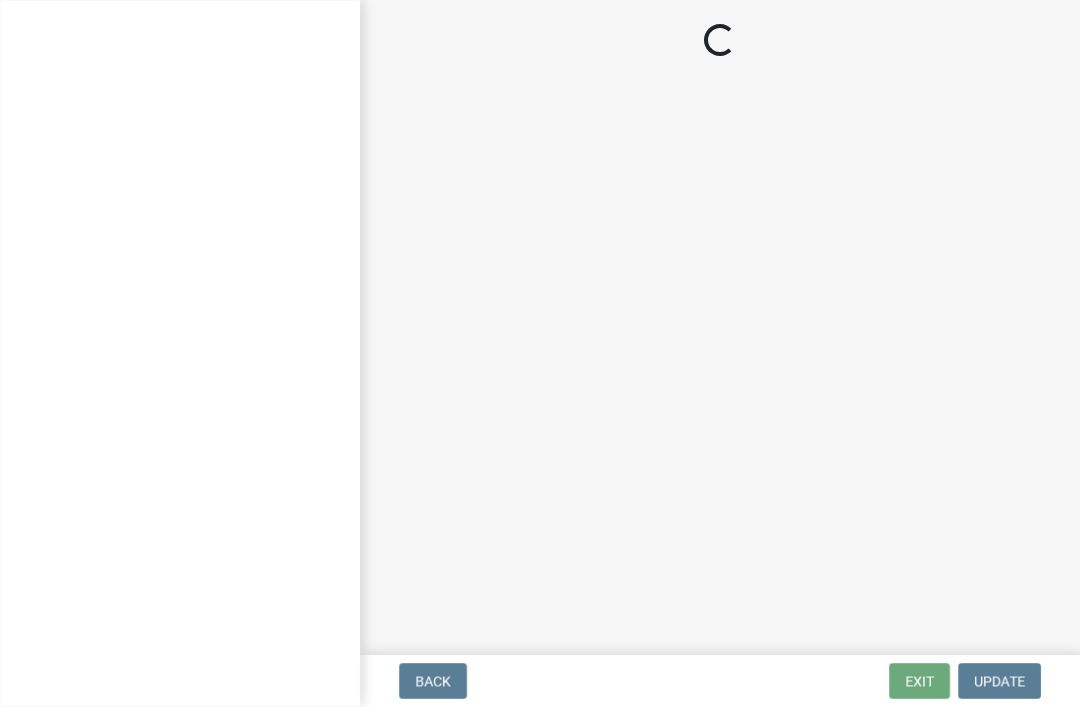 scroll, scrollTop: 0, scrollLeft: 0, axis: both 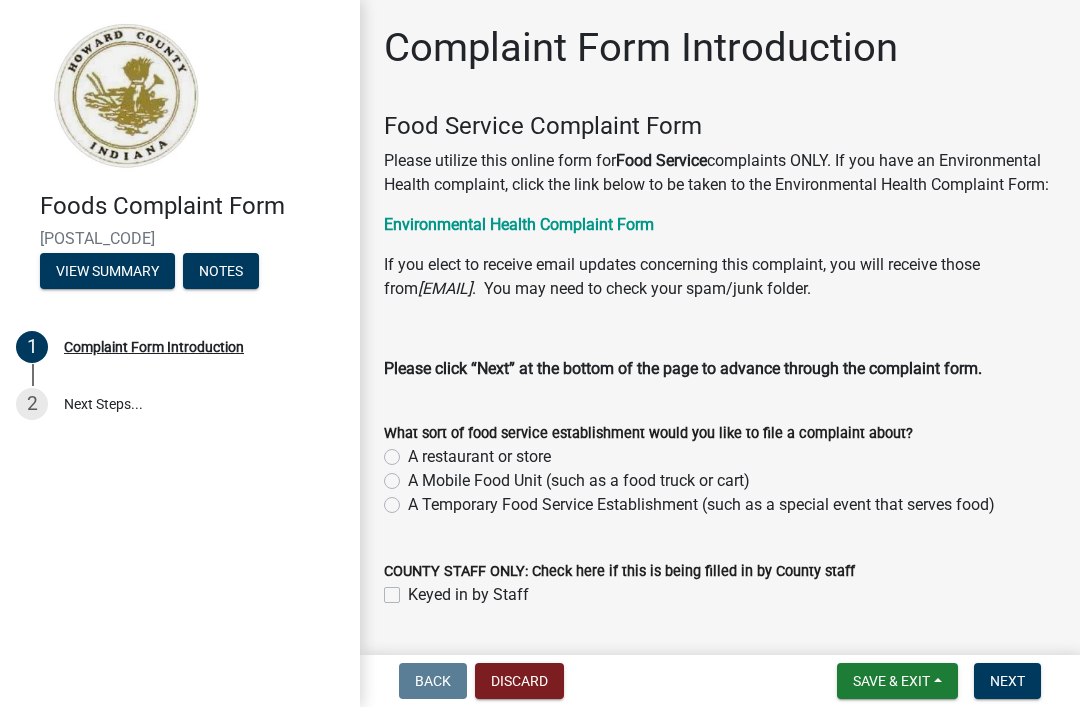 click on "Next" at bounding box center [1007, 681] 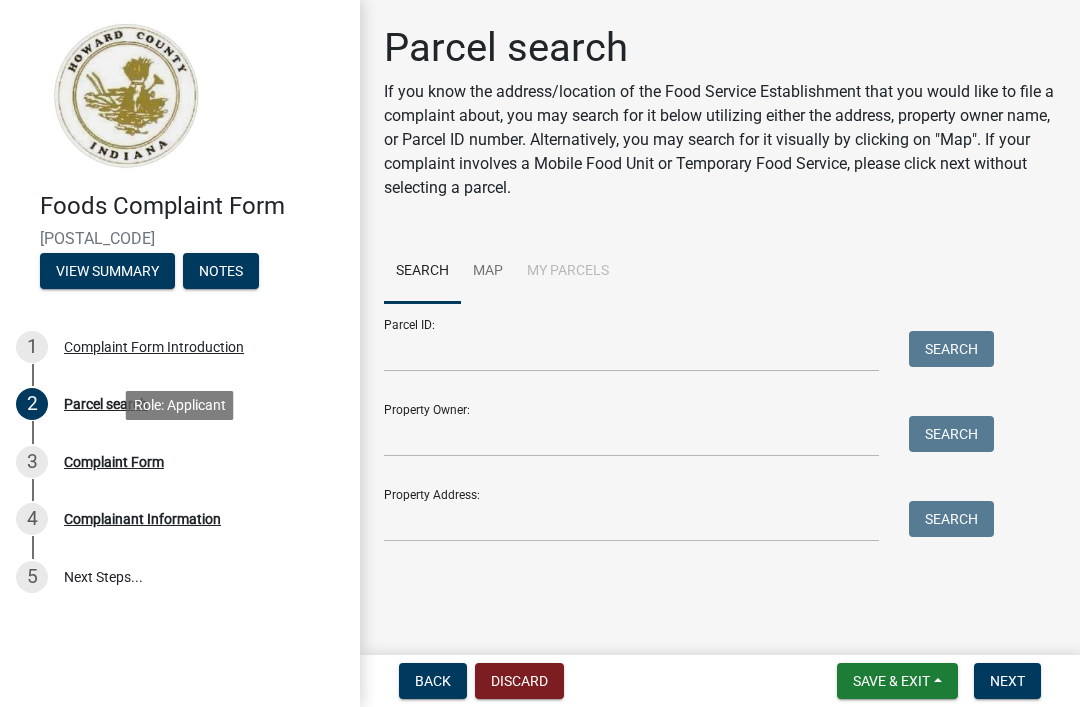 click on "Complaint Form" at bounding box center (114, 462) 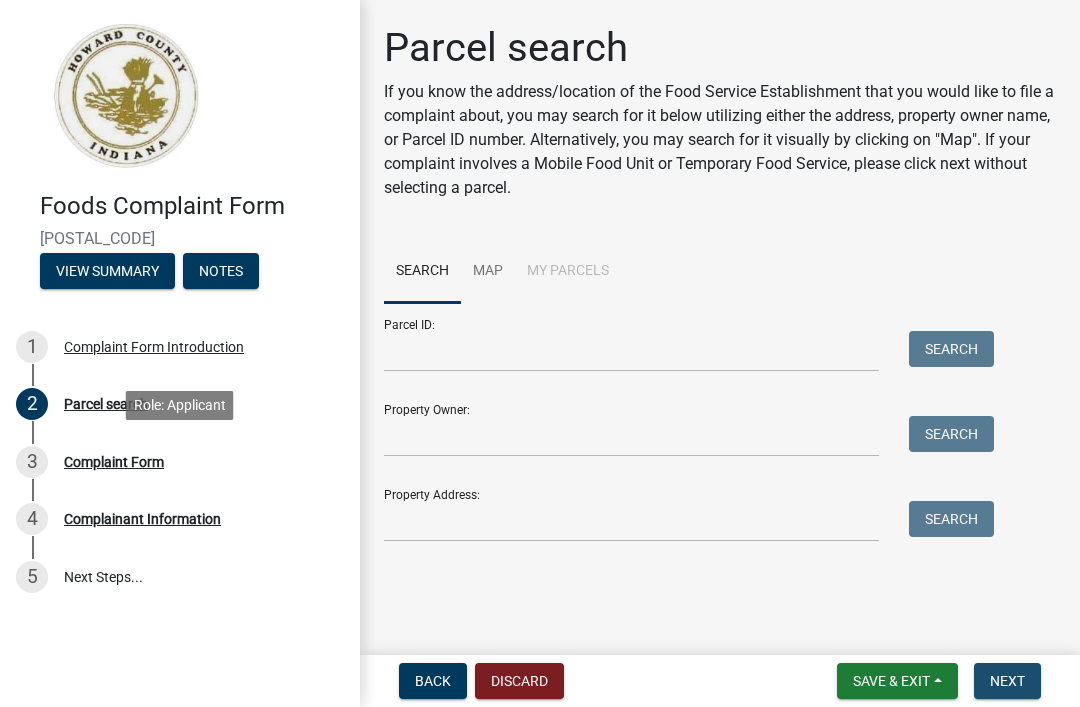 click on "Next" at bounding box center [1007, 681] 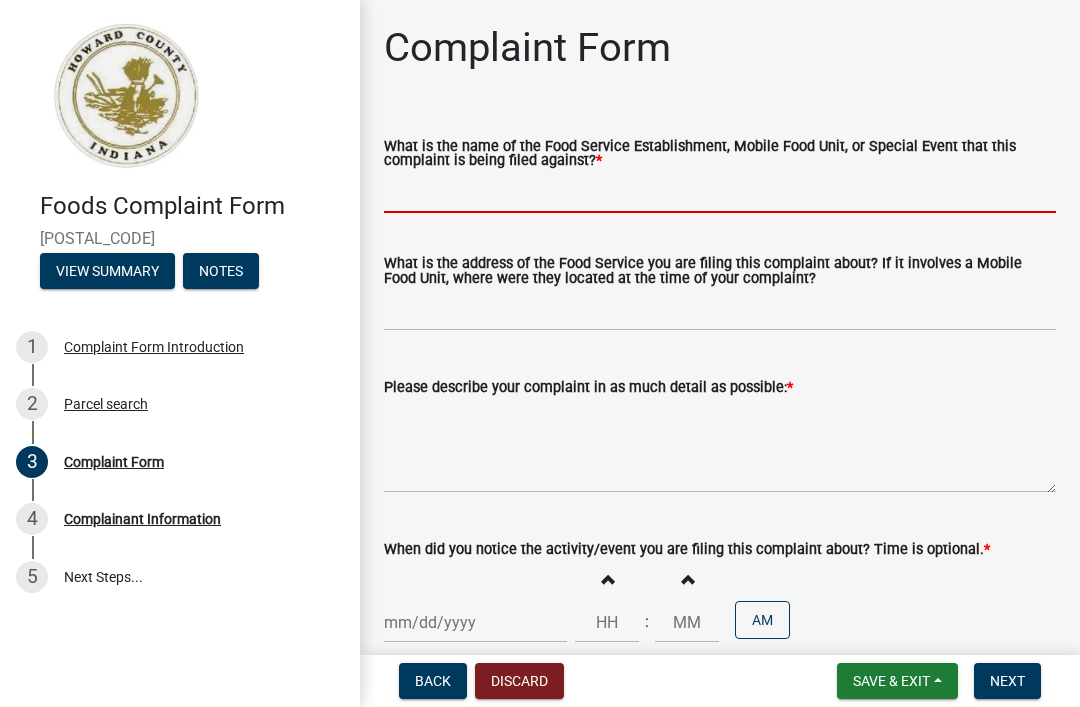 click on "What is the name of the Food Service Establishment, Mobile Food Unit, or Special Event that this complaint is being filed against?  *" at bounding box center (720, 192) 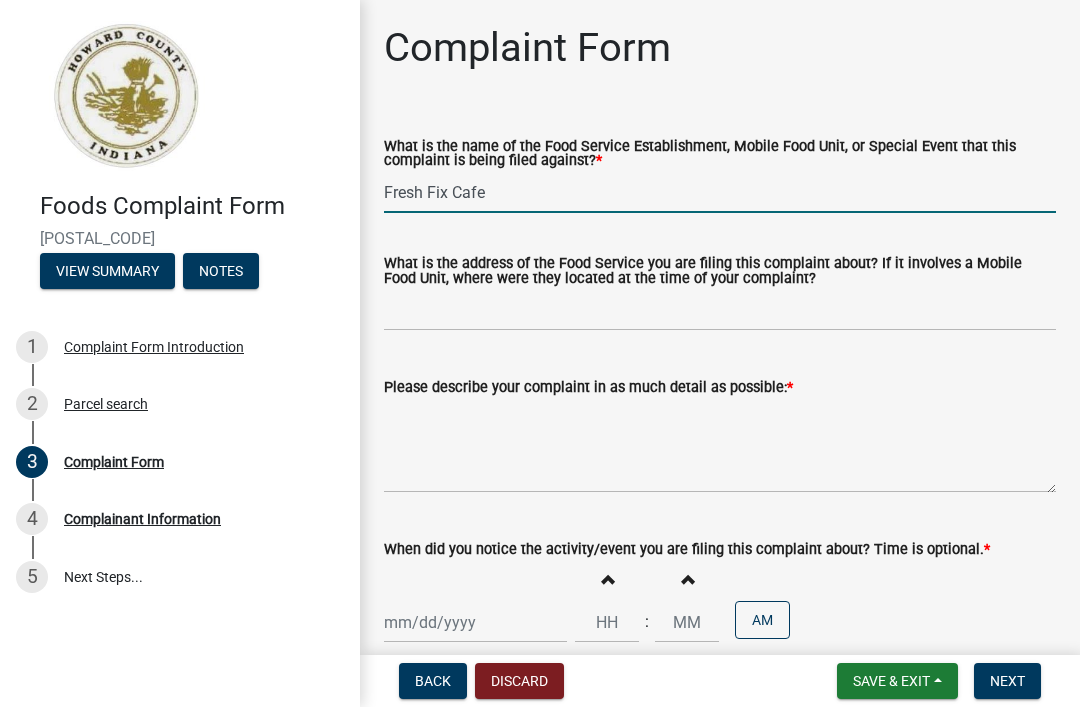 type on "Fresh Fix Cafe" 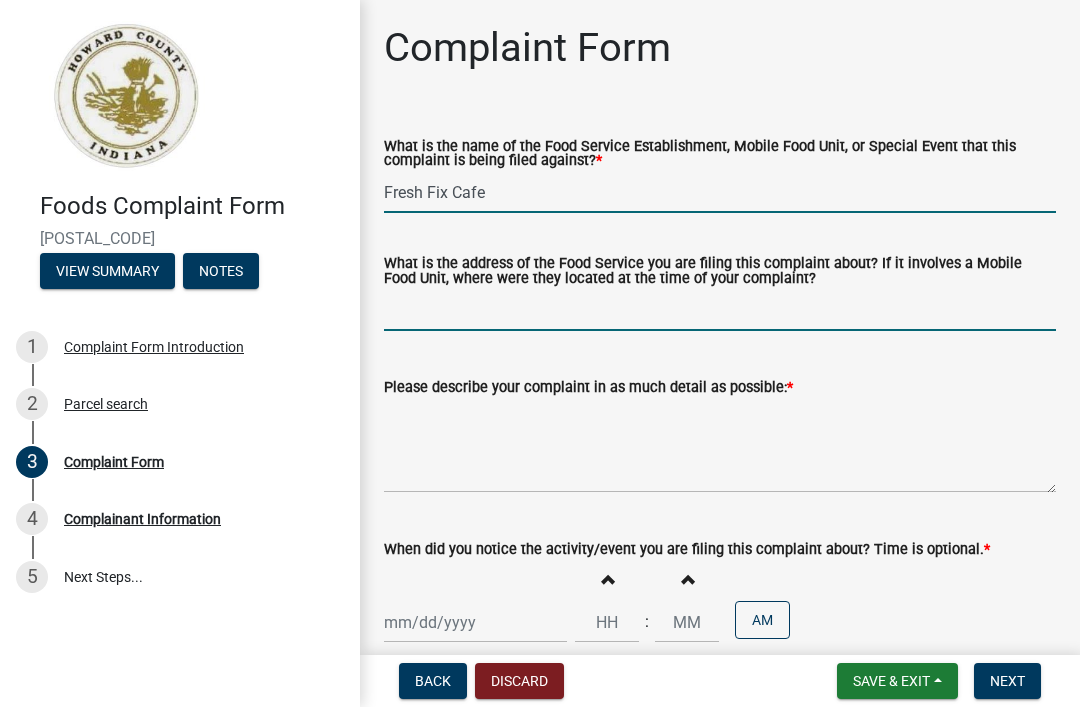 click on "What is the address of the Food Service you are filing this complaint about? If it involves a Mobile Food Unit, where were they located at the time of your complaint?" at bounding box center [720, 310] 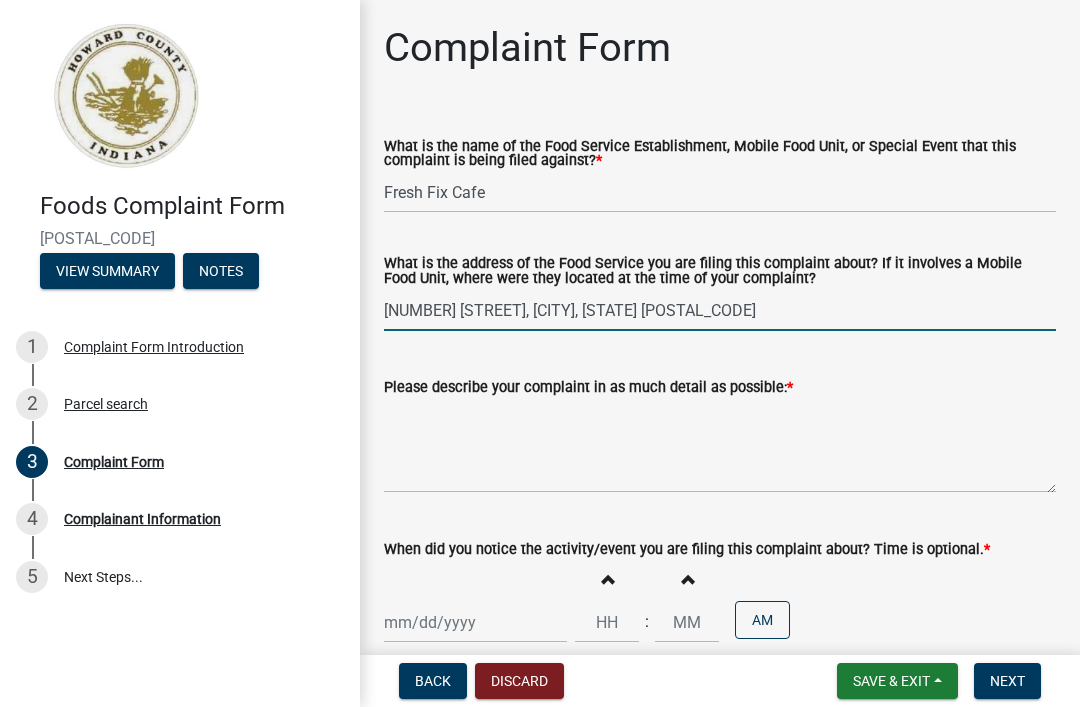 type on "[NUMBER] [STREET], [CITY], [STATE] [POSTAL_CODE]" 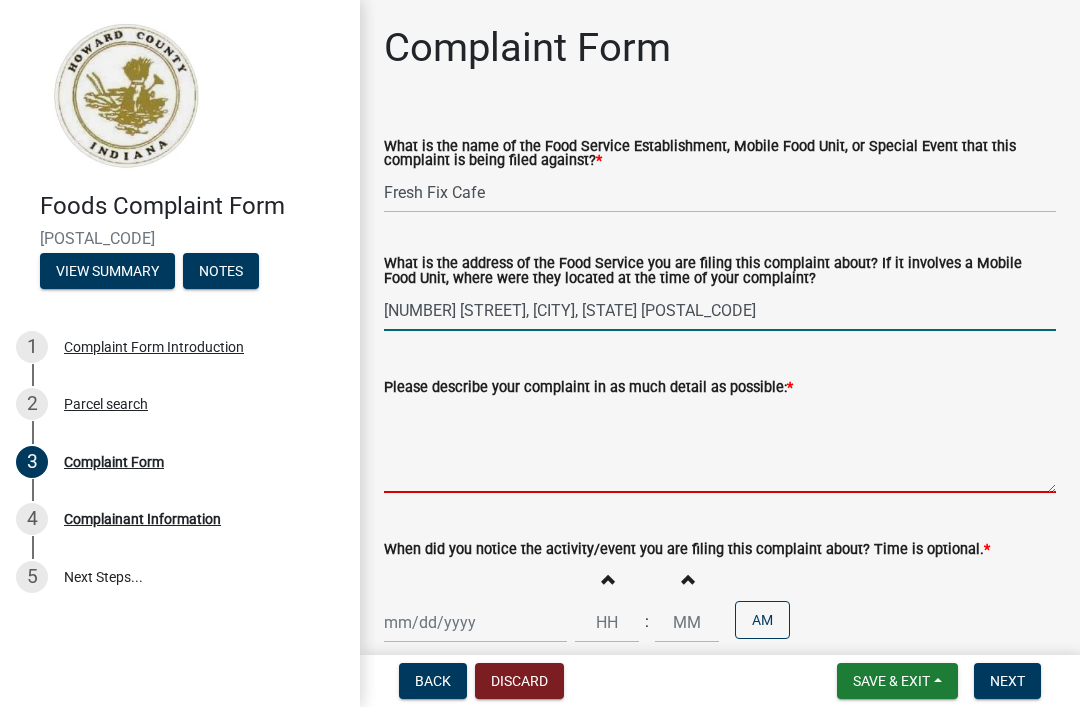 click on "Please describe your complaint in as much detail as possible:  *" at bounding box center (720, 446) 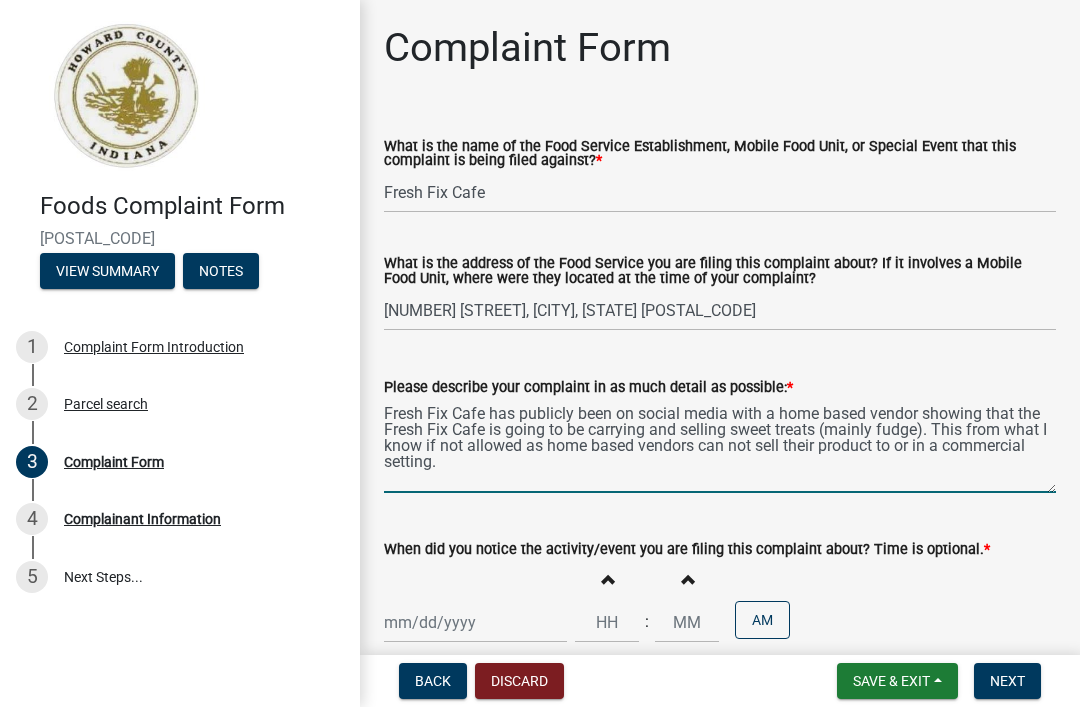 click on "Fresh Fix Cafe has publicly been on social media with a home based vendor showing that the Fresh Fix Cafe is going to be carrying and selling sweet treats (mainly fudge). This from what I know if not allowed as home based vendors can not sell their product to or in a commercial setting." at bounding box center (720, 446) 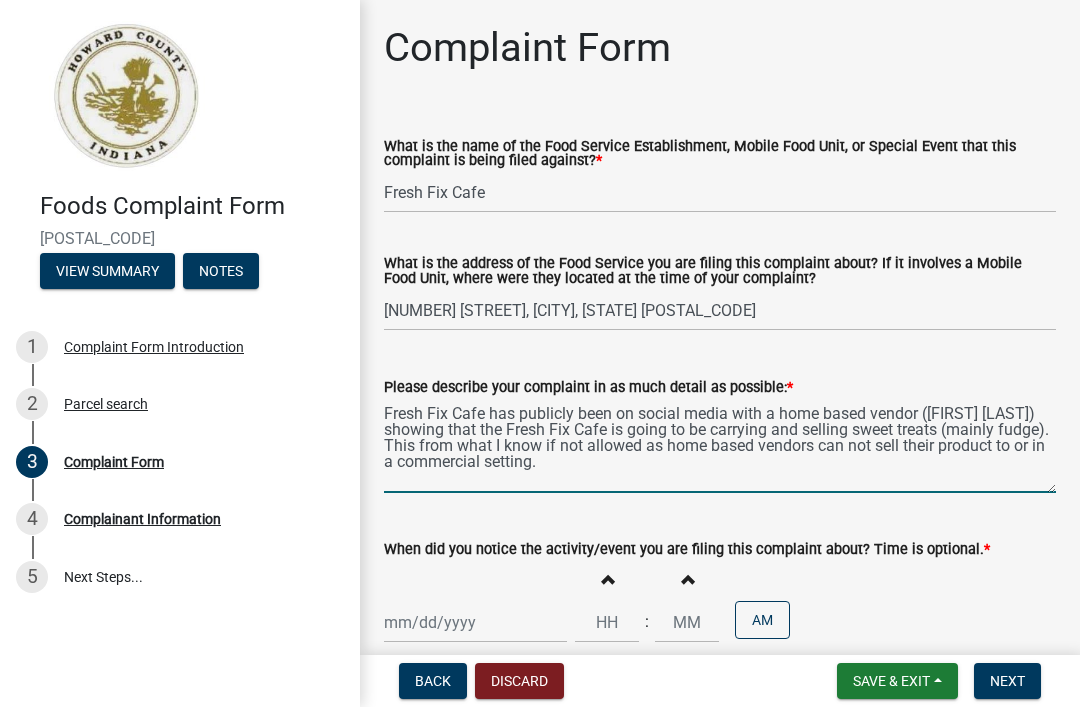click on "Fresh Fix Cafe has publicly been on social media with a home based vendor (Angie Camp) showing that the Fresh Fix Cafe is going to be carrying and selling sweet treats (mainly fudge). This from what I know if not allowed as home based vendors can not sell their product to or in a commercial setting." at bounding box center (720, 446) 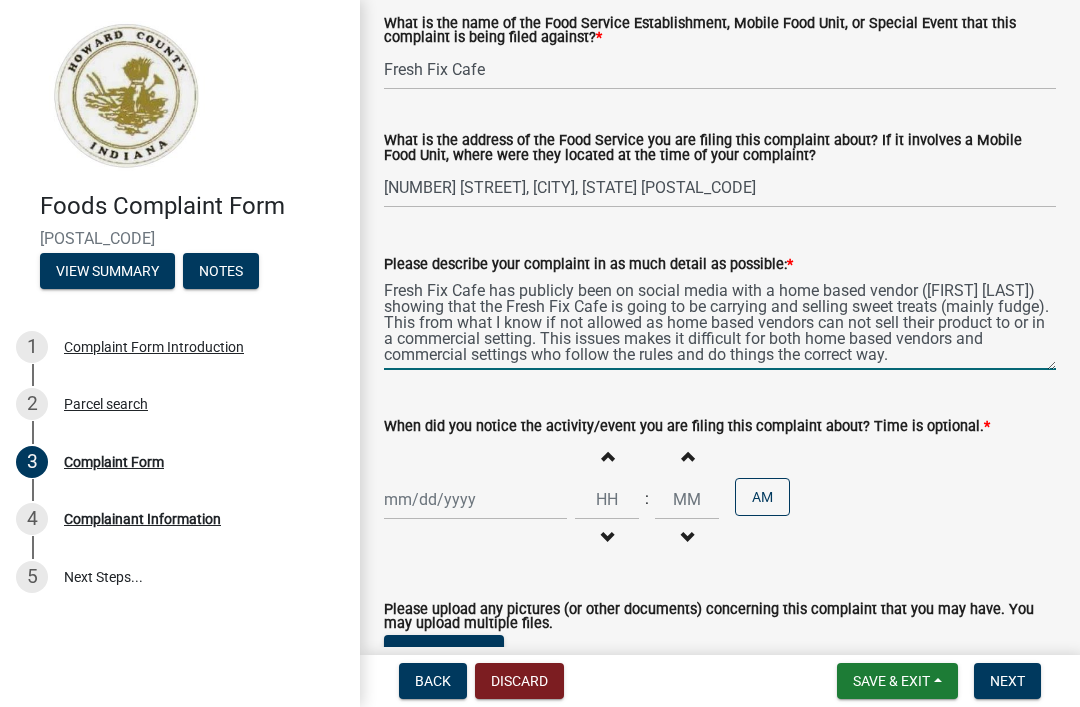 scroll, scrollTop: 146, scrollLeft: 0, axis: vertical 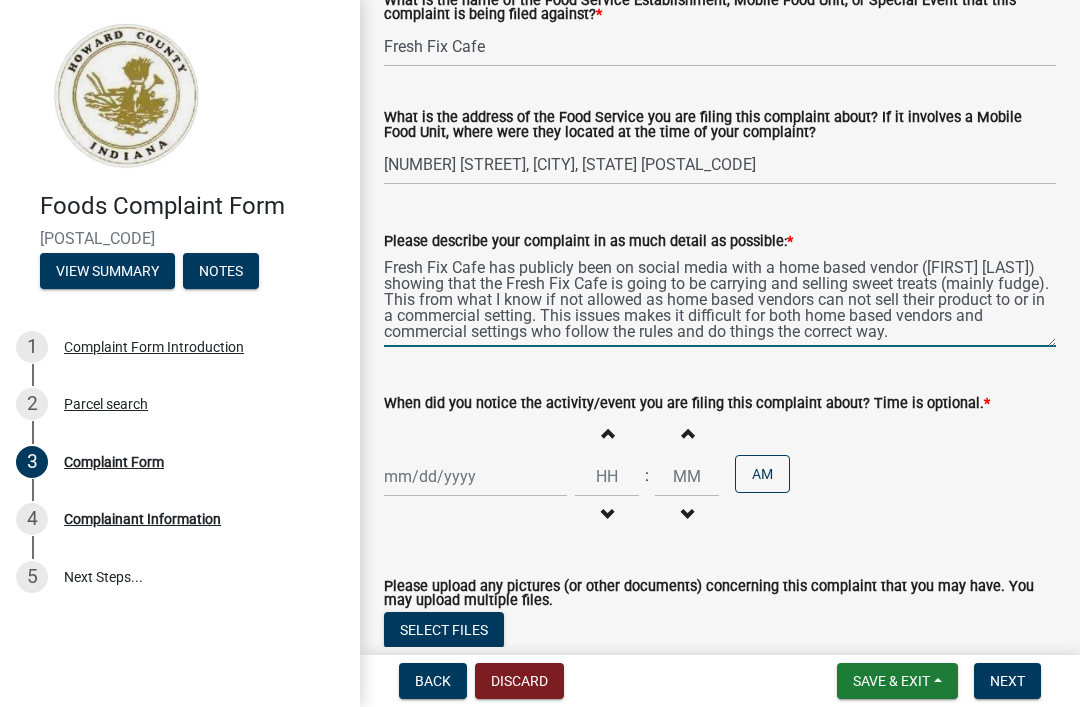 type on "Fresh Fix Cafe has publicly been on social media with a home based vendor (Angie Camp) showing that the Fresh Fix Cafe is going to be carrying and selling sweet treats (mainly fudge). This from what I know if not allowed as home based vendors can not sell their product to or in a commercial setting. This issues makes it difficult for both home based vendors and commercial settings who follow the rules and do things the correct way." 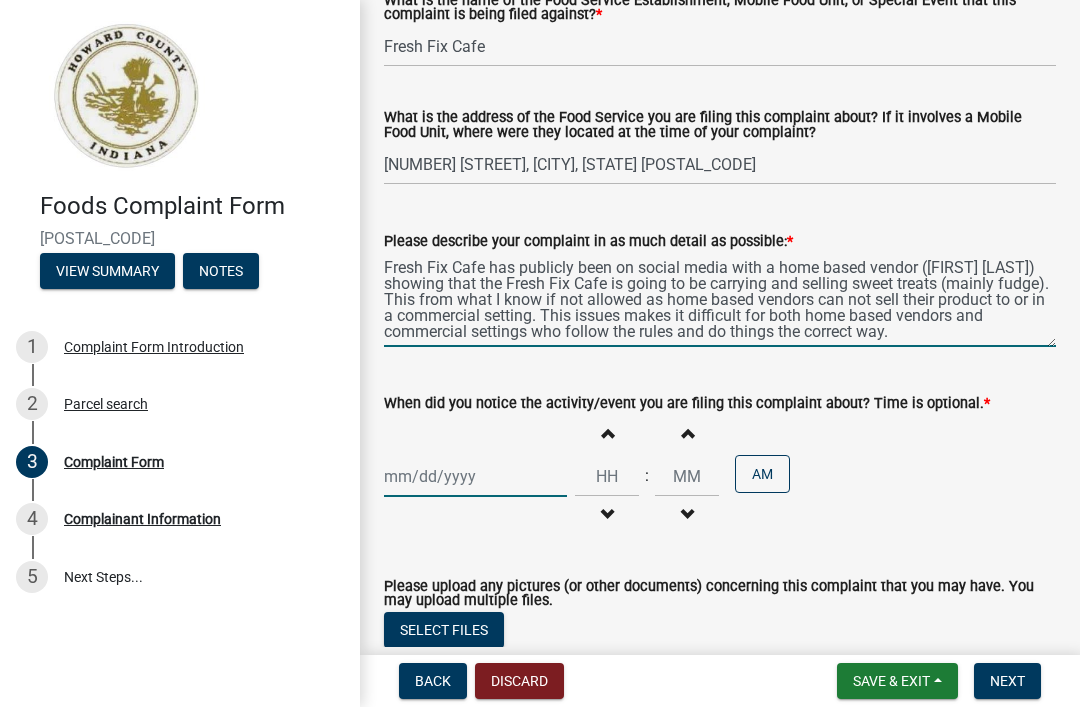 click 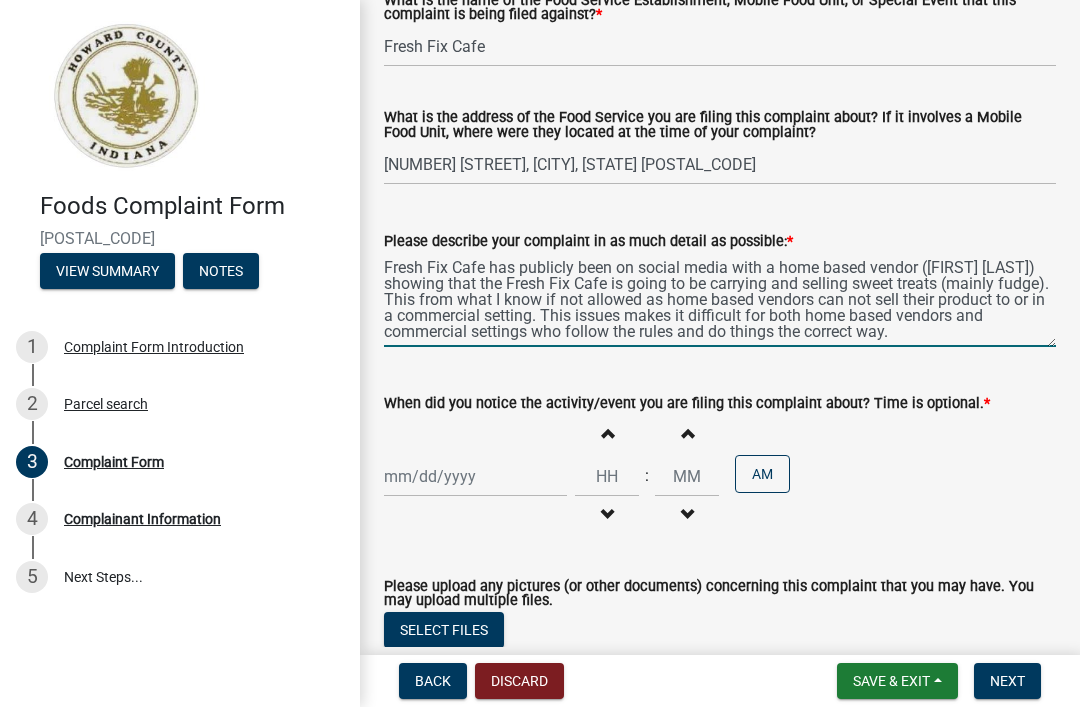 select on "8" 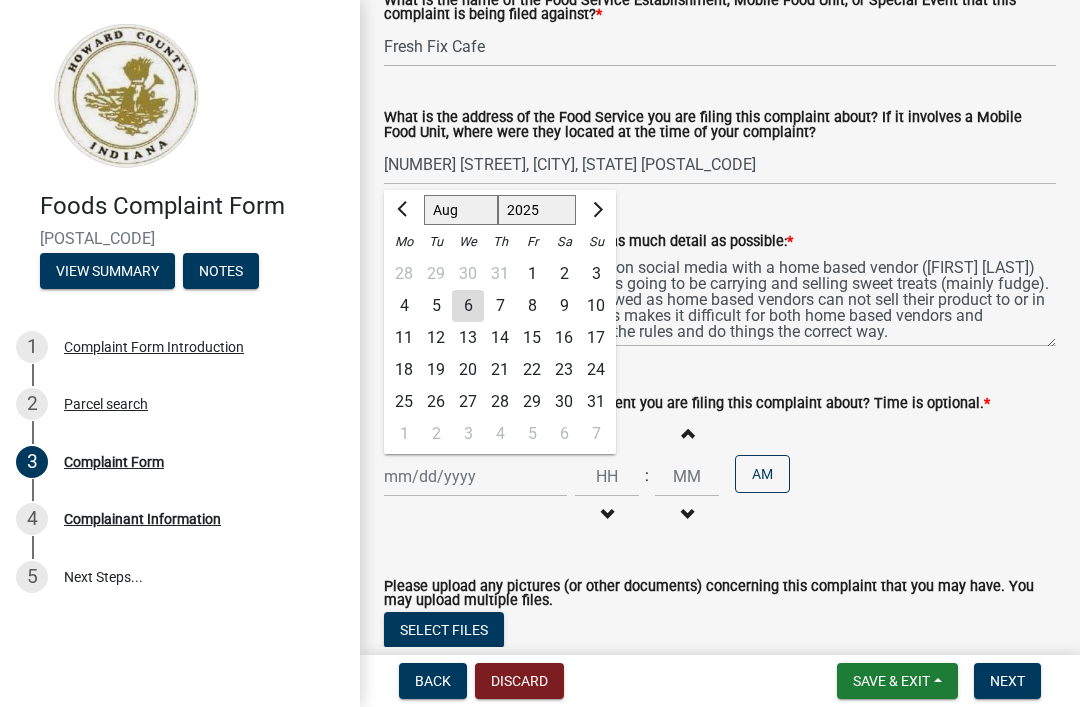 click on "Jan Feb Mar Apr May Jun Jul Aug Sep Oct Nov Dec 1525 1526 1527 1528 1529 1530 1531 1532 1533 1534 1535 1536 1537 1538 1539 1540 1541 1542 1543 1544 1545 1546 1547 1548 1549 1550 1551 1552 1553 1554 1555 1556 1557 1558 1559 1560 1561 1562 1563 1564 1565 1566 1567 1568 1569 1570 1571 1572 1573 1574 1575 1576 1577 1578 1579 1580 1581 1582 1583 1584 1585 1586 1587 1588 1589 1590 1591 1592 1593 1594 1595 1596 1597 1598 1599 1600 1601 1602 1603 1604 1605 1606 1607 1608 1609 1610 1611 1612 1613 1614 1615 1616 1617 1618 1619 1620 1621 1622 1623 1624 1625 1626 1627 1628 1629 1630 1631 1632 1633 1634 1635 1636 1637 1638 1639 1640 1641 1642 1643 1644 1645 1646 1647 1648 1649 1650 1651 1652 1653 1654 1655 1656 1657 1658 1659 1660 1661 1662 1663 1664 1665 1666 1667 1668 1669 1670 1671 1672 1673 1674 1675 1676 1677 1678 1679 1680 1681 1682 1683 1684 1685 1686 1687 1688 1689 1690 1691 1692 1693 1694 1695 1696 1697 1698 1699 1700 1701 1702 1703 1704 1705 1706 1707 1708 1709 1710 1711 1712 1713 1714 1715 1716 1717 1718 1719 1" 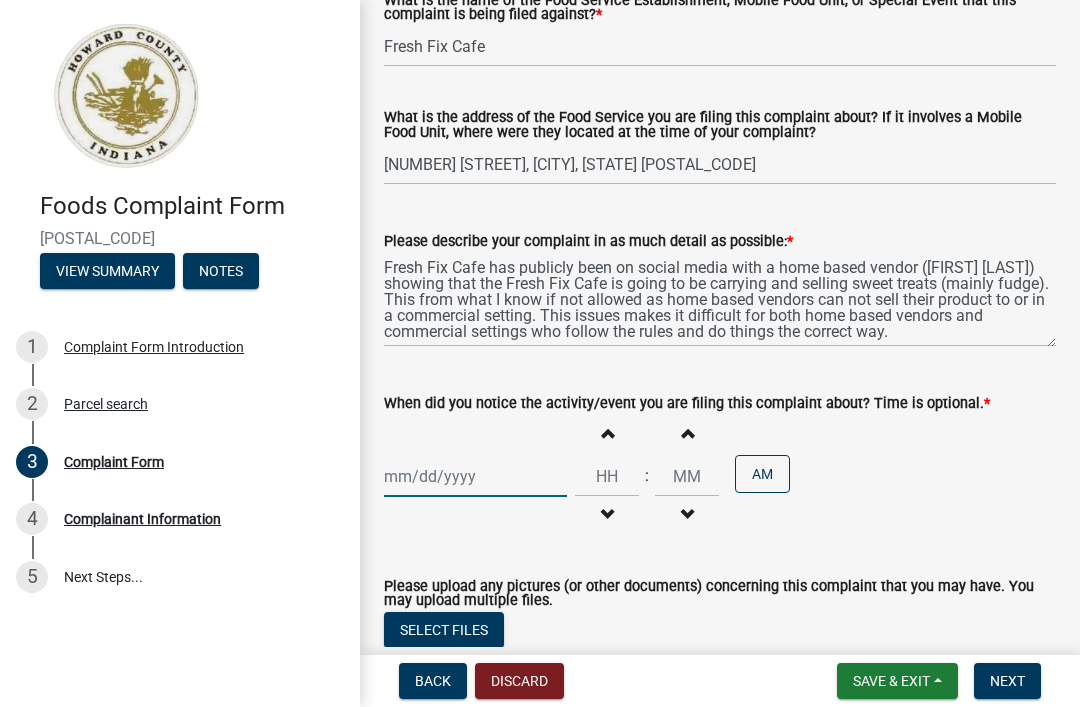 click 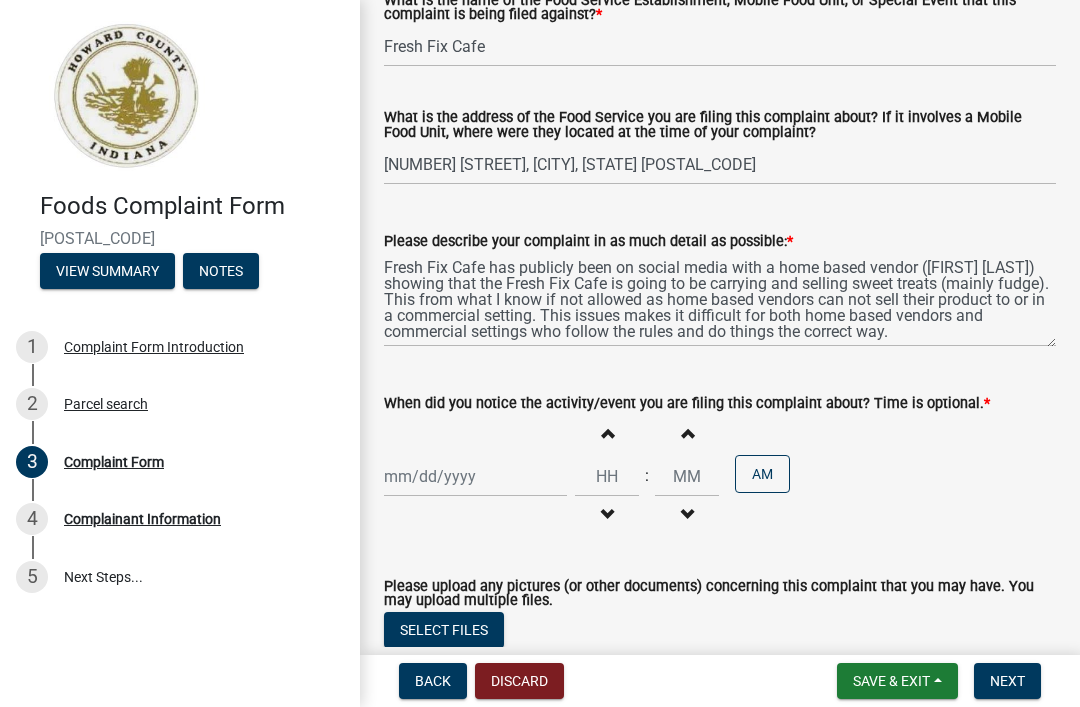 select on "8" 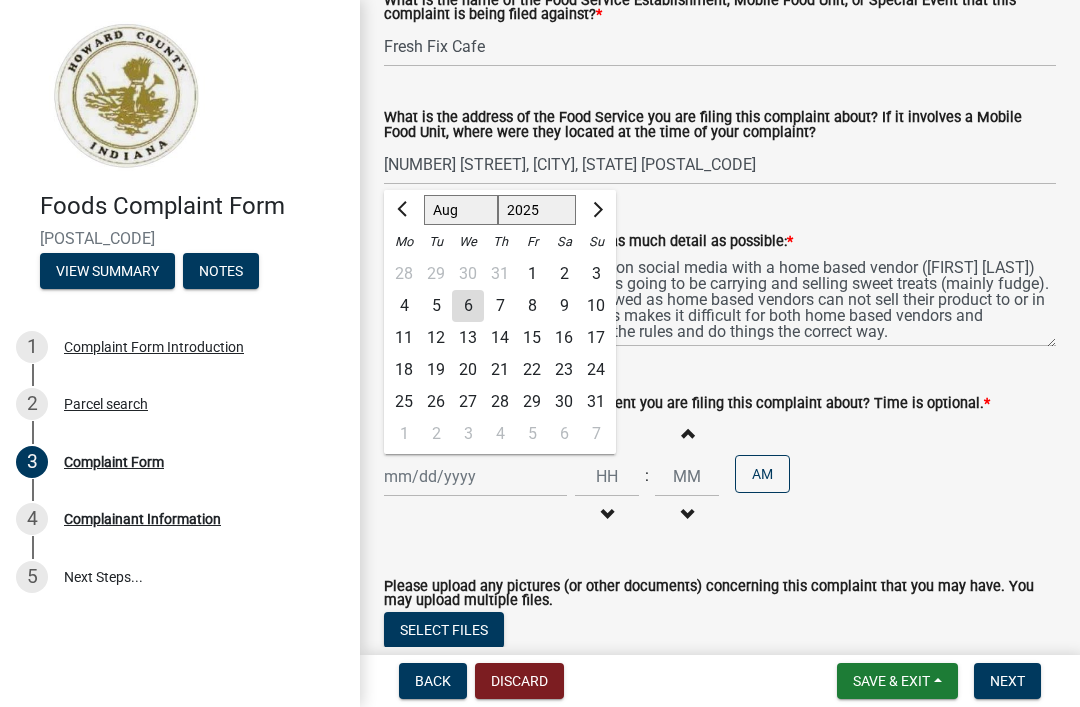 click on "6" 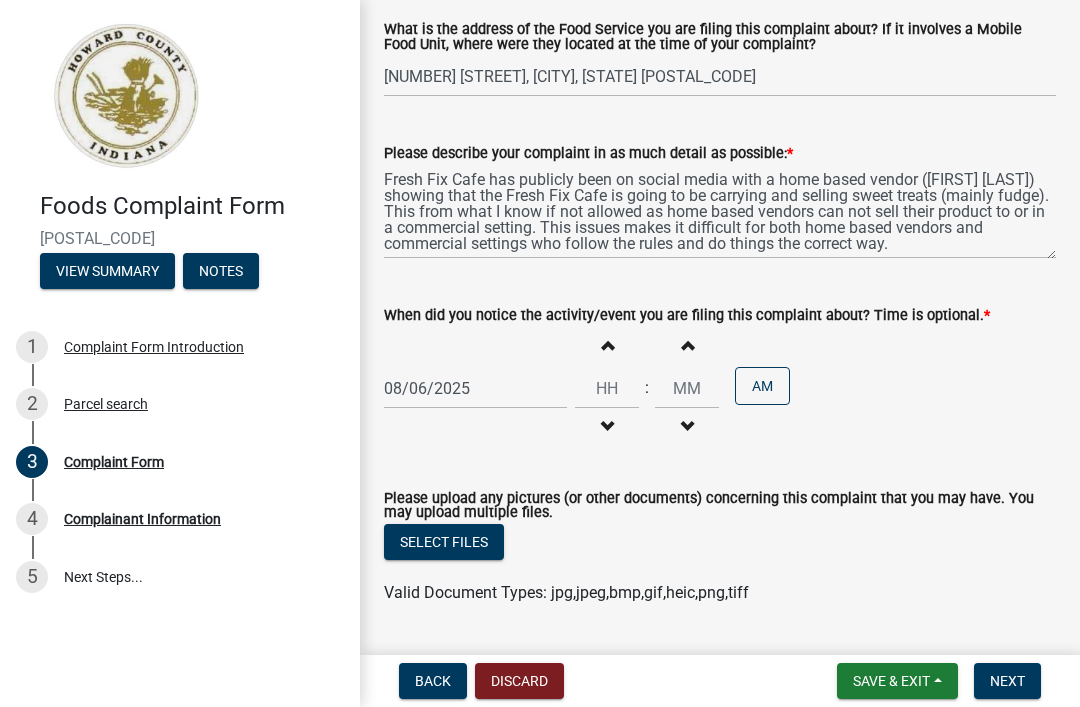 scroll, scrollTop: 264, scrollLeft: 0, axis: vertical 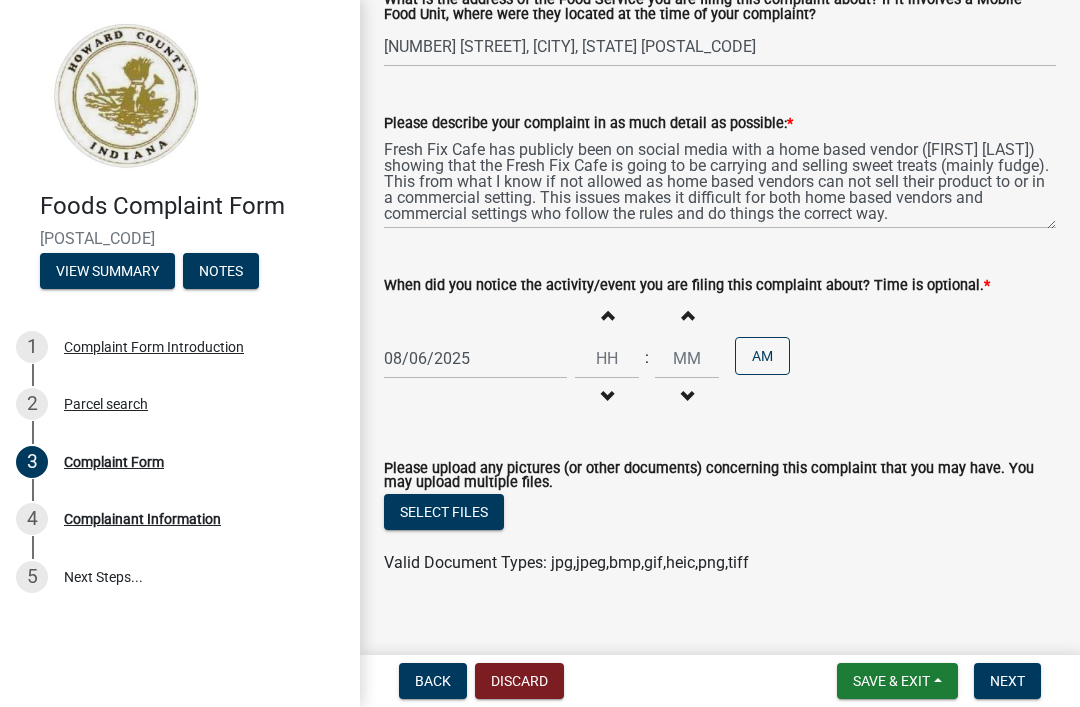 click on "Select files" 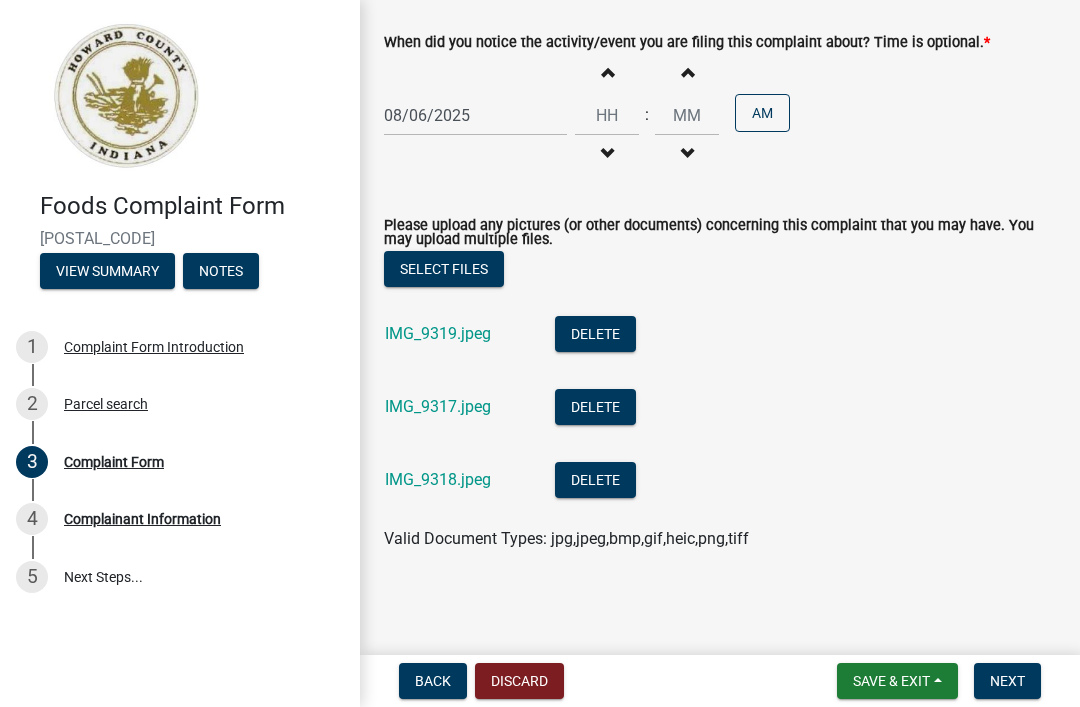 scroll, scrollTop: 509, scrollLeft: 0, axis: vertical 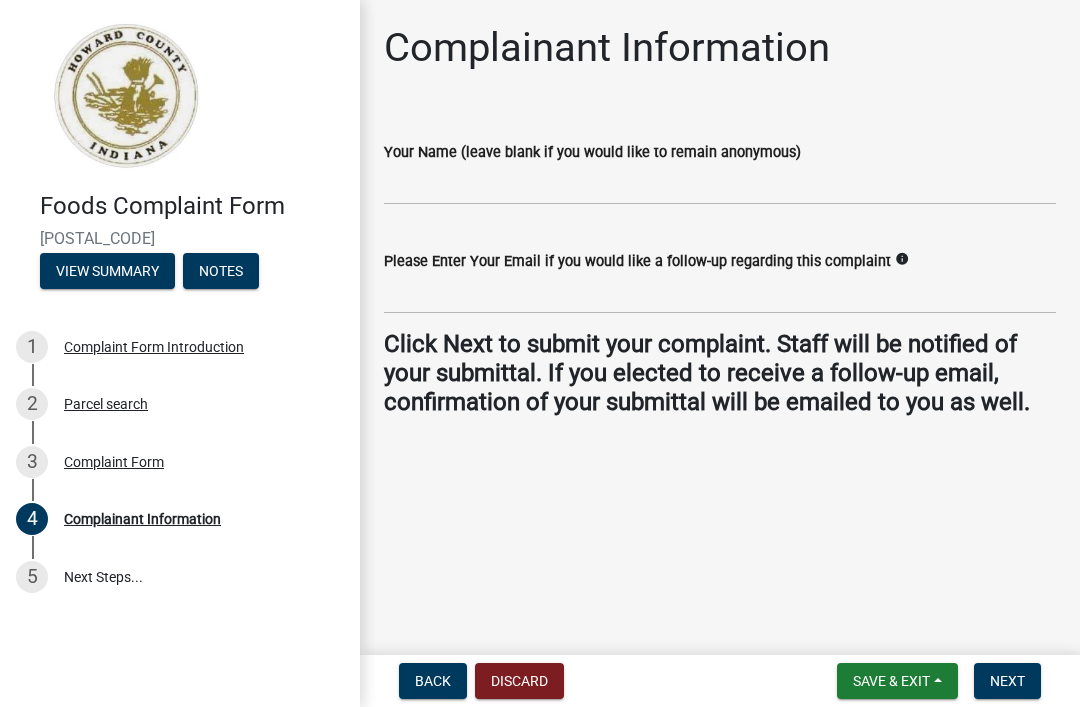 click on "Next" at bounding box center (1007, 681) 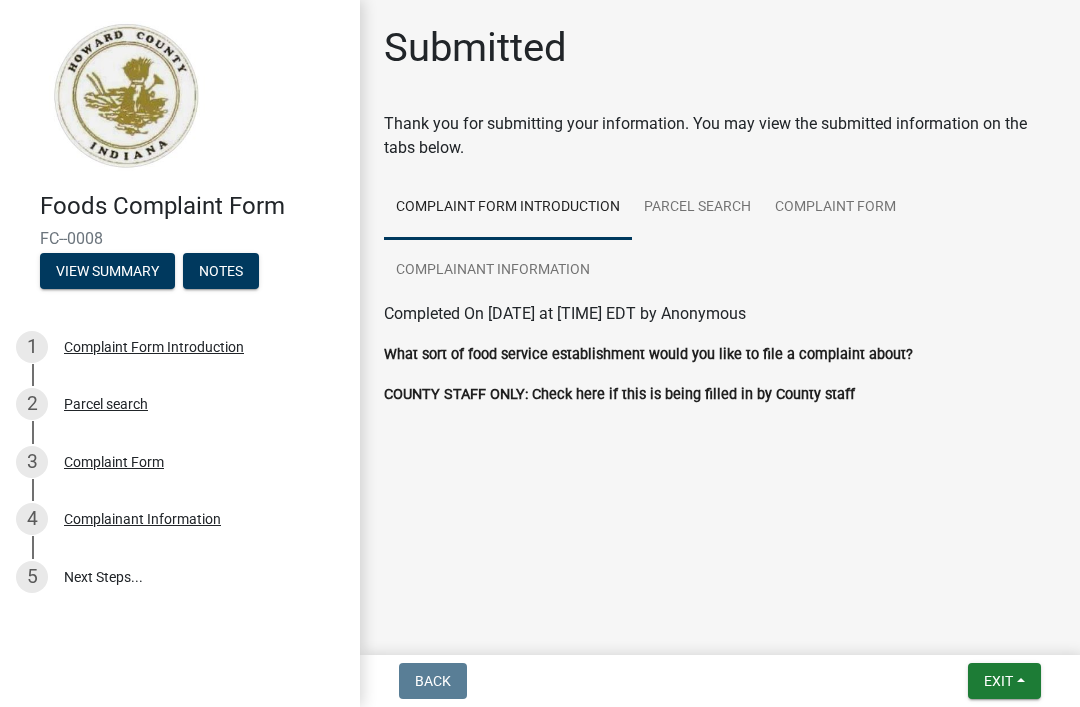click on "Exit" at bounding box center [1004, 681] 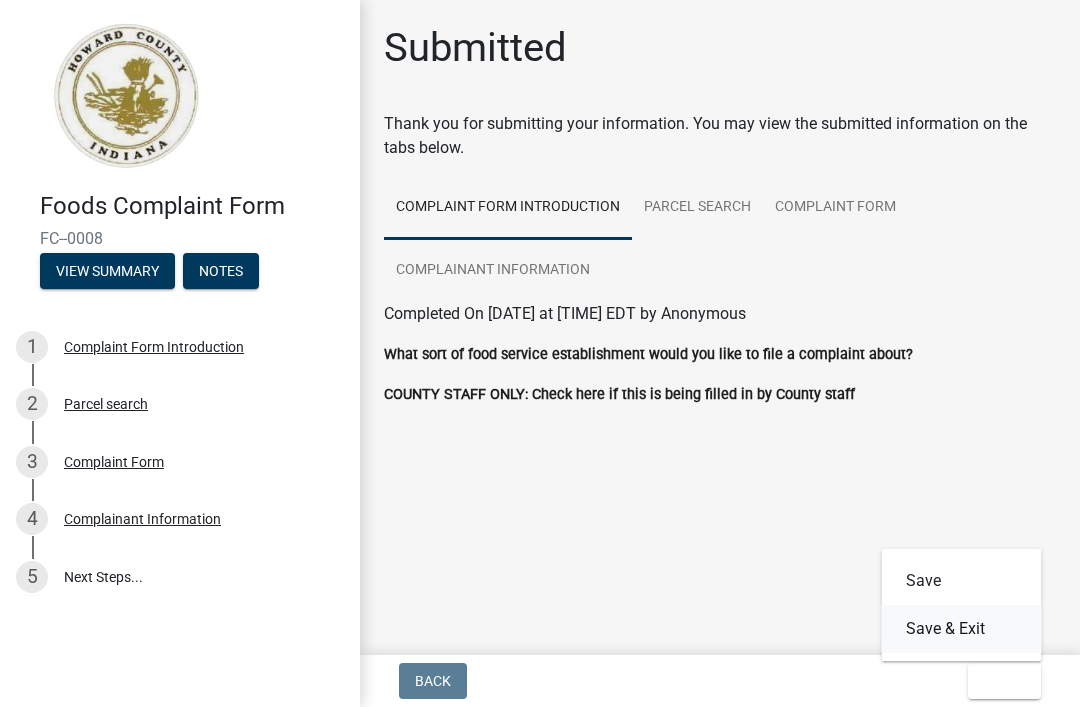 click on "Save & Exit" at bounding box center [962, 629] 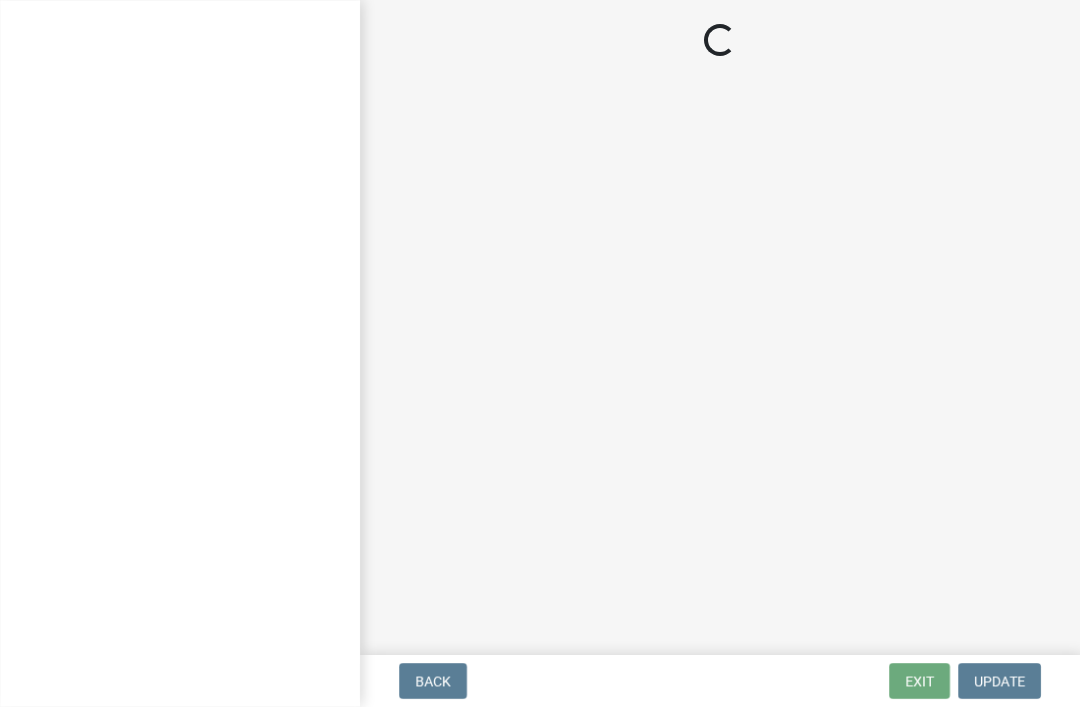 scroll, scrollTop: 0, scrollLeft: 0, axis: both 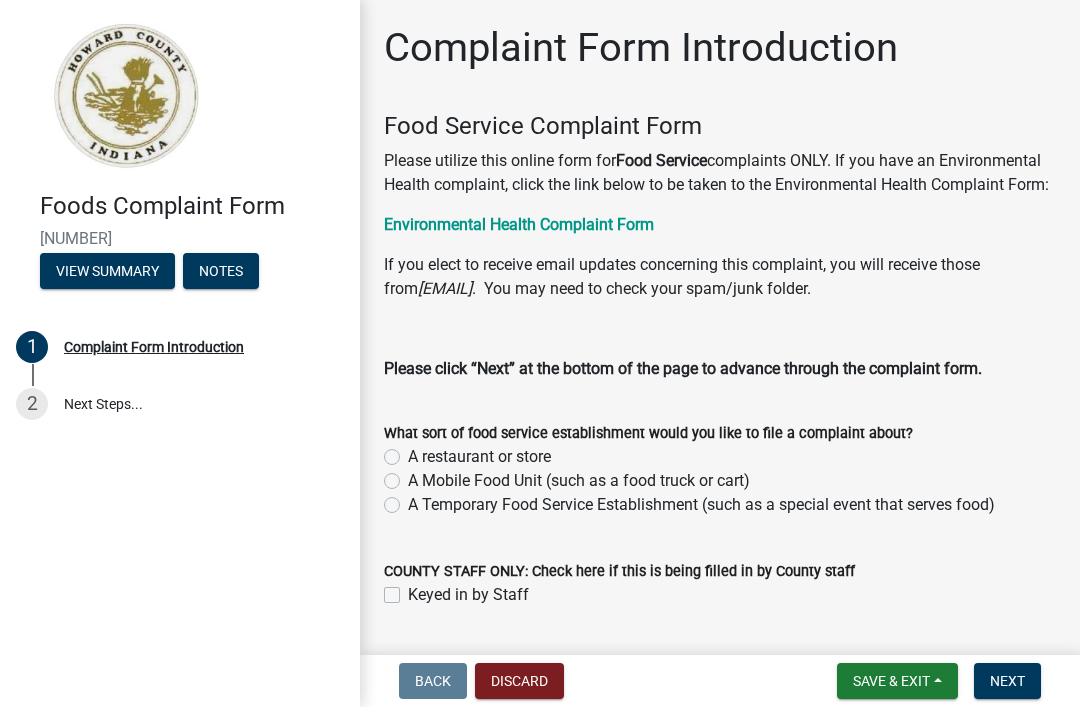 click on "A restaurant or store" 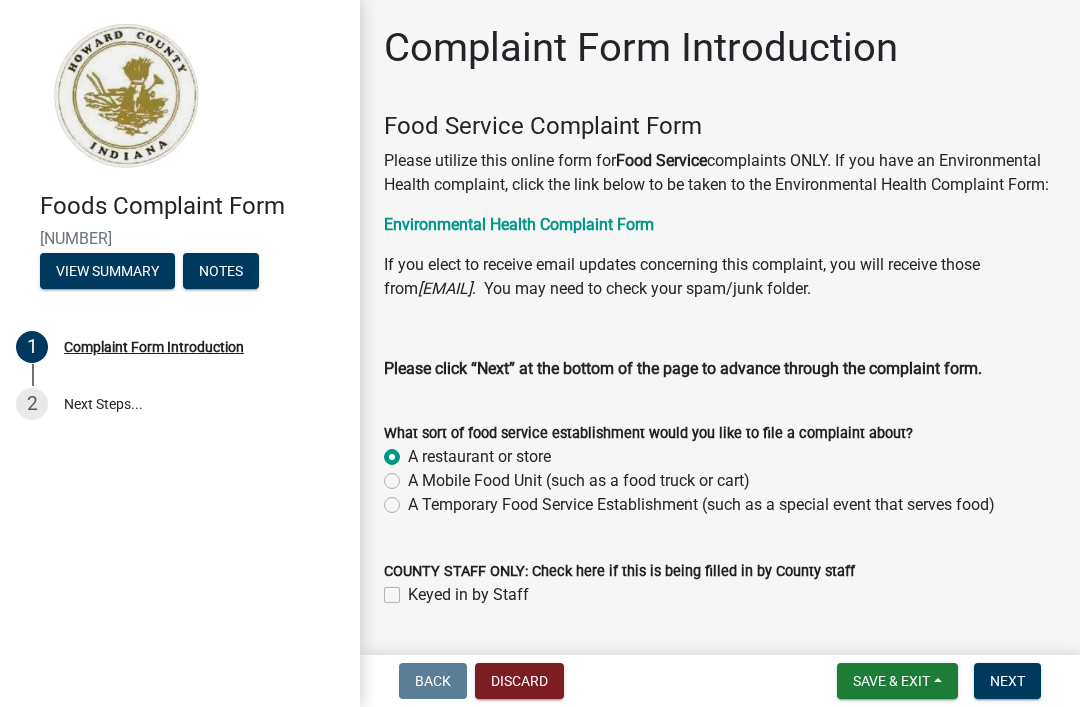 radio on "true" 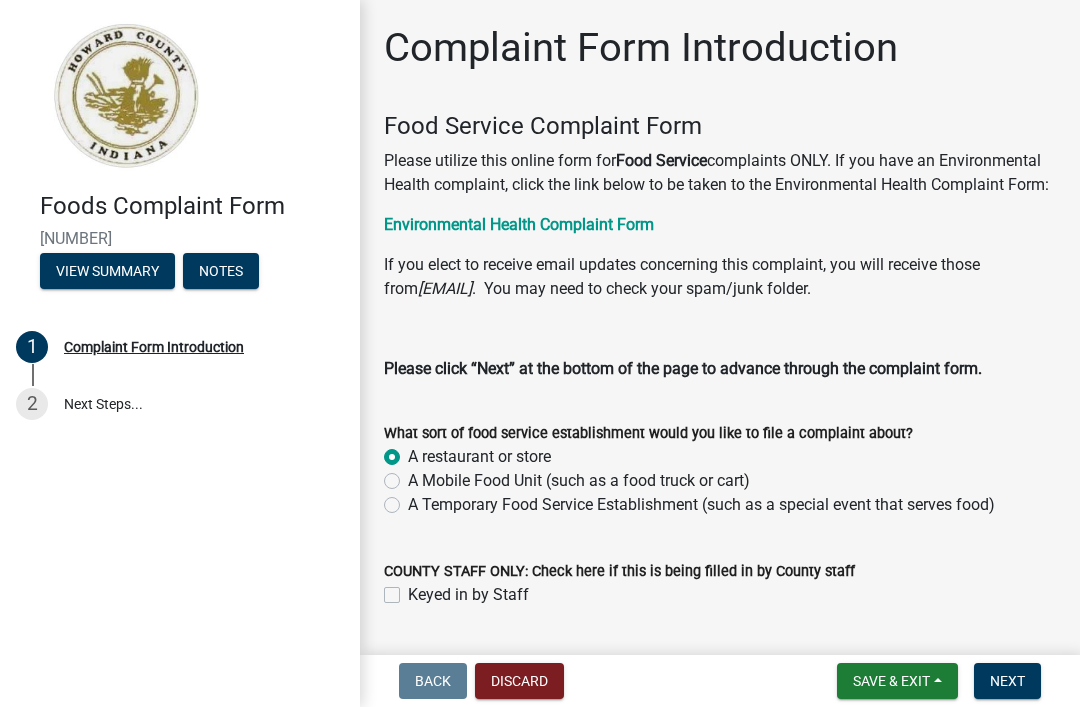 click on "Next" at bounding box center [1007, 681] 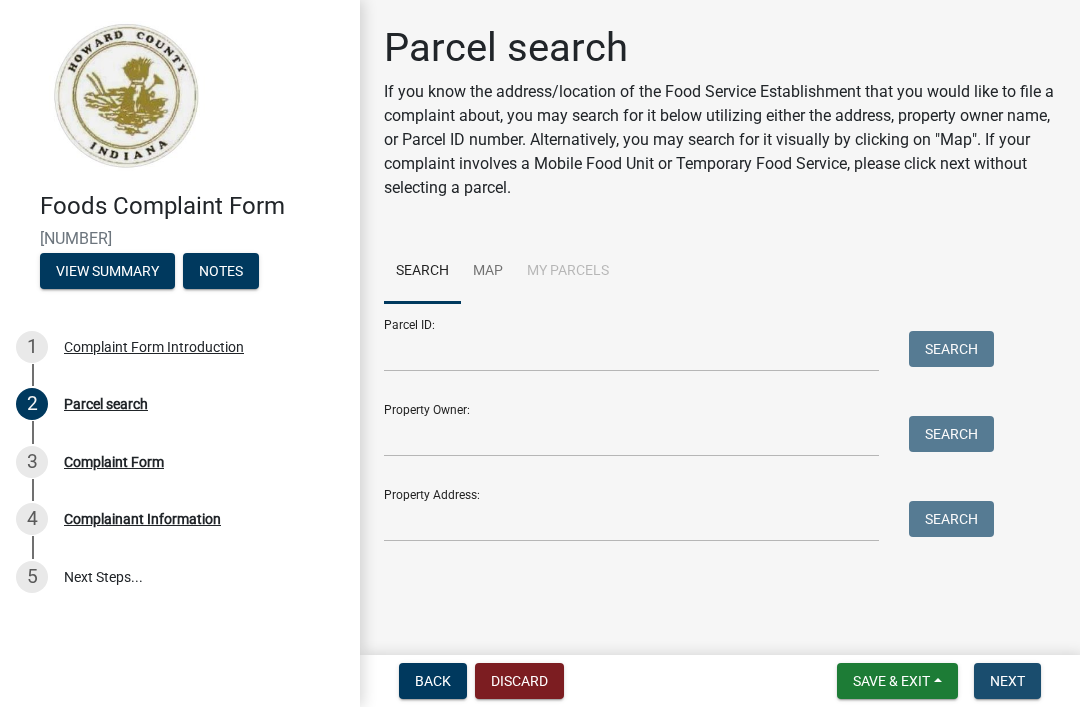 click on "Next" at bounding box center (1007, 681) 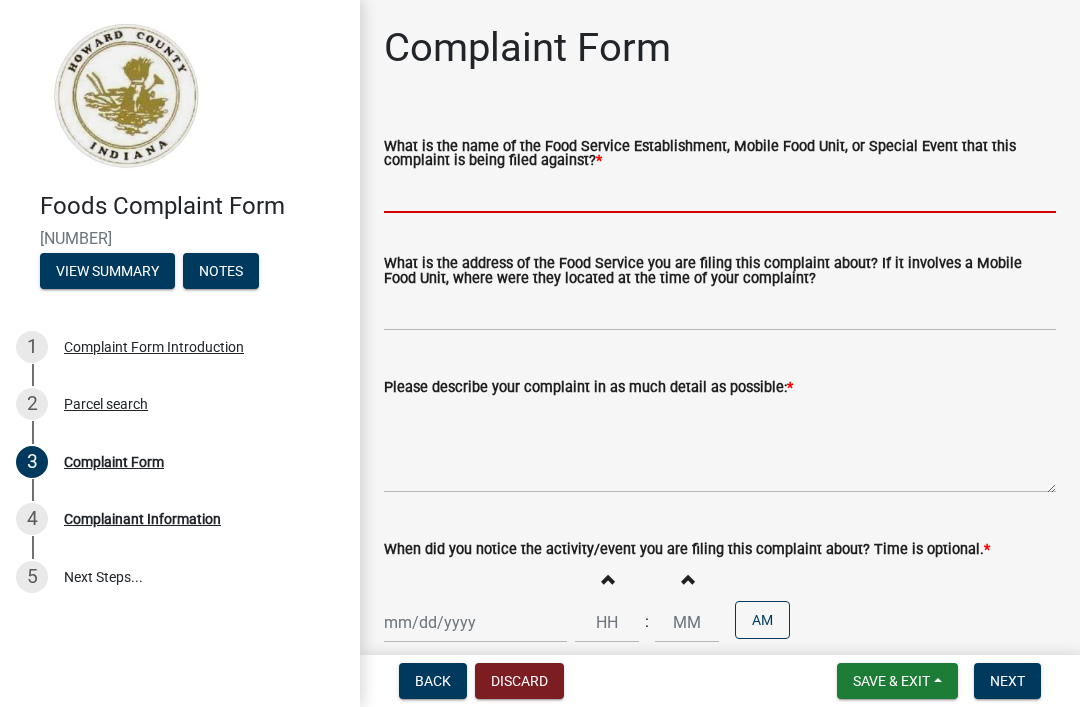 click on "What is the name of the Food Service Establishment, Mobile Food Unit, or Special Event that this complaint is being filed against?  *" at bounding box center [720, 192] 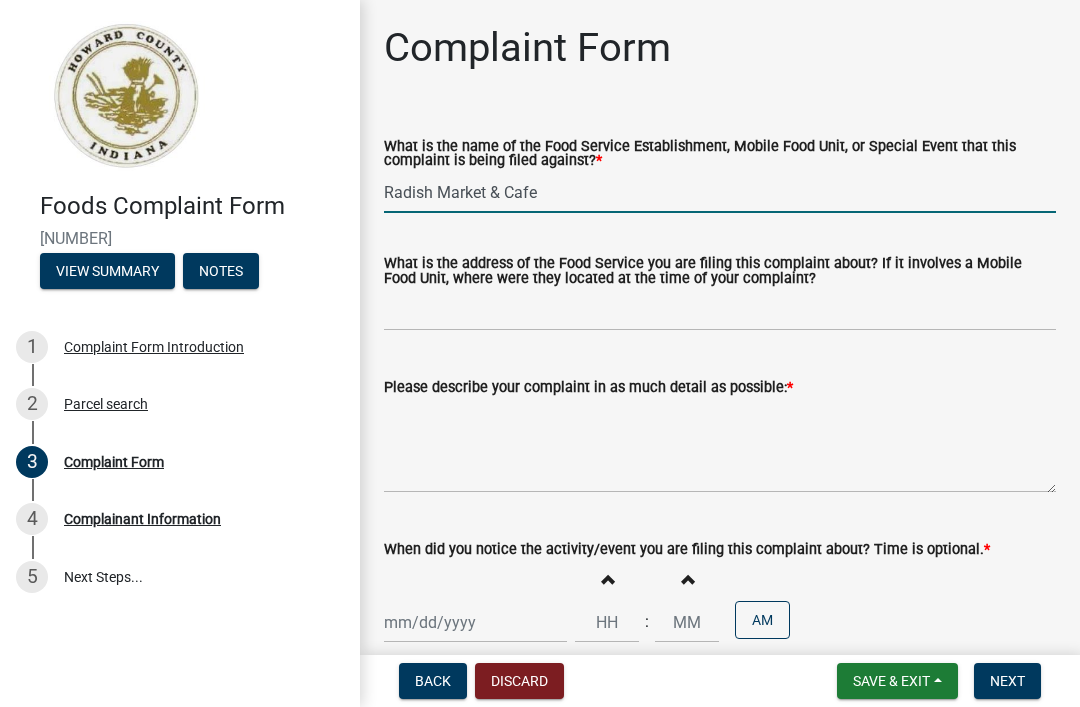 type on "Radish Market & Cafe" 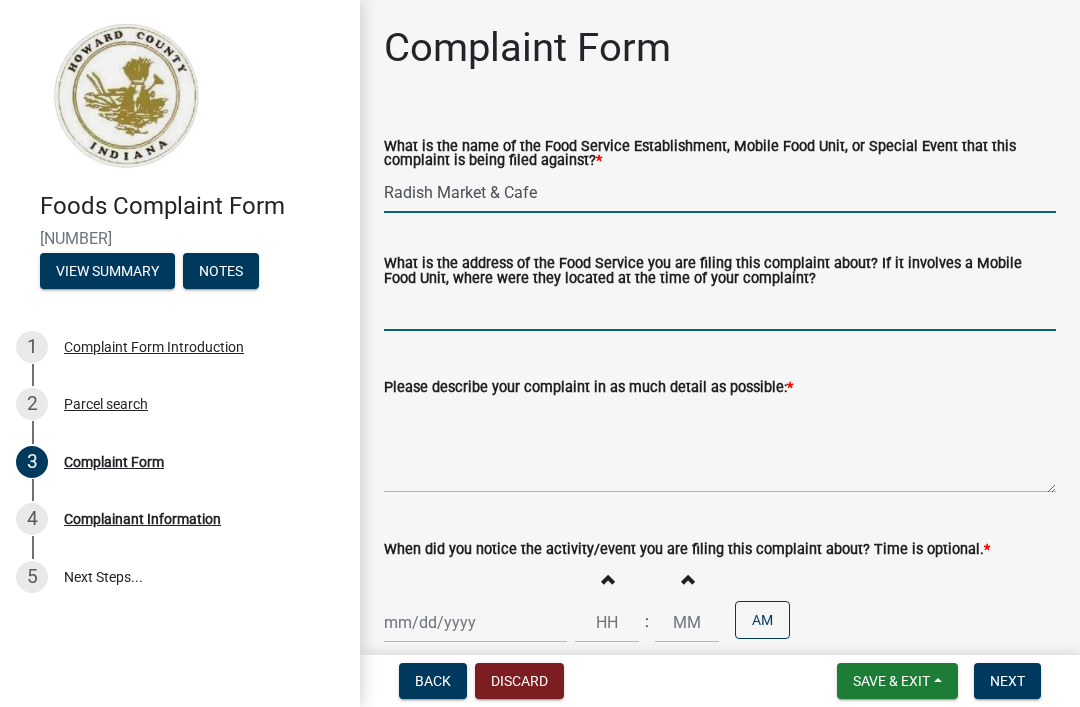 click on "What is the address of the Food Service you are filing this complaint about?  If it involves a Mobile Food Unit, where were they located at the time of your complaint?" at bounding box center [720, 310] 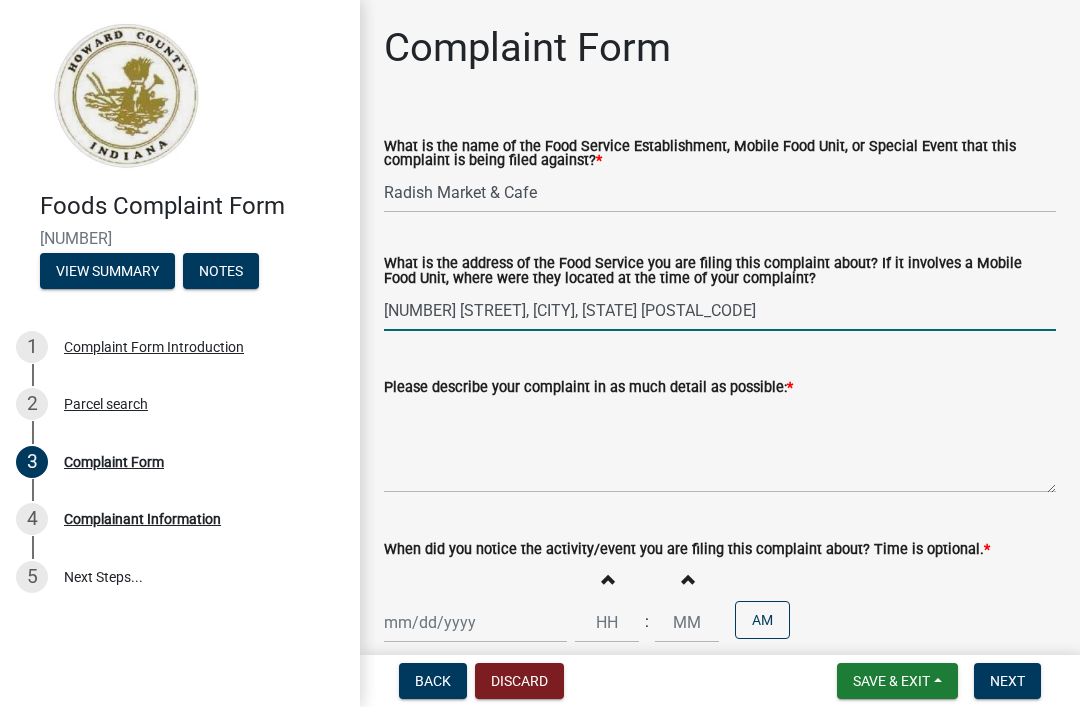 type on "[NUMBER] [STREET], [CITY], [STATE] [POSTAL_CODE]" 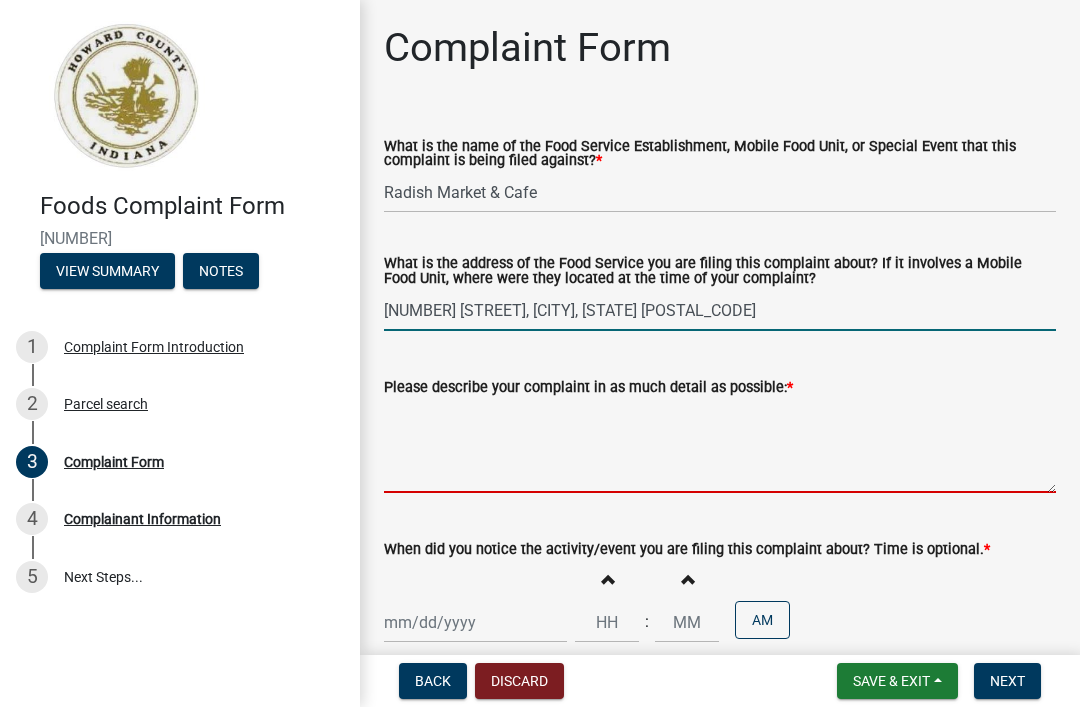click on "Please describe your complaint in as much detail as possible:  *" at bounding box center (720, 446) 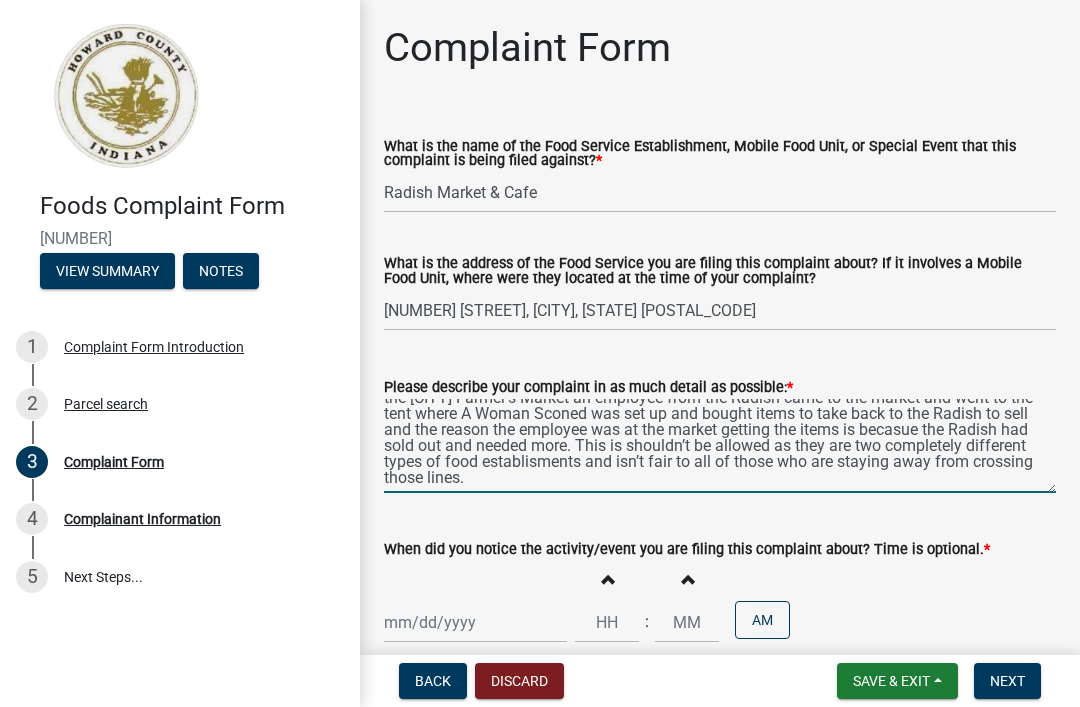 scroll, scrollTop: 80, scrollLeft: 0, axis: vertical 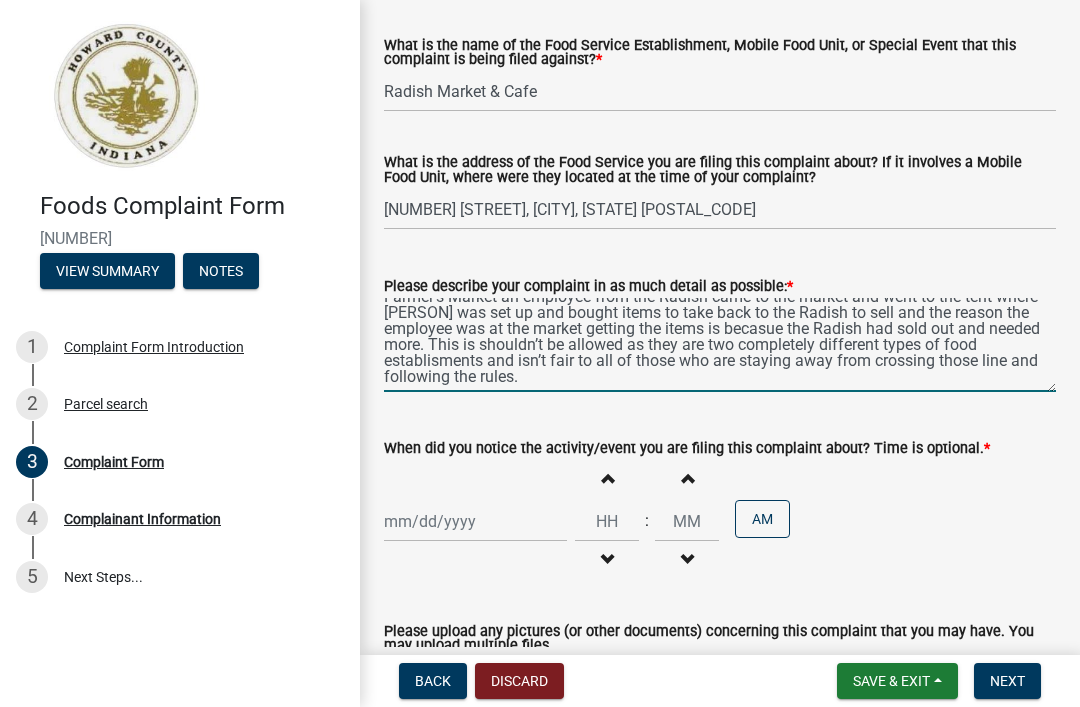 type on "Radish is buying baked goods from a home based vendor name [PERSON] and selling them in their commercial establishment. The Radish openly shares on social media that they sell and carrying items from this home based vendor and [PERSON] openly posts on social media that they bake and stock the Radish with baked goods. Also, this past Saturday at the [CITY] Farmer’s Market an employee from the Radish came to the market and went to the tent where [PERSON] was set up and bought items to take back to the Radish to sell and the reason the employee was at the market getting the items is becasue the Radish had sold out and needed more. This is shouldn’t be allowed as they are two completely different types of food establisments and isn’t fair to all of those who are staying away from crossing those line and following the rules." 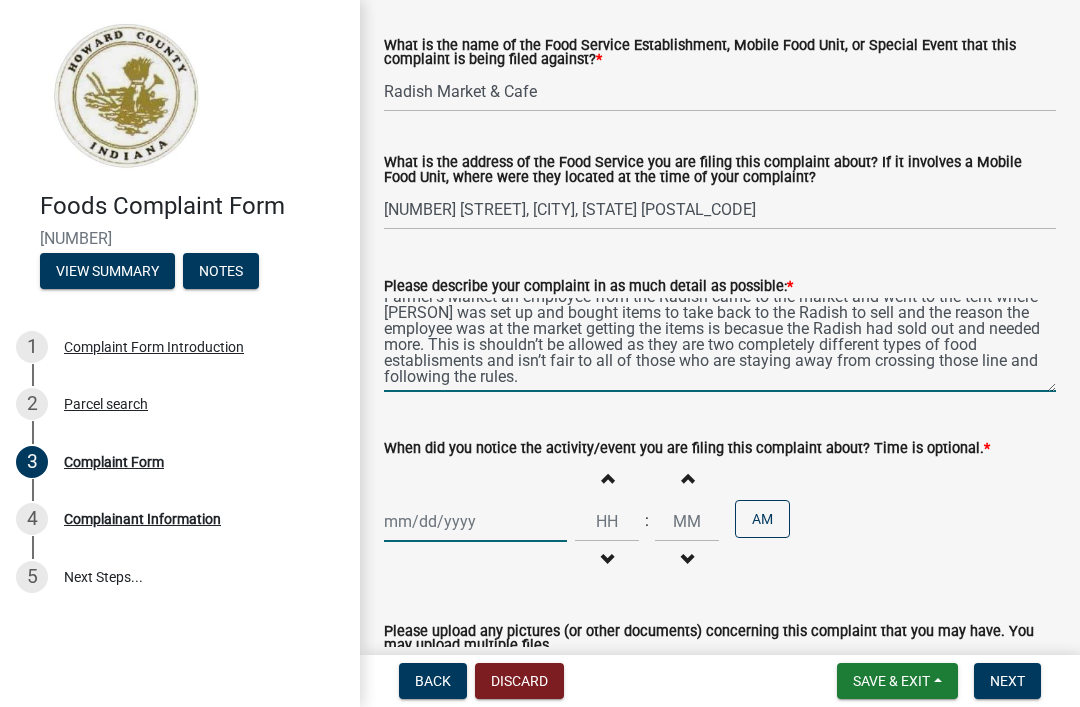 click 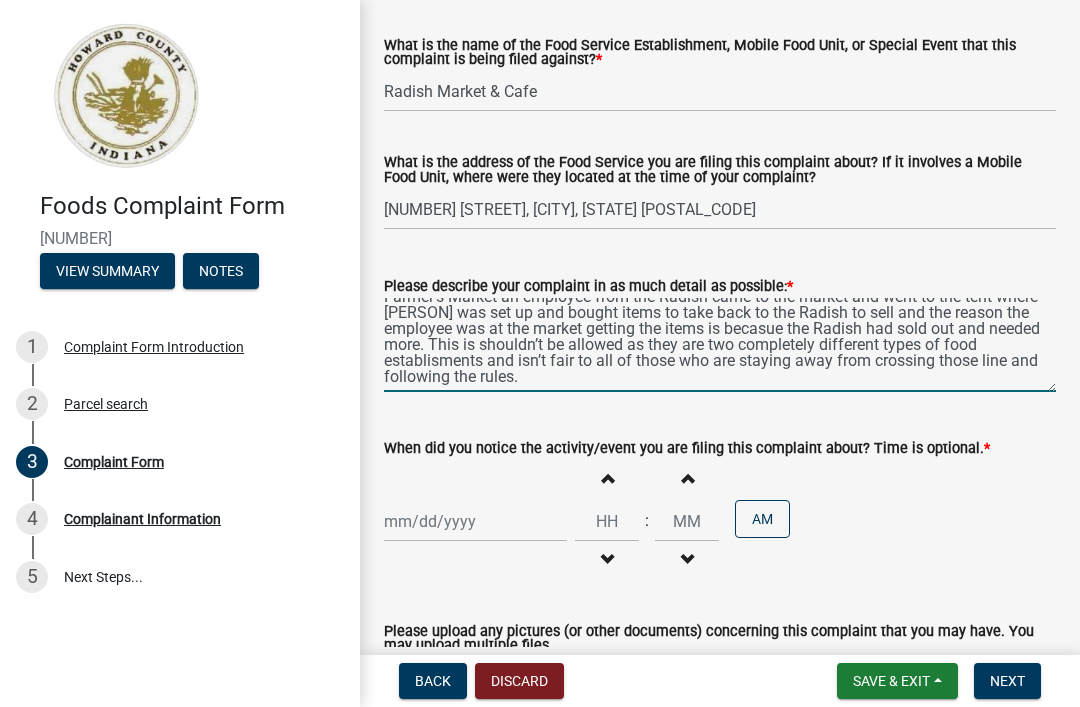 select on "8" 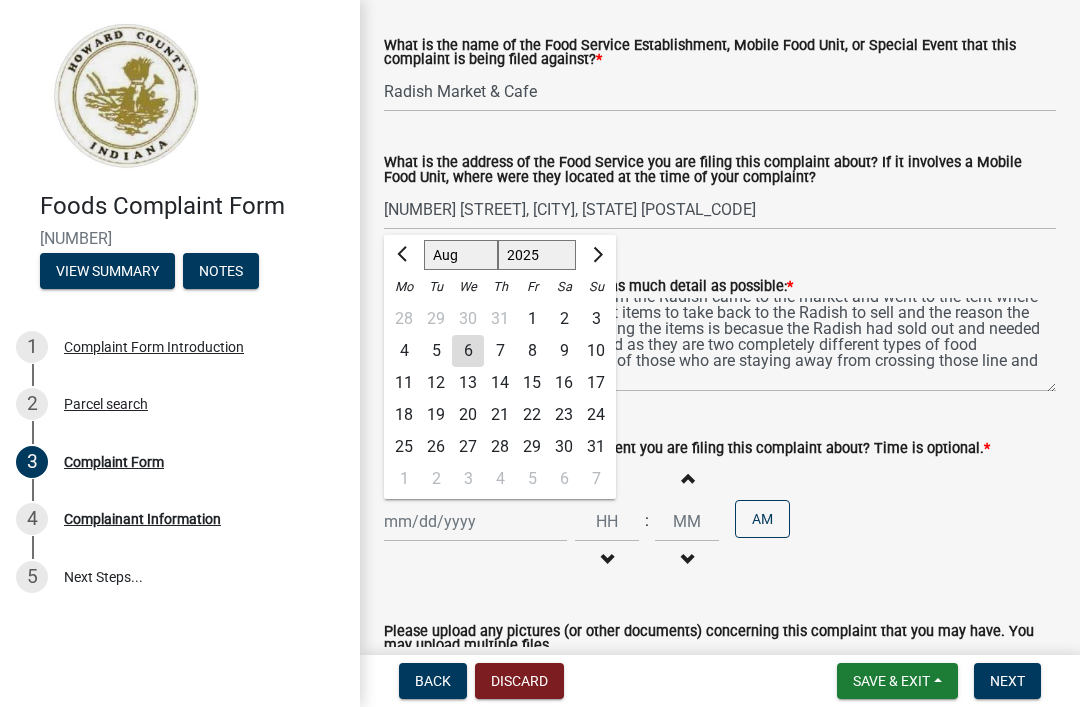 click on "2" 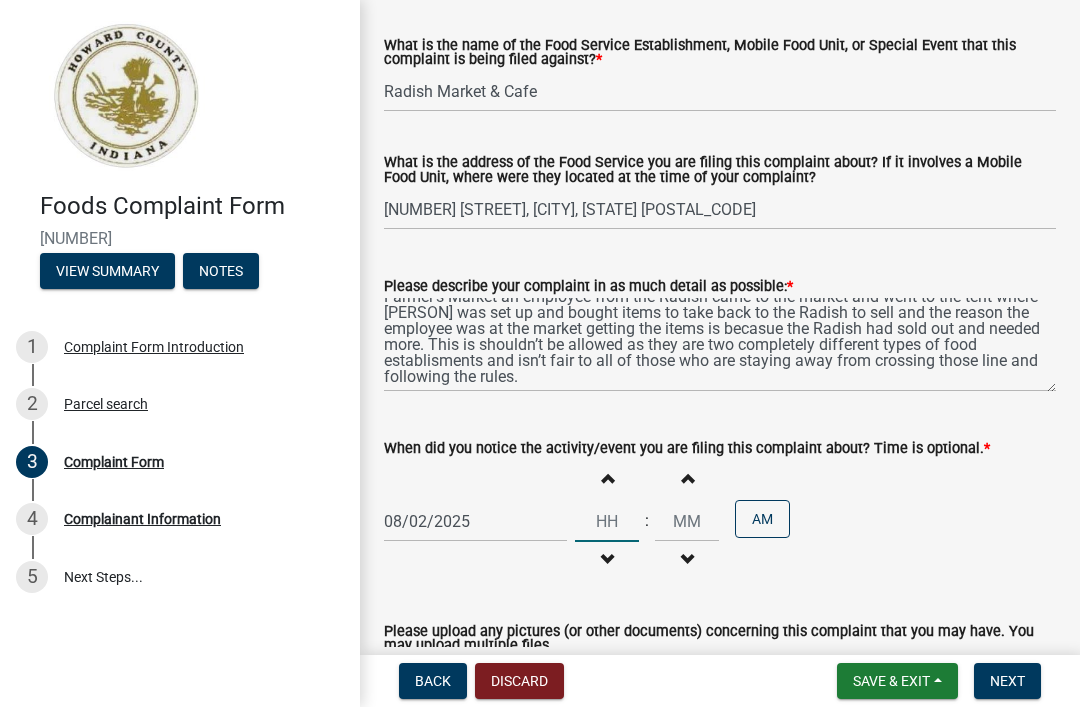 click at bounding box center (607, 521) 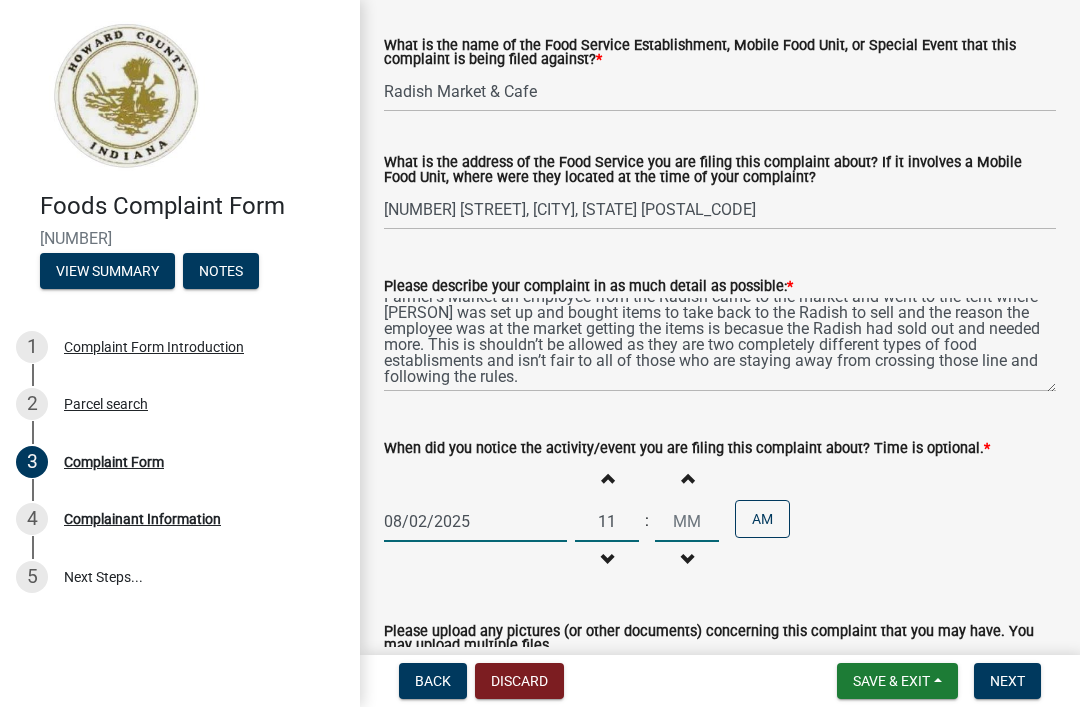 type on "11" 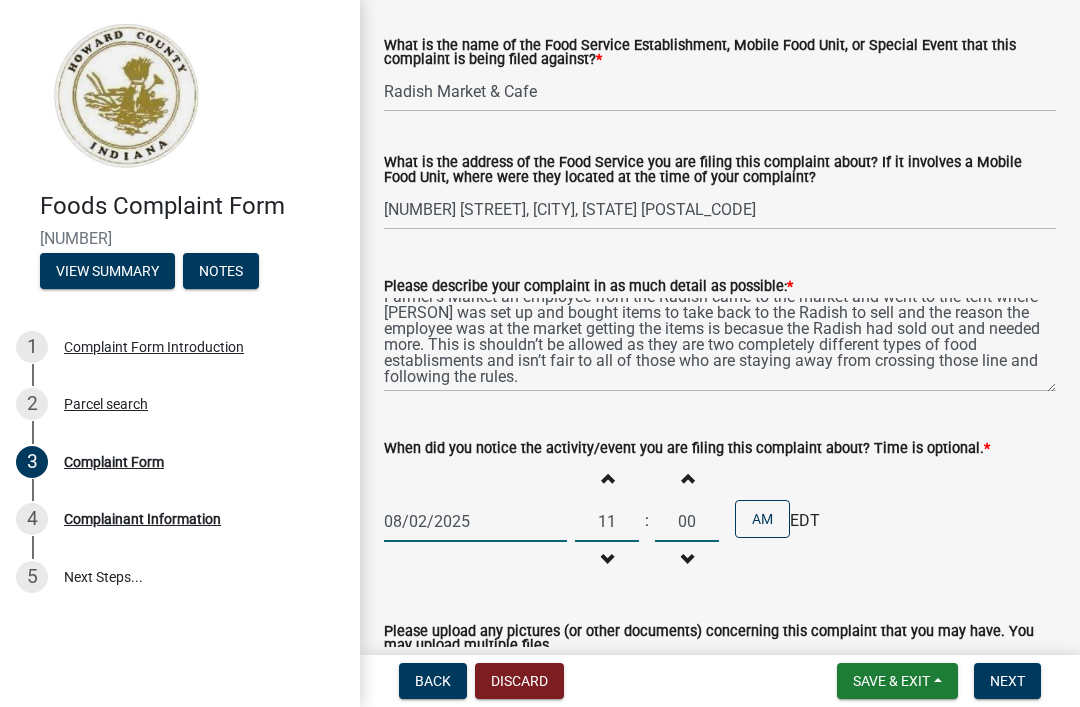 click on "Decrement minutes" at bounding box center [687, 560] 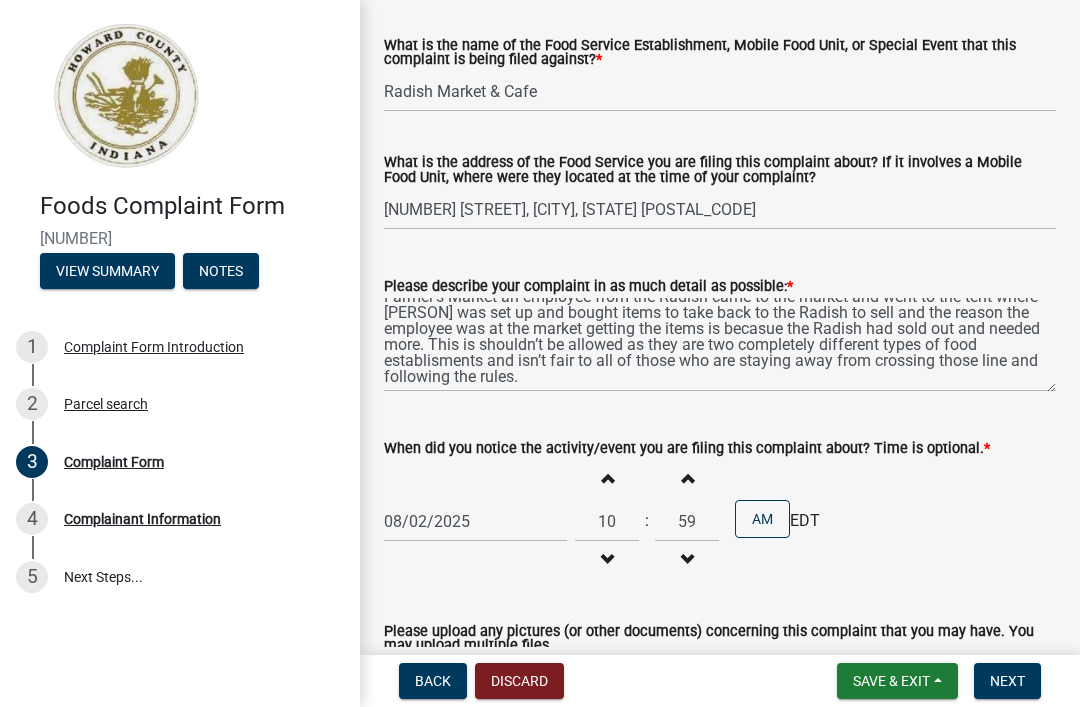 click on "Decrement minutes" at bounding box center [687, 560] 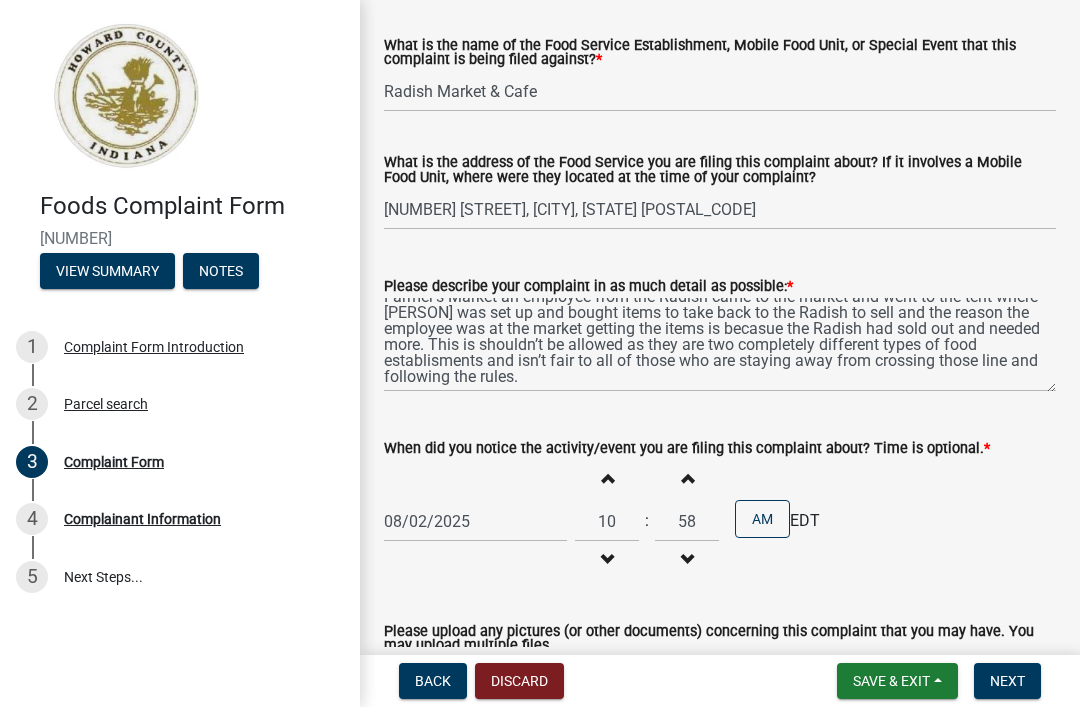 click on "Decrement minutes" at bounding box center [687, 560] 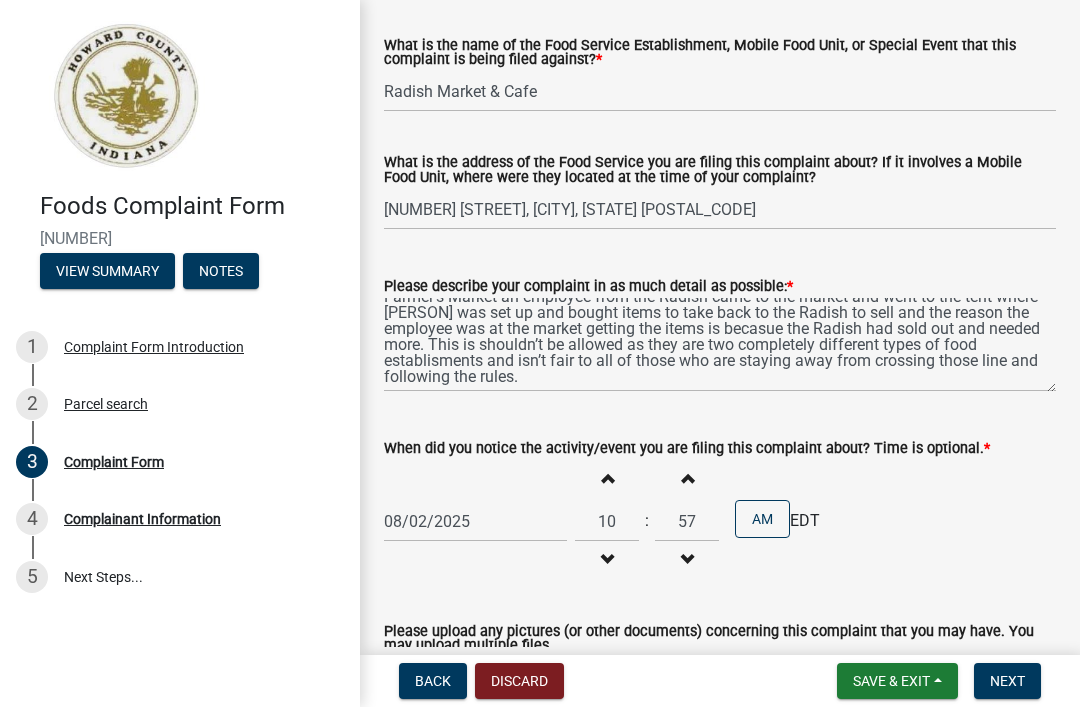 click on "Decrement minutes" at bounding box center (687, 560) 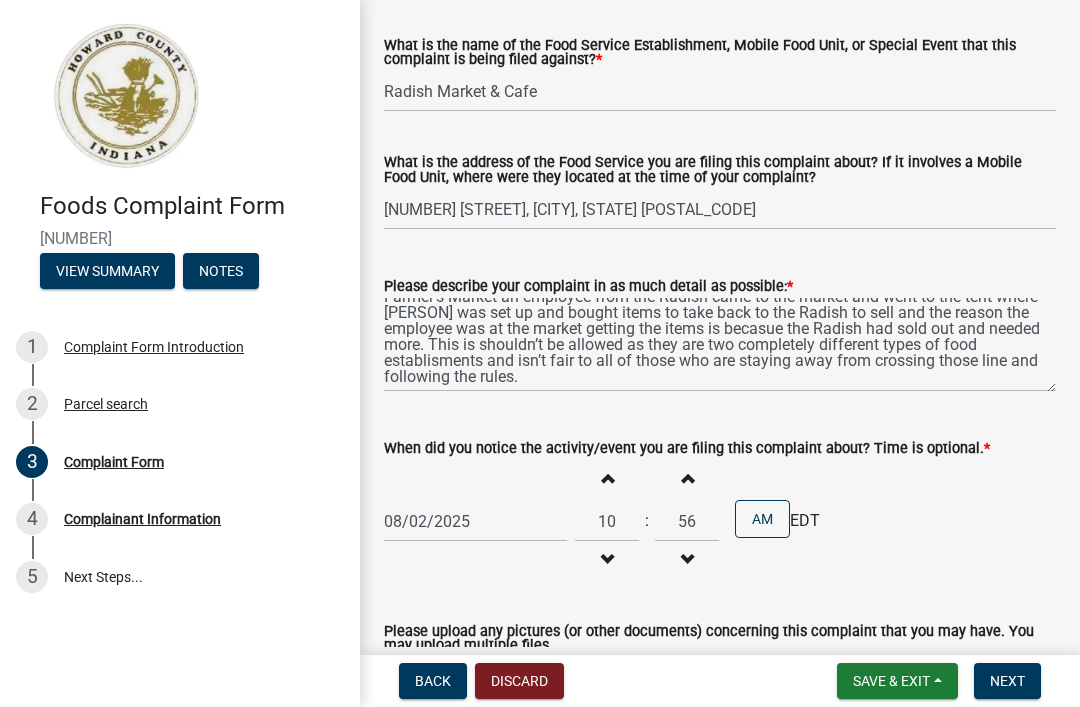 click on "Decrement minutes" at bounding box center (687, 560) 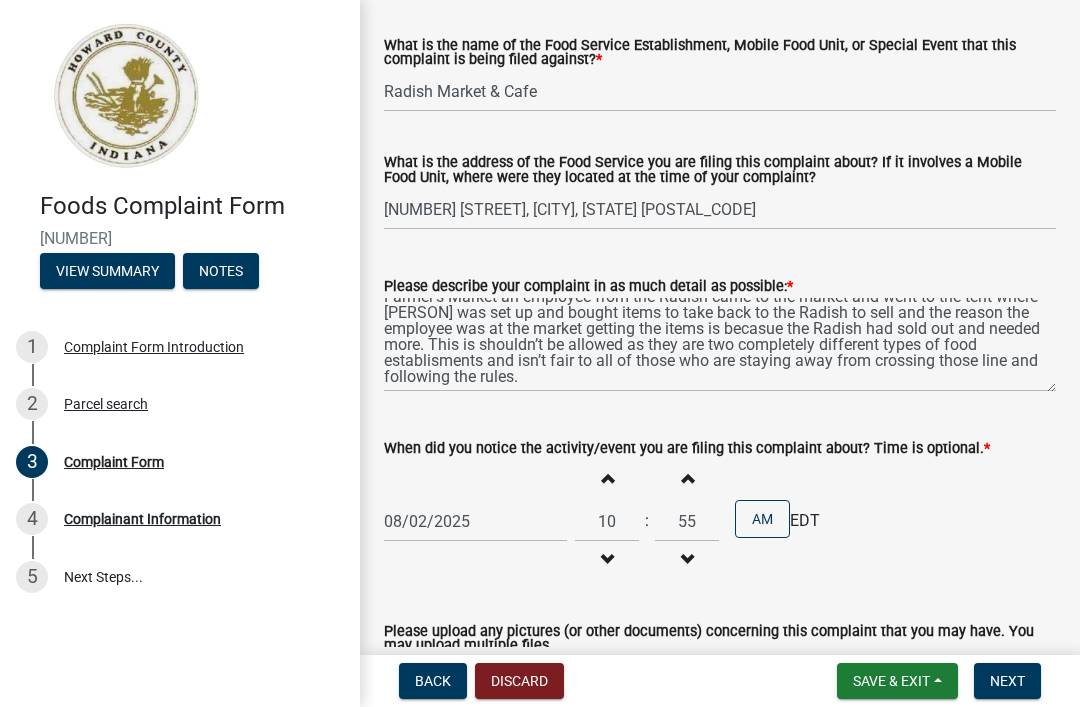click on "Increment hours" at bounding box center (607, 478) 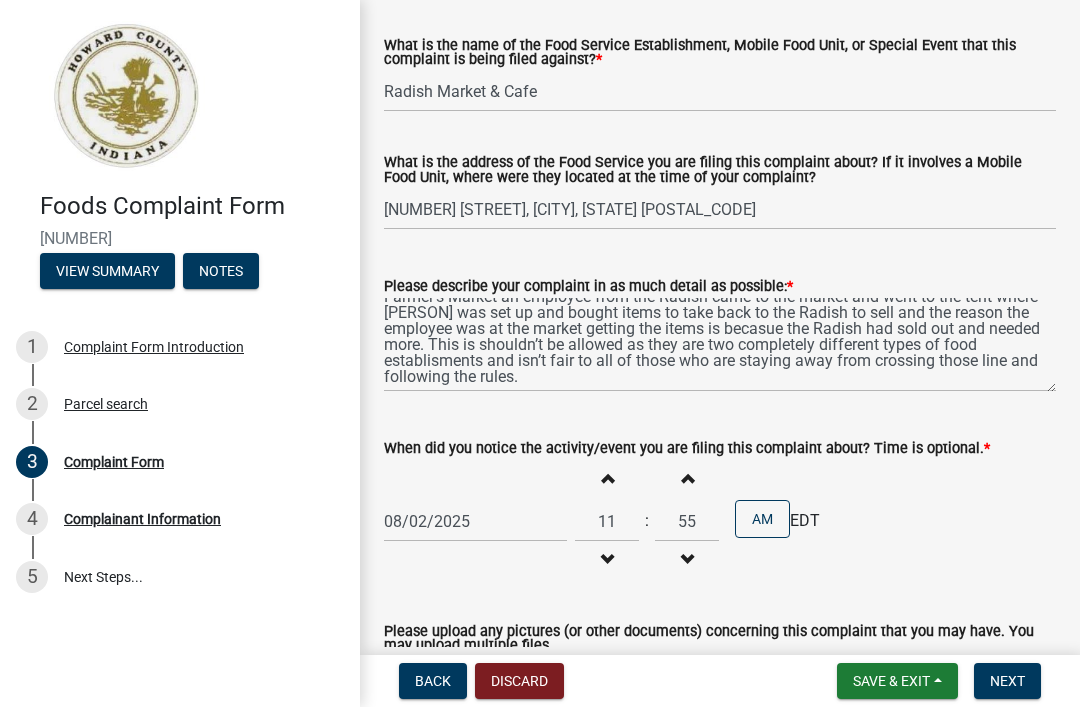 click on "Decrement minutes" at bounding box center [687, 560] 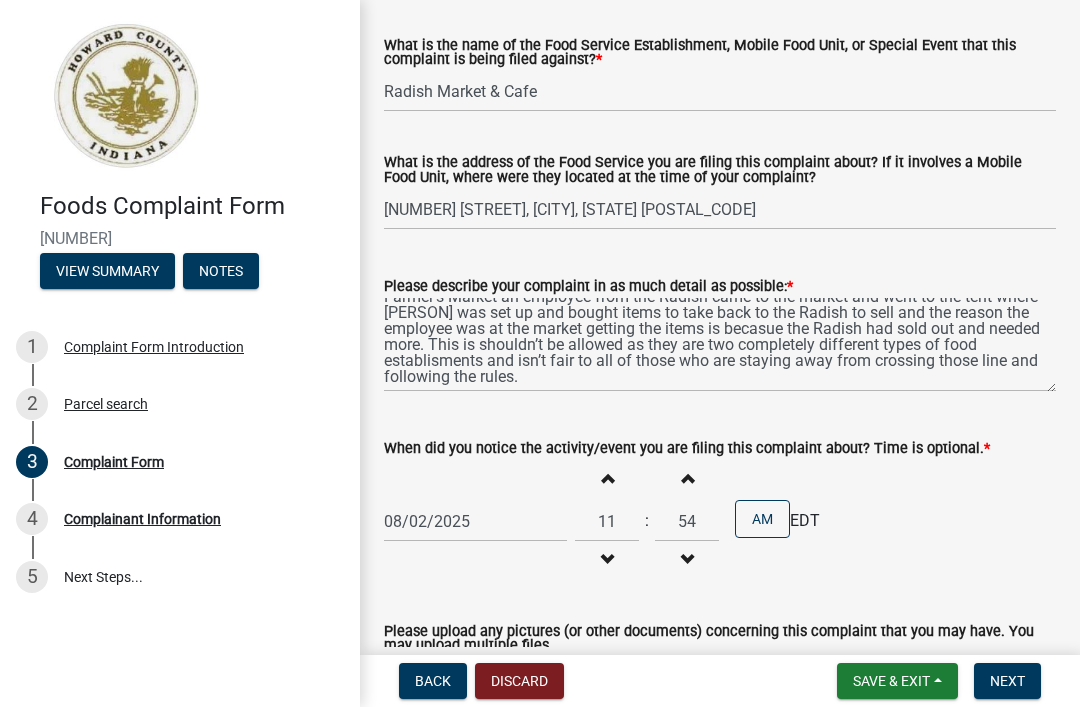 click on "Decrement minutes" at bounding box center (687, 560) 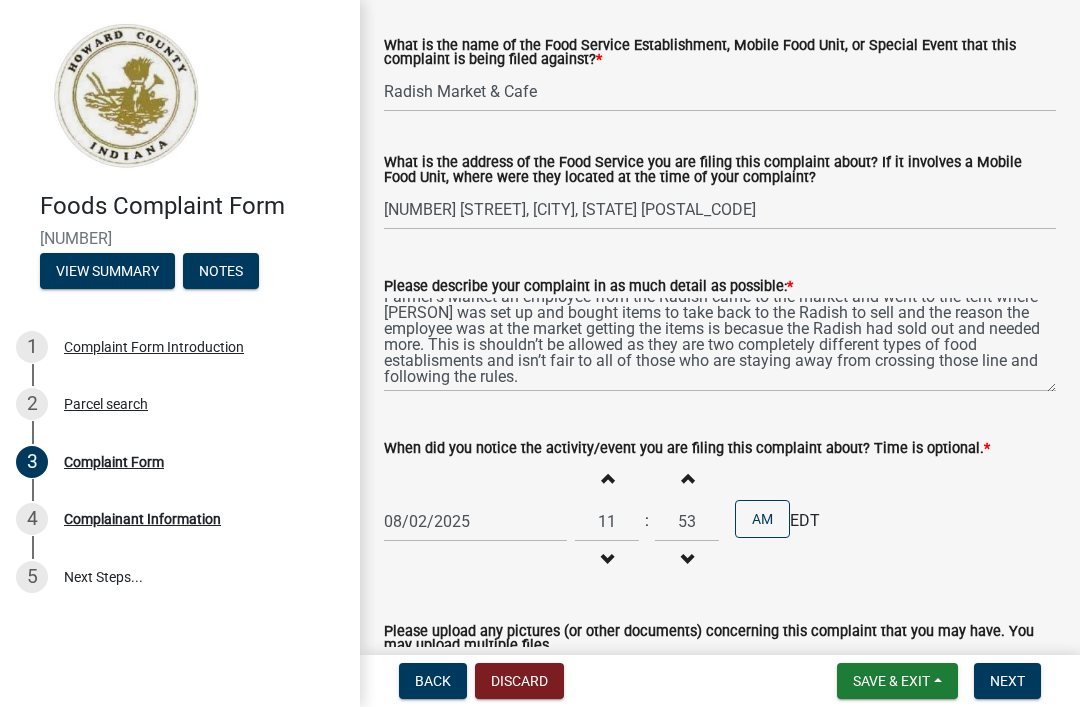 click on "Decrement minutes" at bounding box center [687, 560] 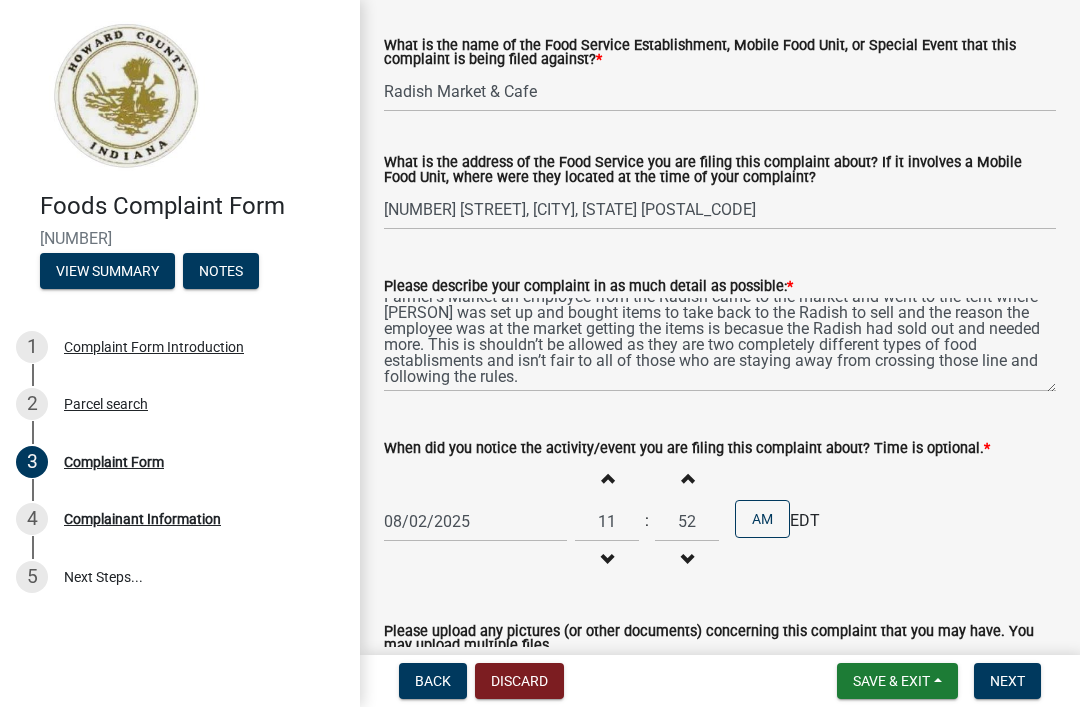 click on "Decrement minutes" at bounding box center [687, 560] 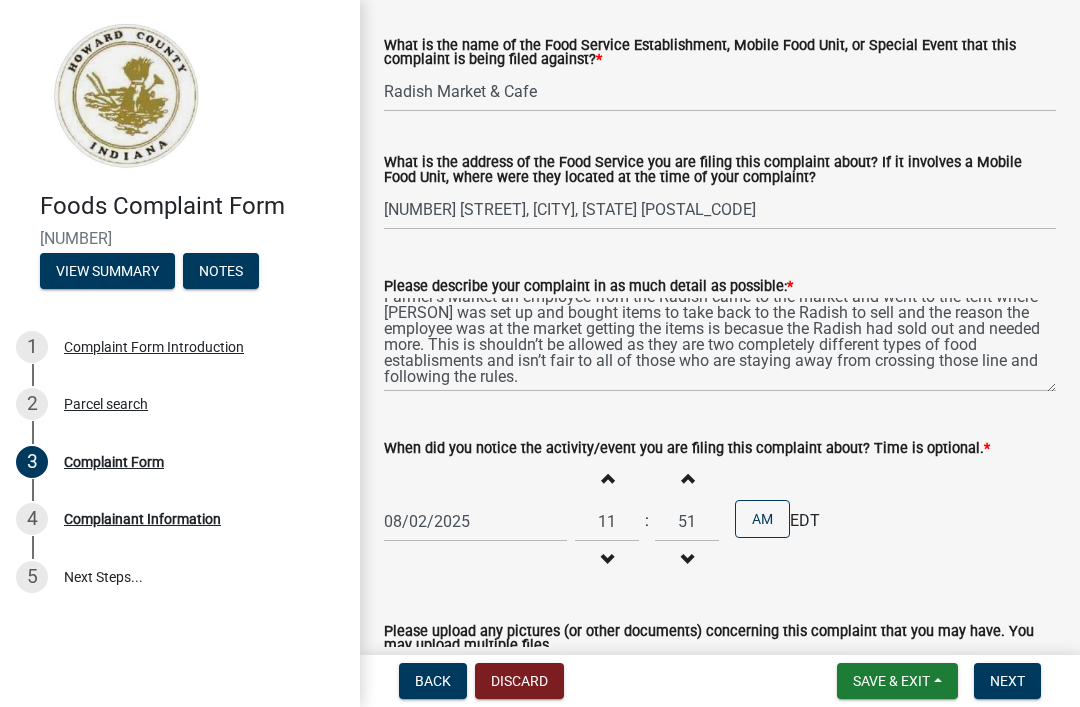 click on "Decrement minutes" at bounding box center [687, 560] 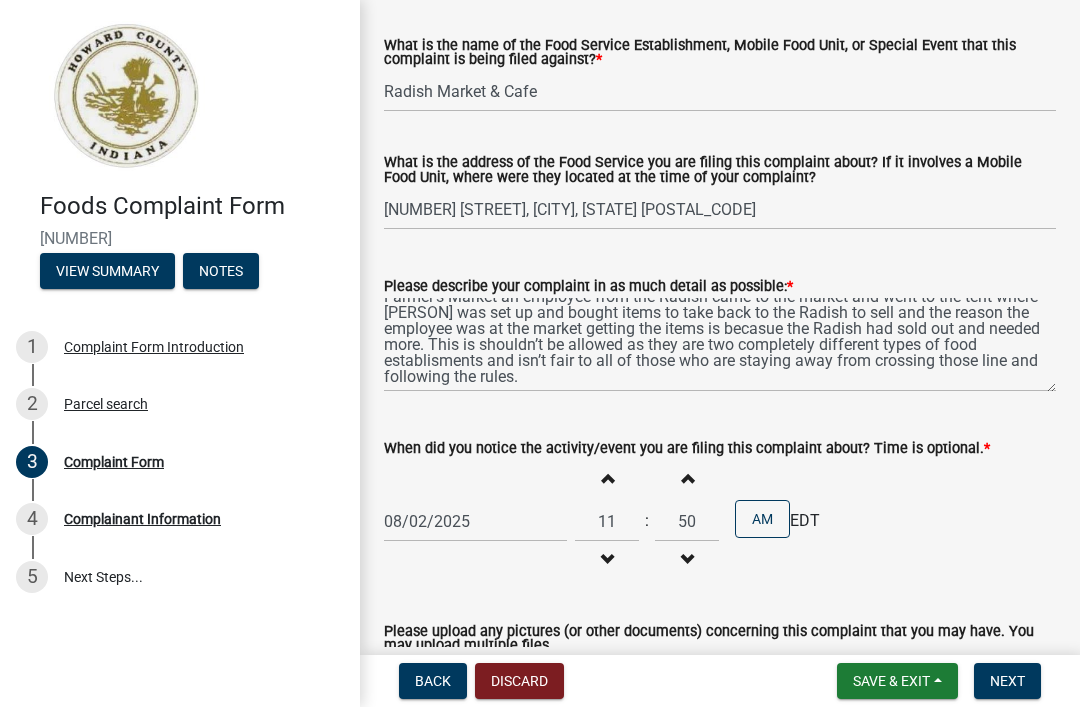 click on "Decrement minutes" at bounding box center [687, 560] 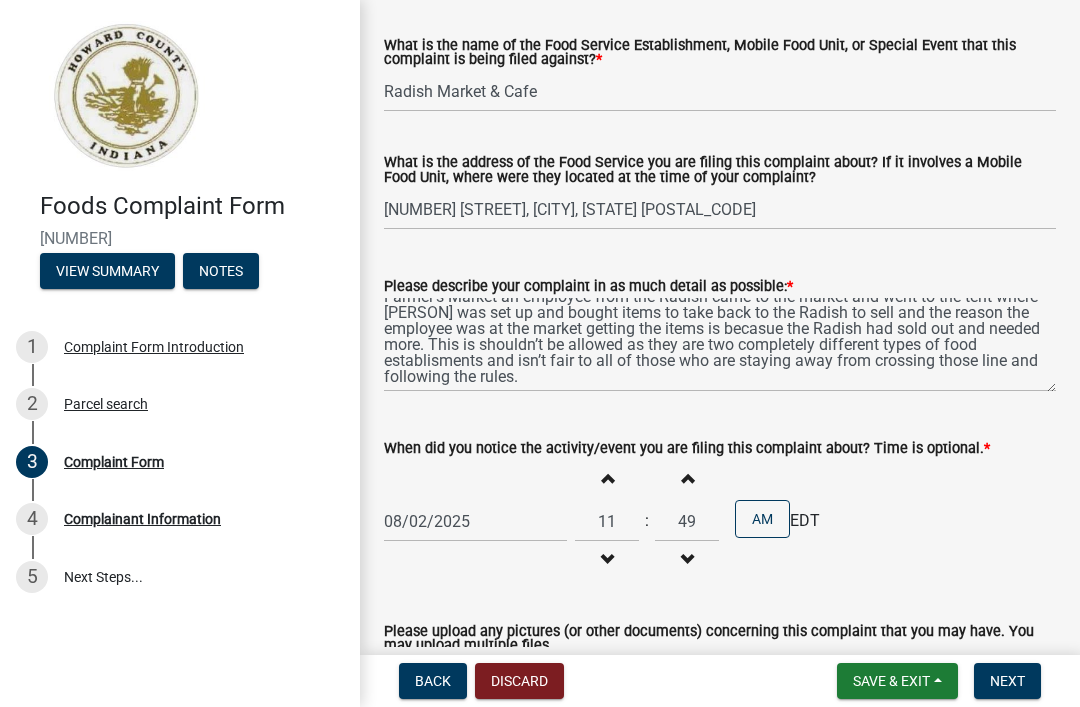 click on "Decrement minutes" at bounding box center (687, 560) 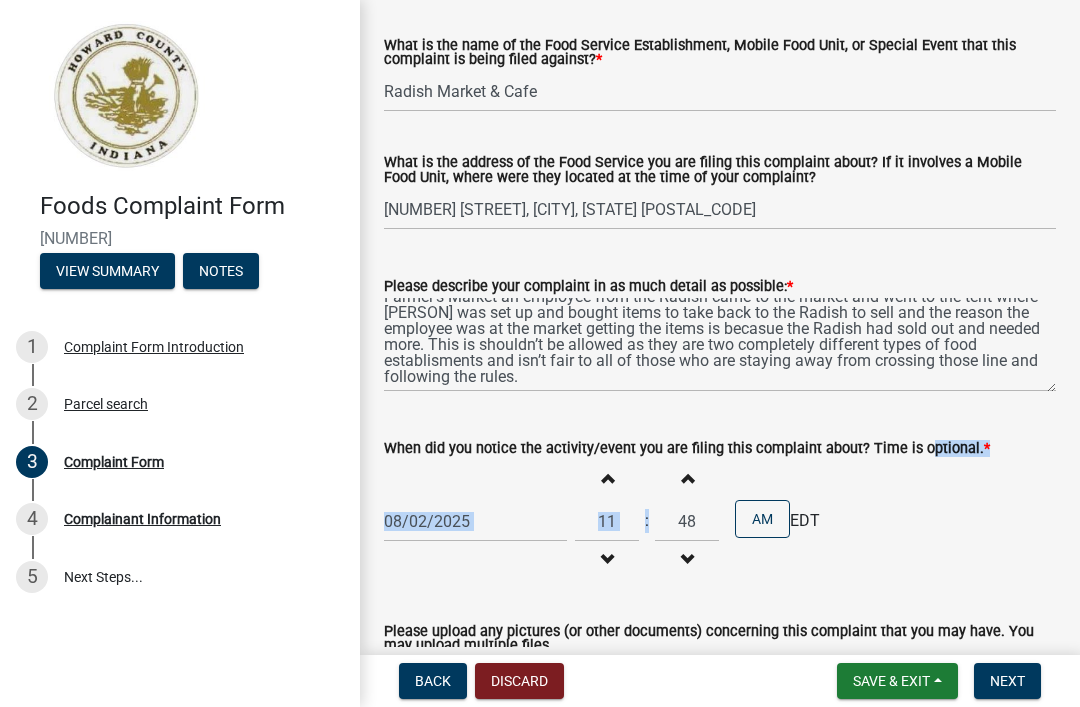 click on "Decrement minutes" at bounding box center [687, 560] 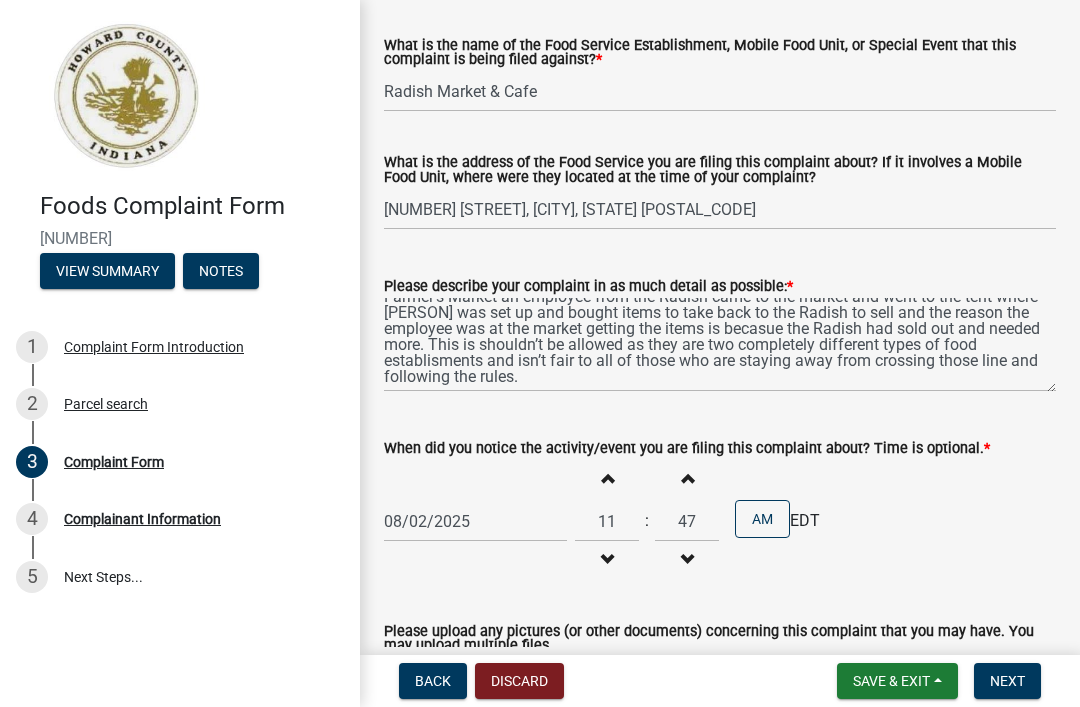 click on "Decrement minutes" at bounding box center [687, 560] 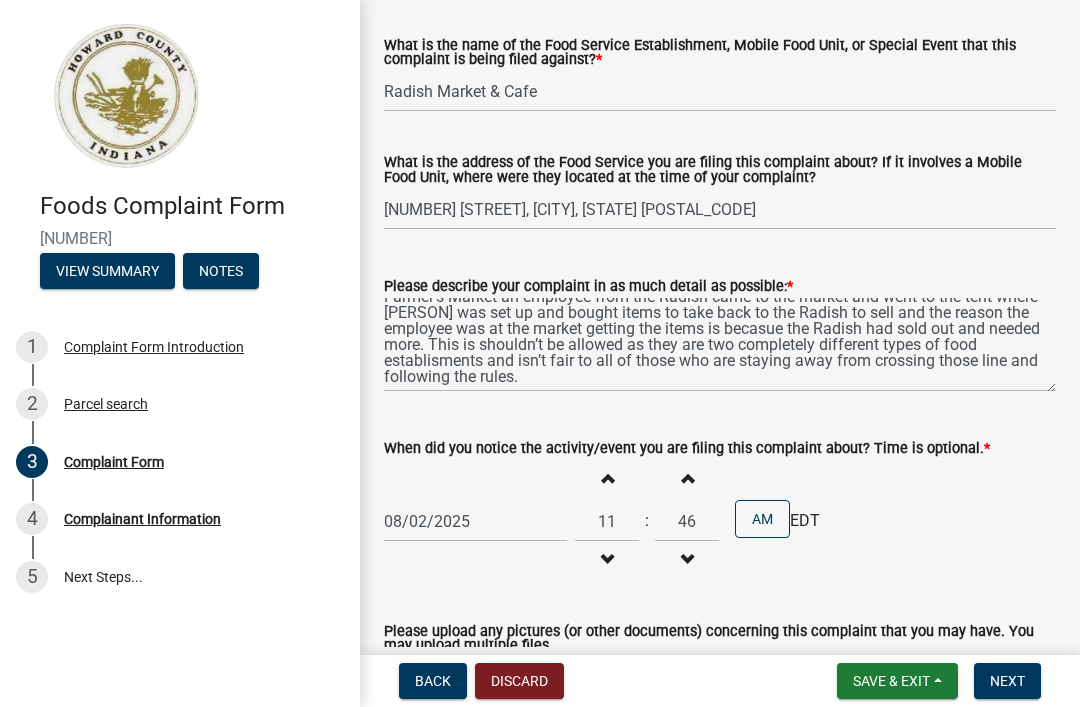 click on "Decrement minutes" at bounding box center [687, 560] 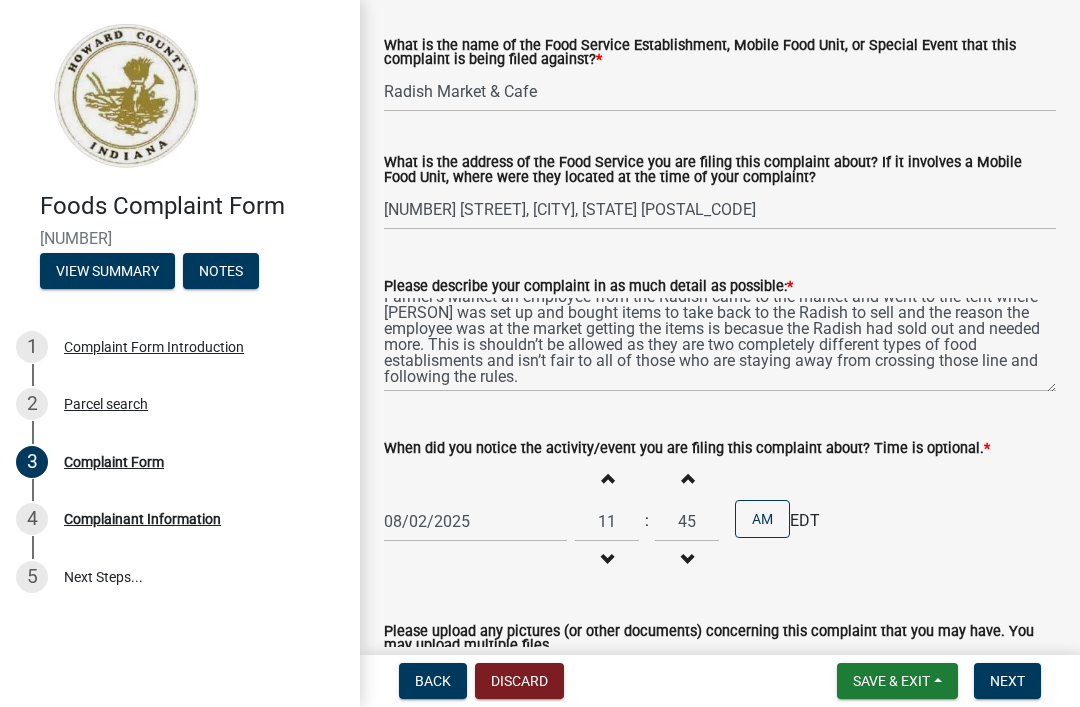 click on "Decrement minutes" at bounding box center (687, 560) 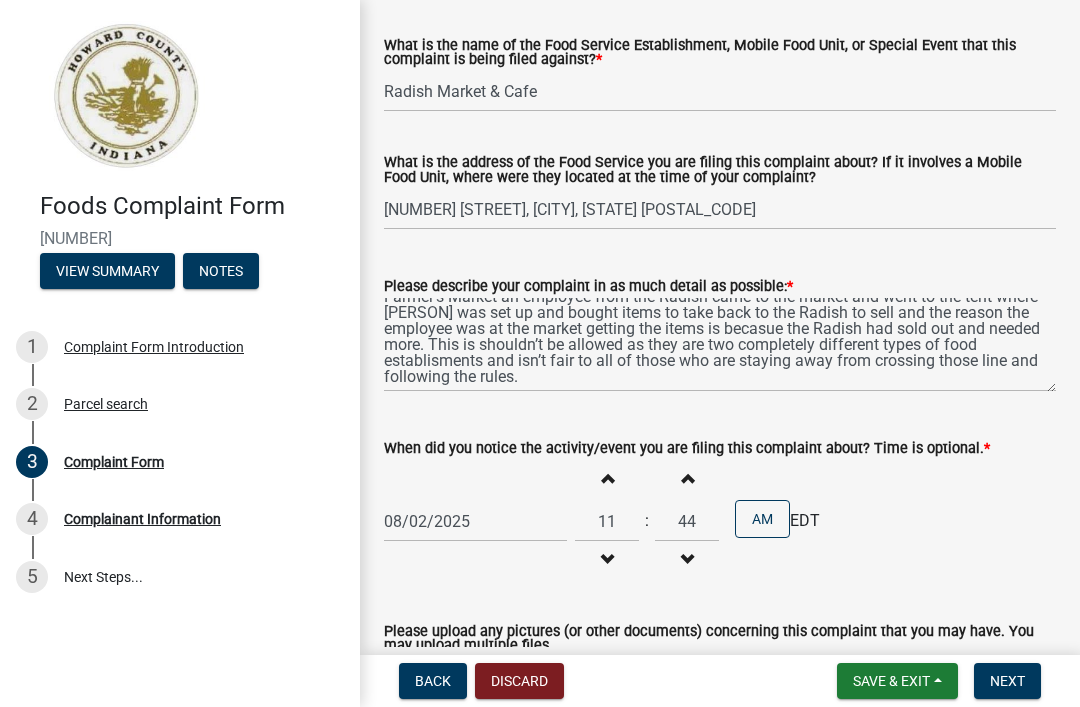 click on "Decrement minutes" at bounding box center [687, 560] 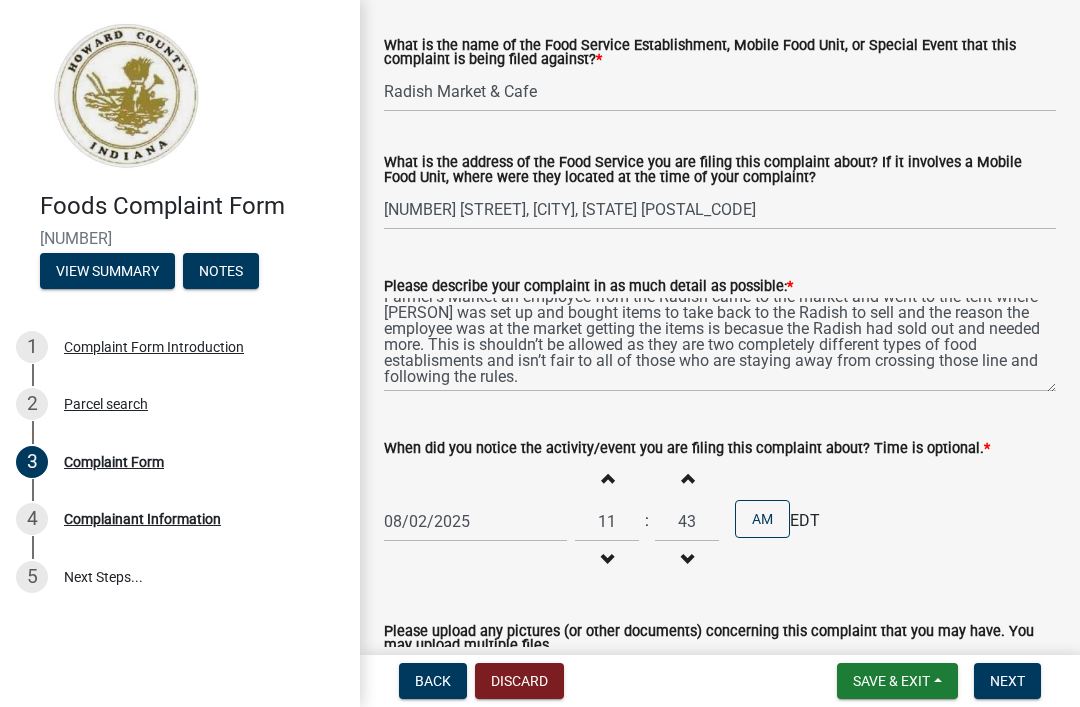 click on "Decrement minutes" at bounding box center (687, 560) 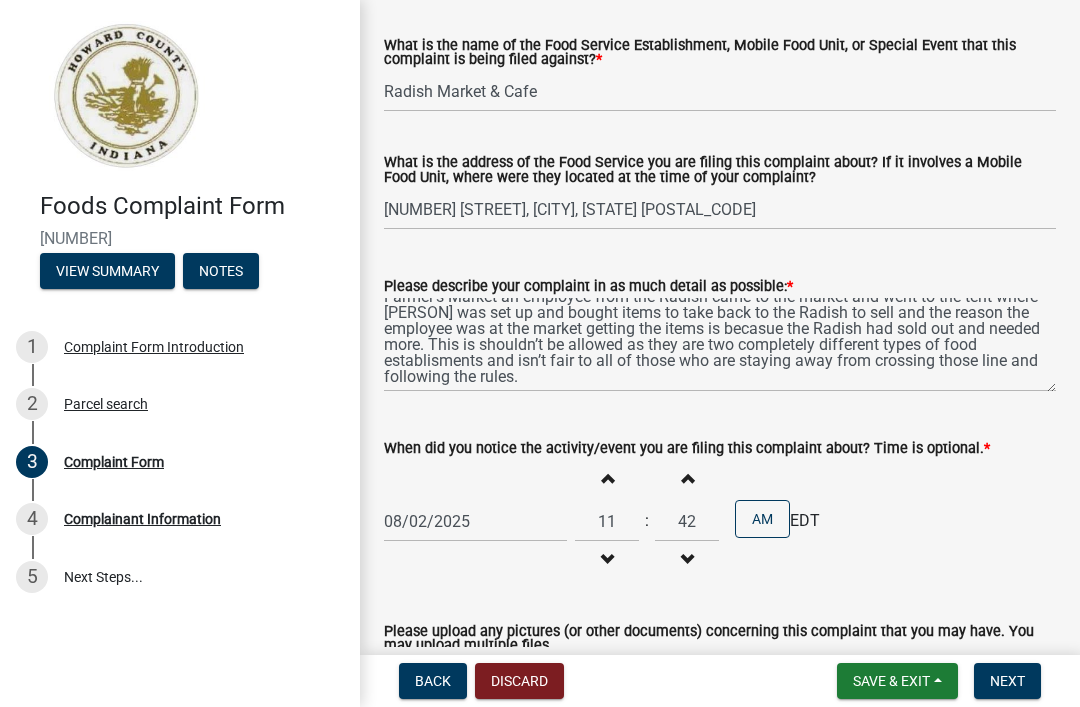 click on "Decrement minutes" at bounding box center [687, 560] 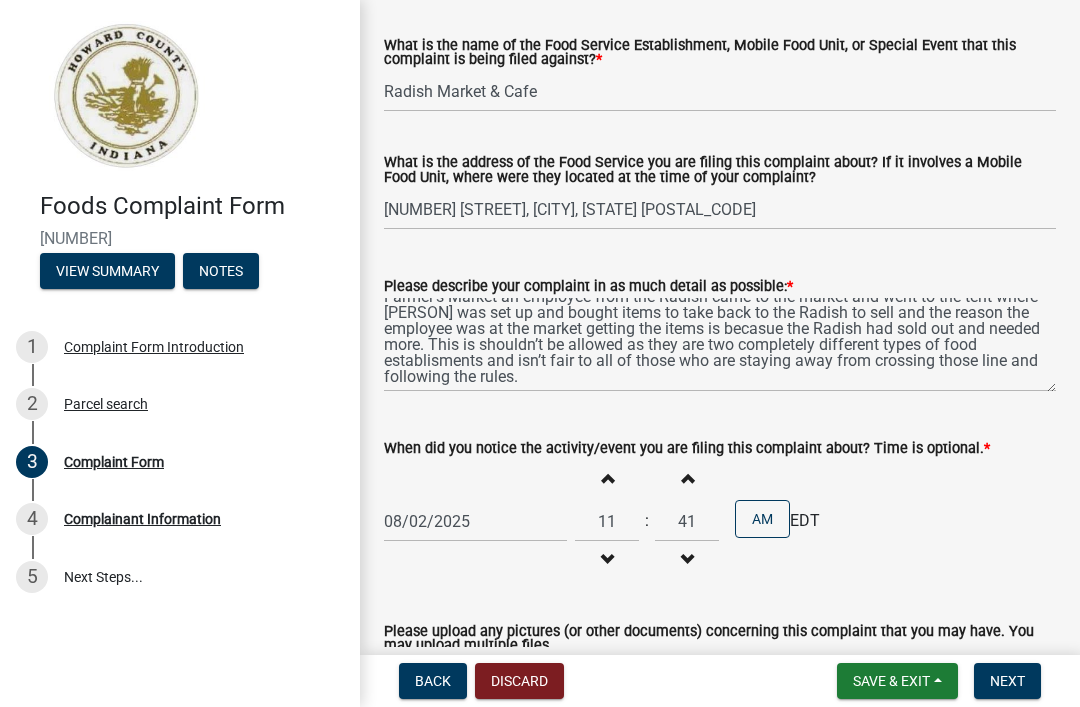 click on "Decrement minutes" at bounding box center (687, 560) 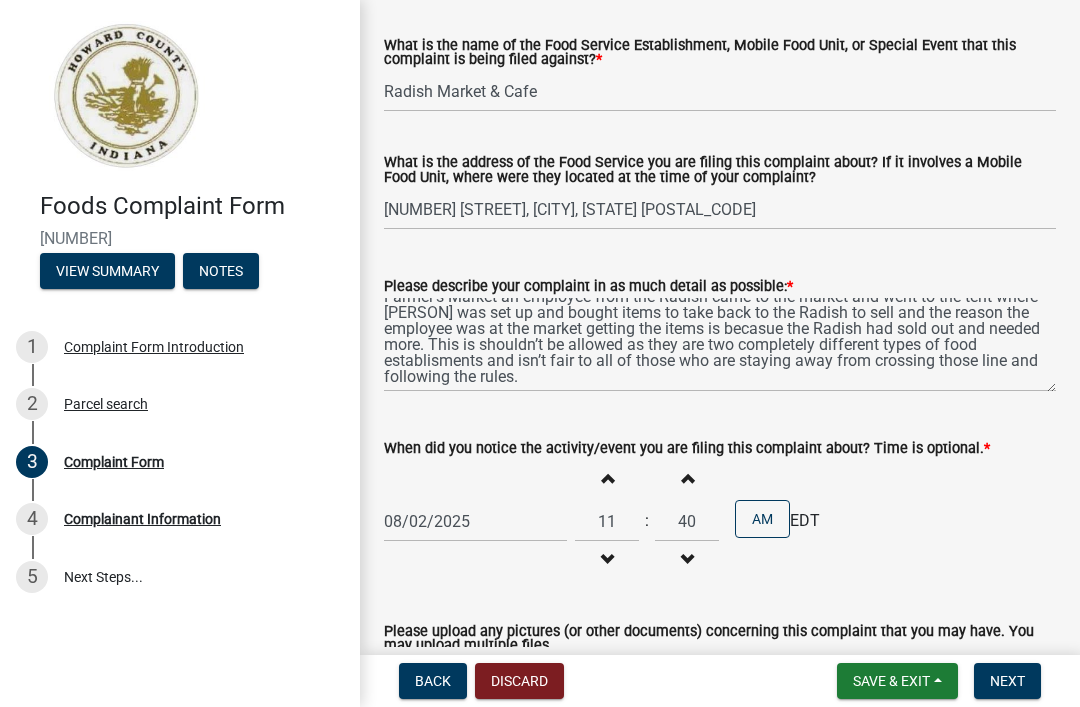 click on "Decrement minutes" at bounding box center [687, 560] 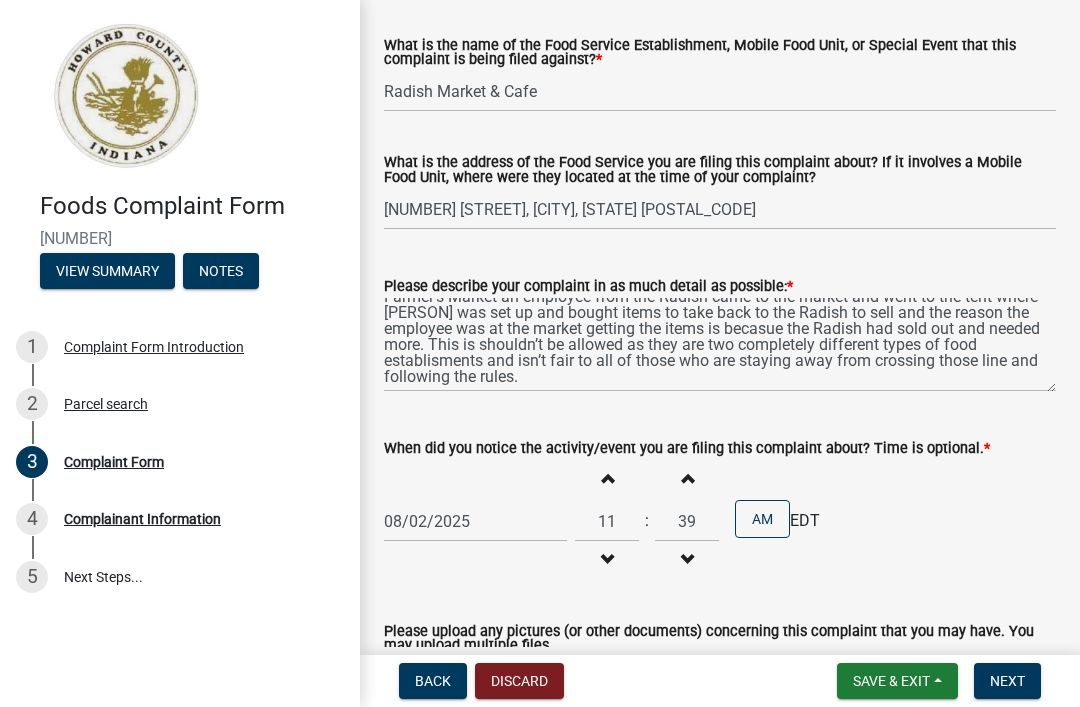 click on "Decrement minutes" at bounding box center [687, 560] 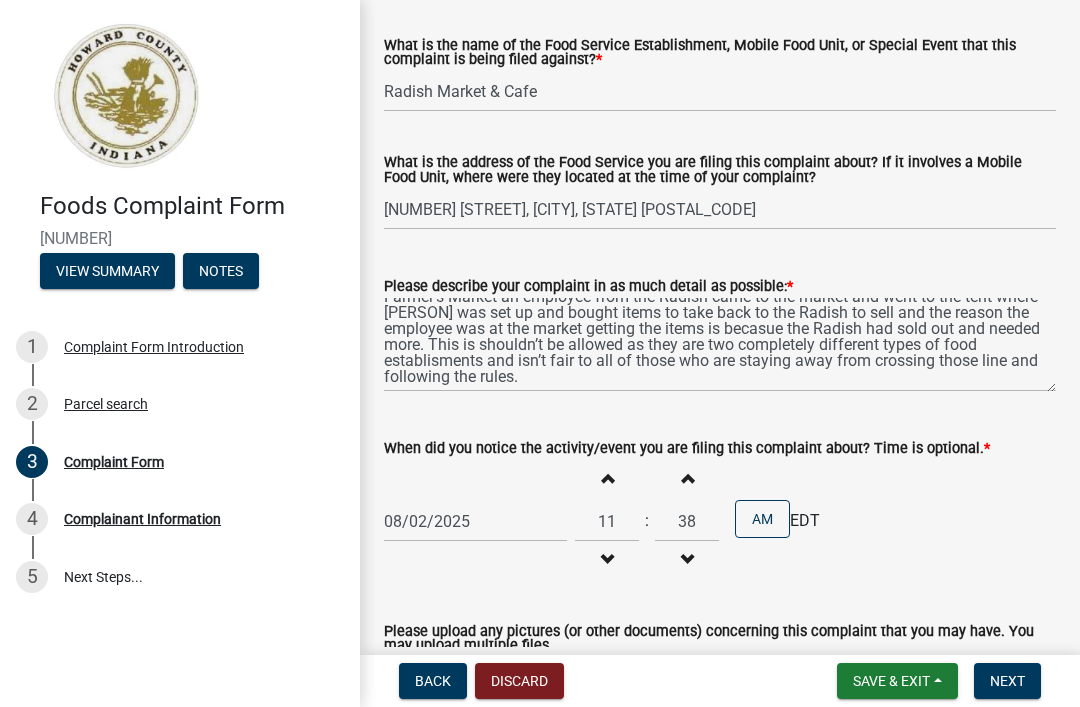 click on "Decrement minutes" at bounding box center [687, 560] 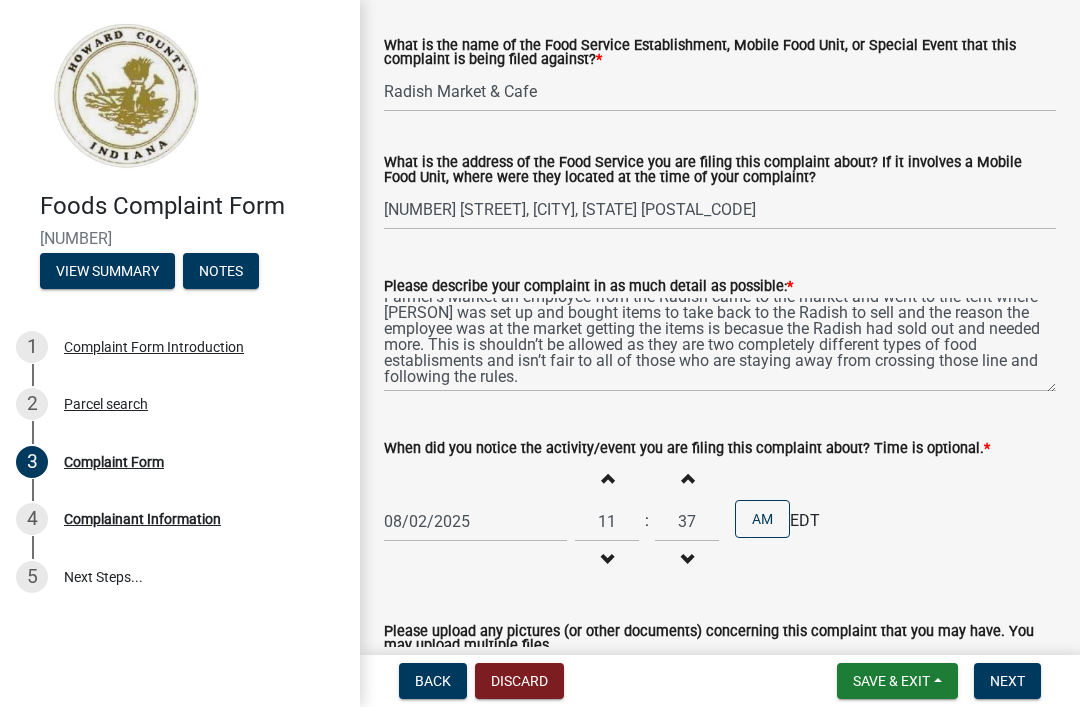 click on "Decrement minutes" at bounding box center [687, 560] 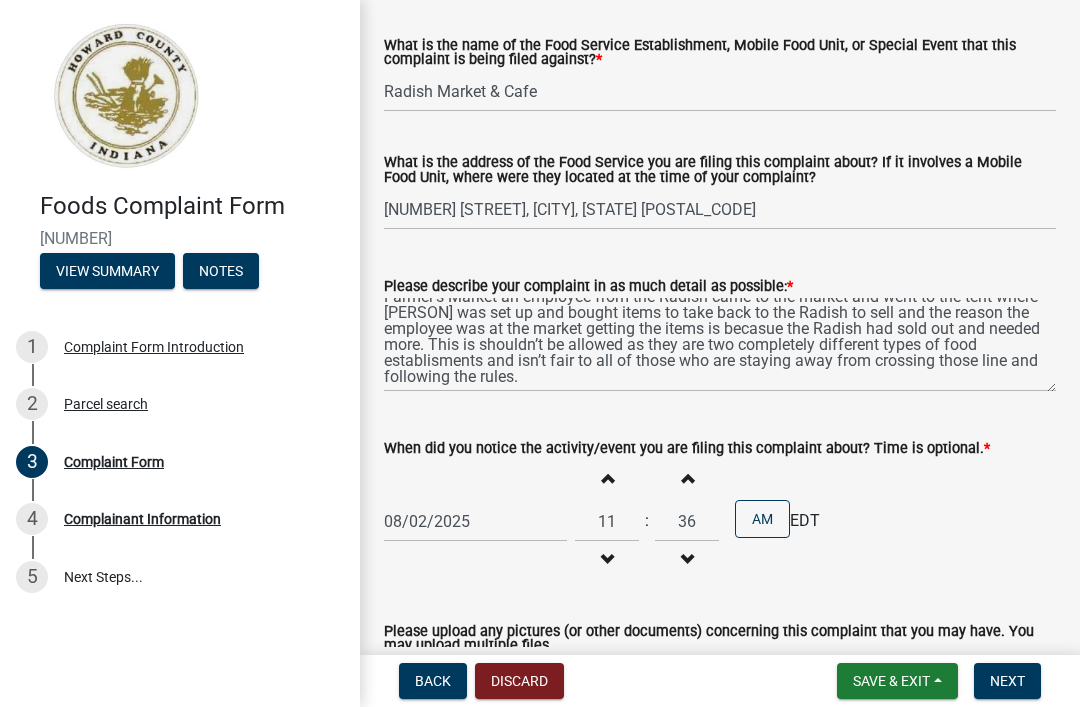 click on "Decrement minutes" at bounding box center (687, 560) 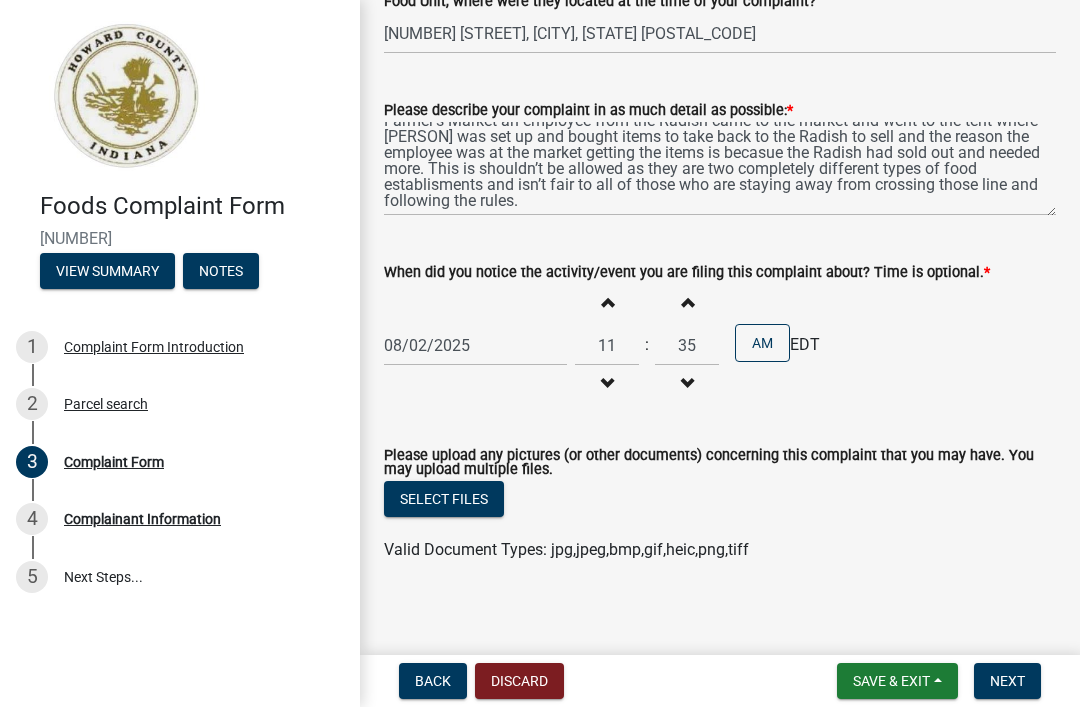 scroll, scrollTop: 281, scrollLeft: 0, axis: vertical 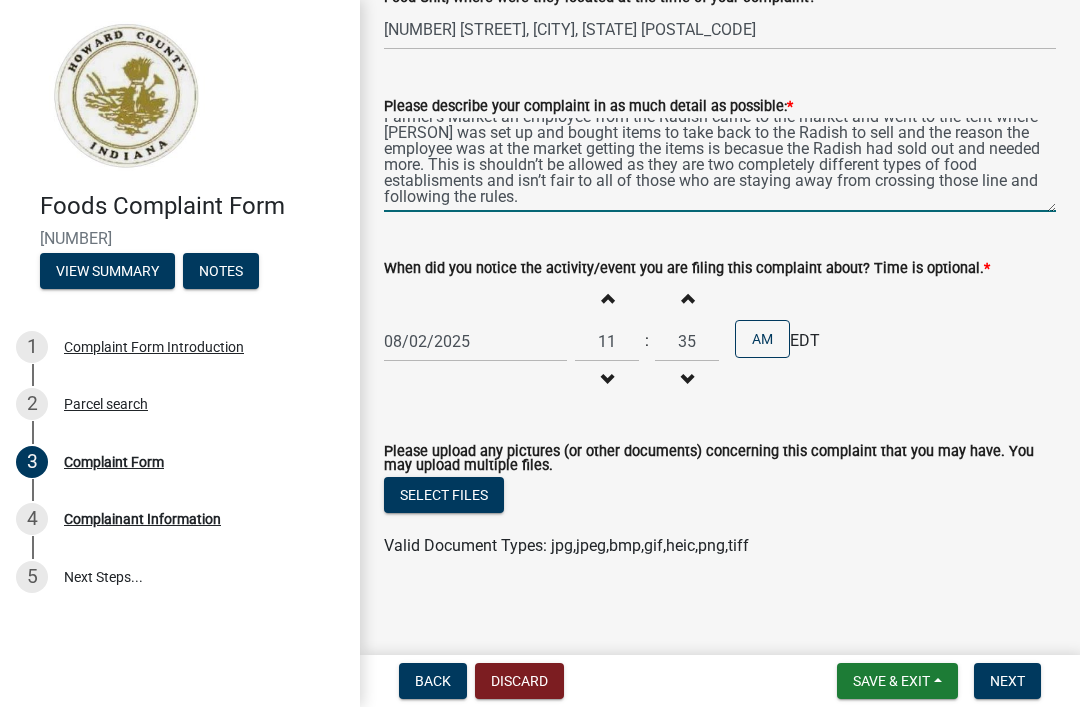 click on "Radish is buying baked goods from a home based vendor name [PERSON] and selling them in their commercial establishment. The Radish openly shares on social media that they sell and carrying items from this home based vendor and [PERSON] openly posts on social media that they bake and stock the Radish with baked goods. Also, this past Saturday at the [CITY] Farmer’s Market an employee from the Radish came to the market and went to the tent where [PERSON] was set up and bought items to take back to the Radish to sell and the reason the employee was at the market getting the items is becasue the Radish had sold out and needed more. This is shouldn’t be allowed as they are two completely different types of food establisments and isn’t fair to all of those who are staying away from crossing those line and following the rules." at bounding box center (720, 165) 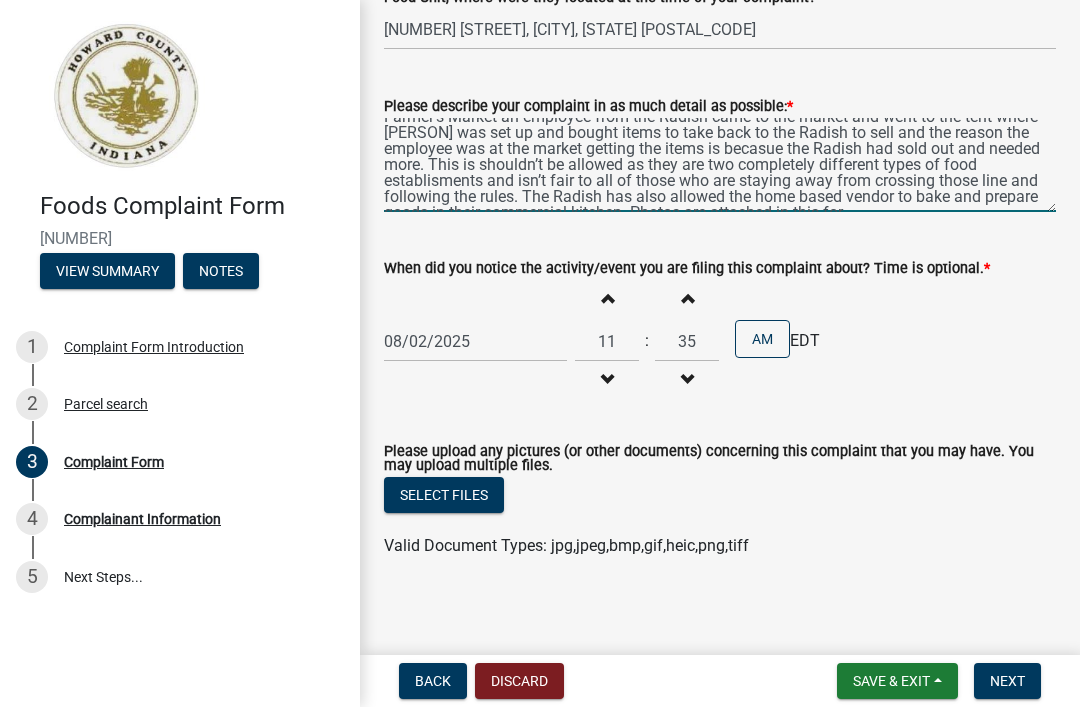 scroll, scrollTop: 90, scrollLeft: 0, axis: vertical 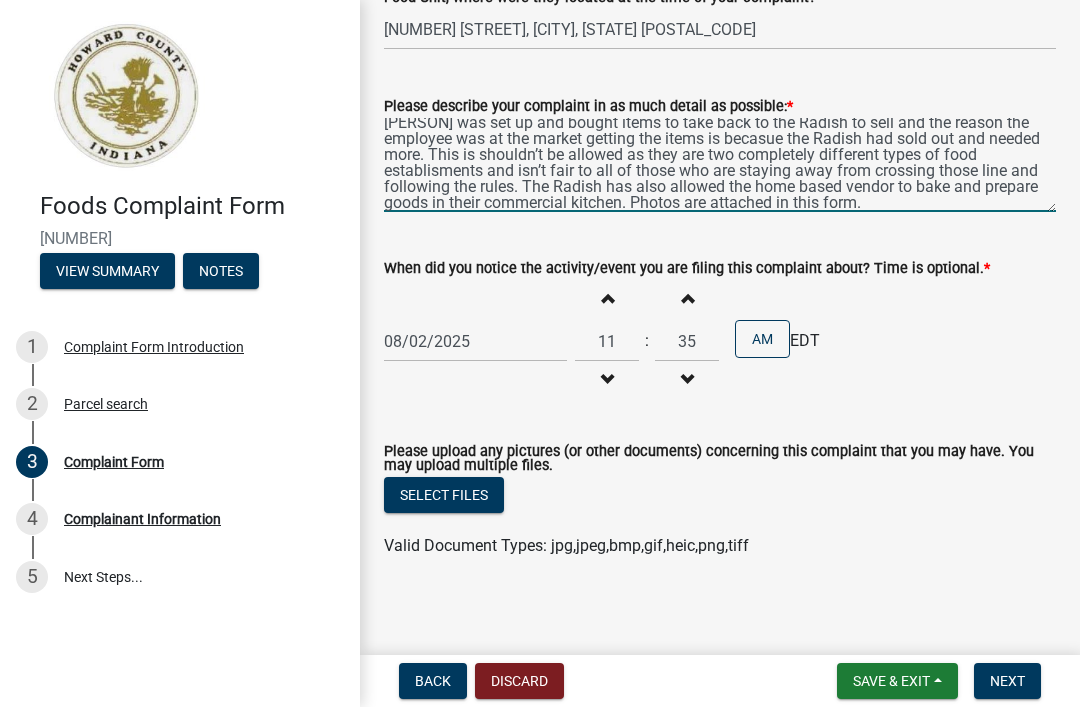 type on "Radish is buying baked goods from a home based vendor name [PERSON] and selling them in their commercial establishment. The Radish openly shares on social media that they sell and carrying items from this home based vendor and [PERSON] openly posts on social media that they bake and stock the Radish with baked goods. Also, this past Saturday at the Kokomo Farmer’s Market an employee from the Radish came to the market and went to the tent where [PERSON] was set up and bought items to take back to the Radish to sell and the reason the employee was at the market getting the items is becasue the Radish had sold out and needed more. This is shouldn’t be allowed as they are two completely different types of food establisments and isn’t fair to all of those who are staying away from crossing those line and following the rules. The Radish has also allowed the home based vendor to bake and prepare goods in their commercial kitchen. Photos are attached in this form." 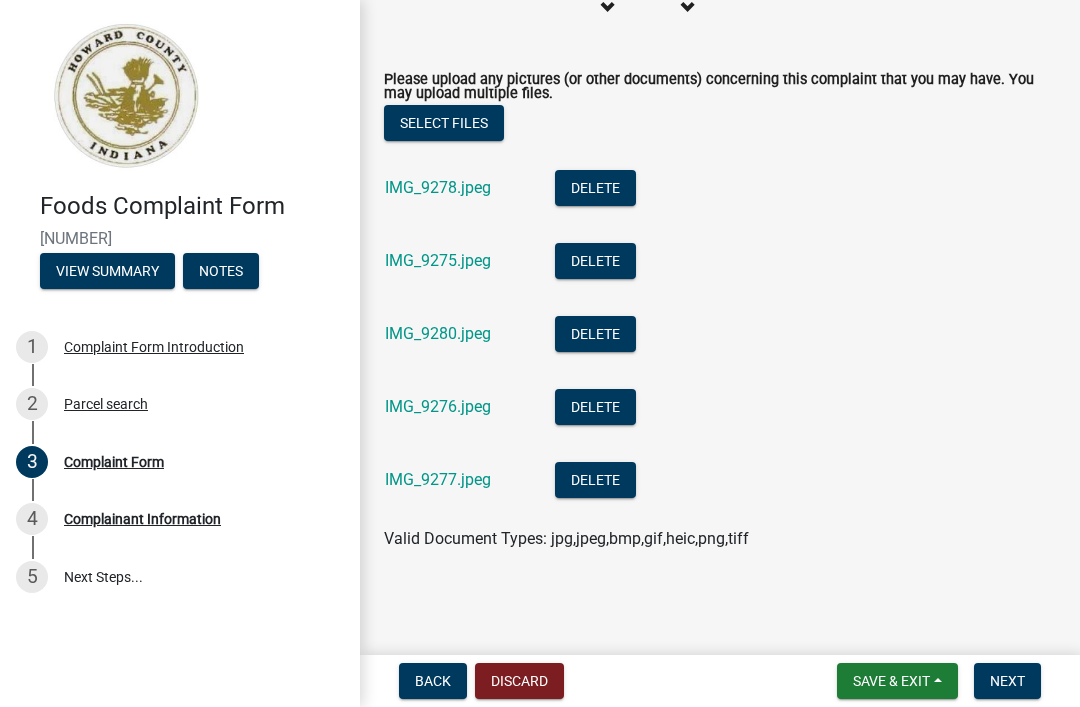 scroll, scrollTop: 655, scrollLeft: 0, axis: vertical 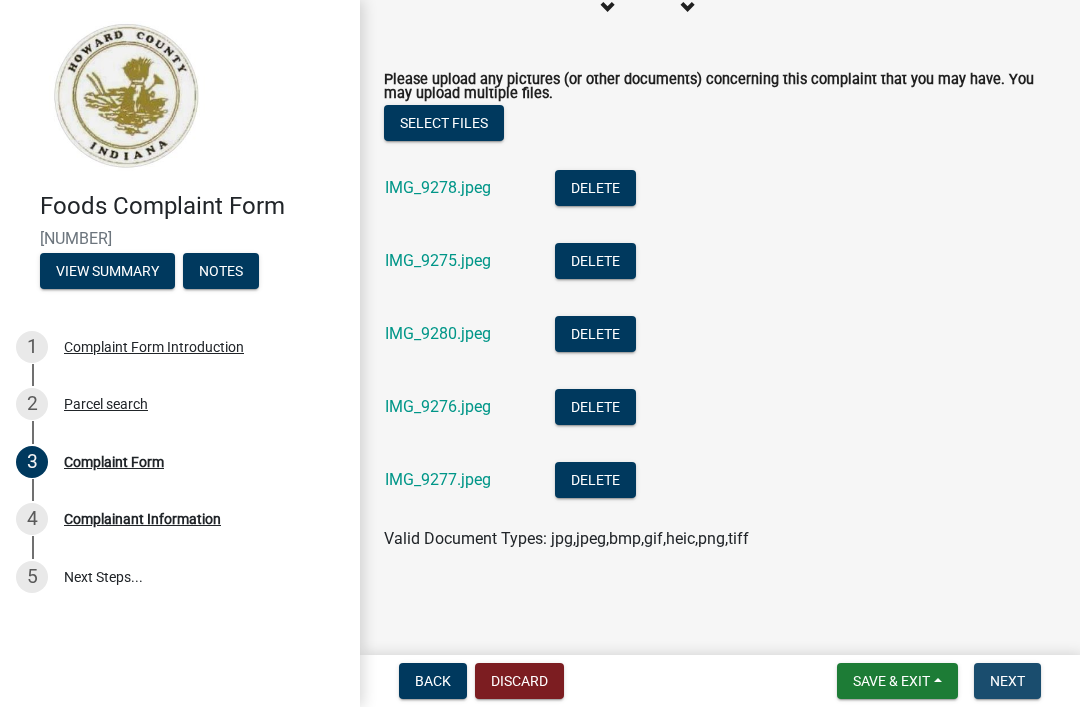 click on "Next" at bounding box center [1007, 681] 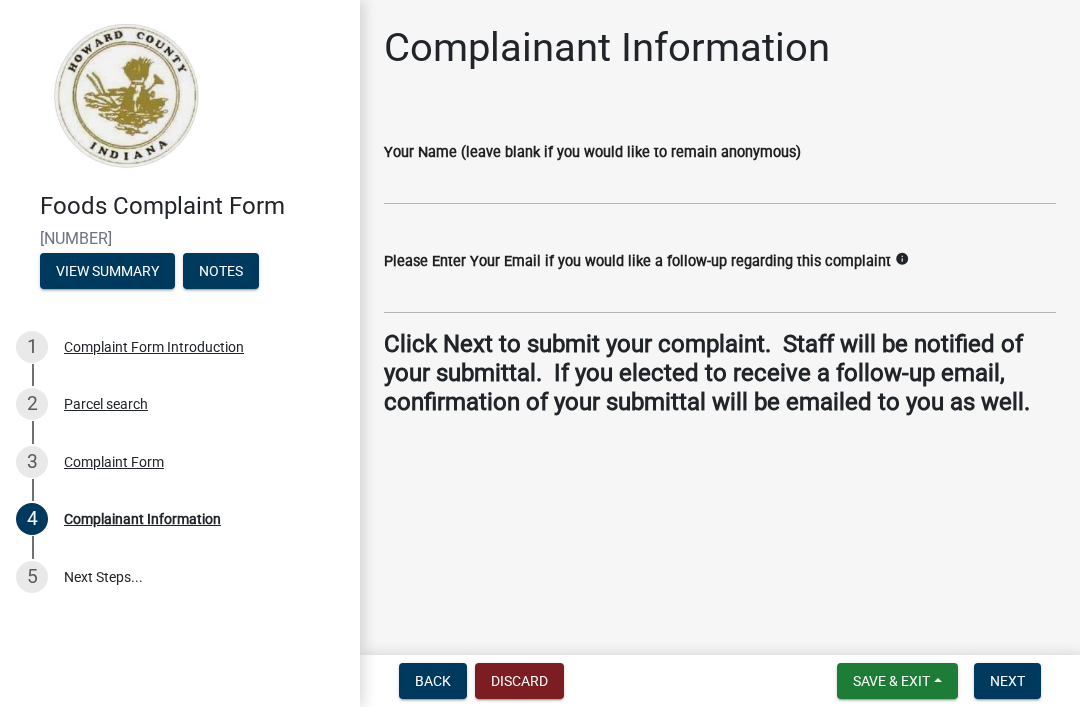 click on "Save & Exit" at bounding box center [891, 681] 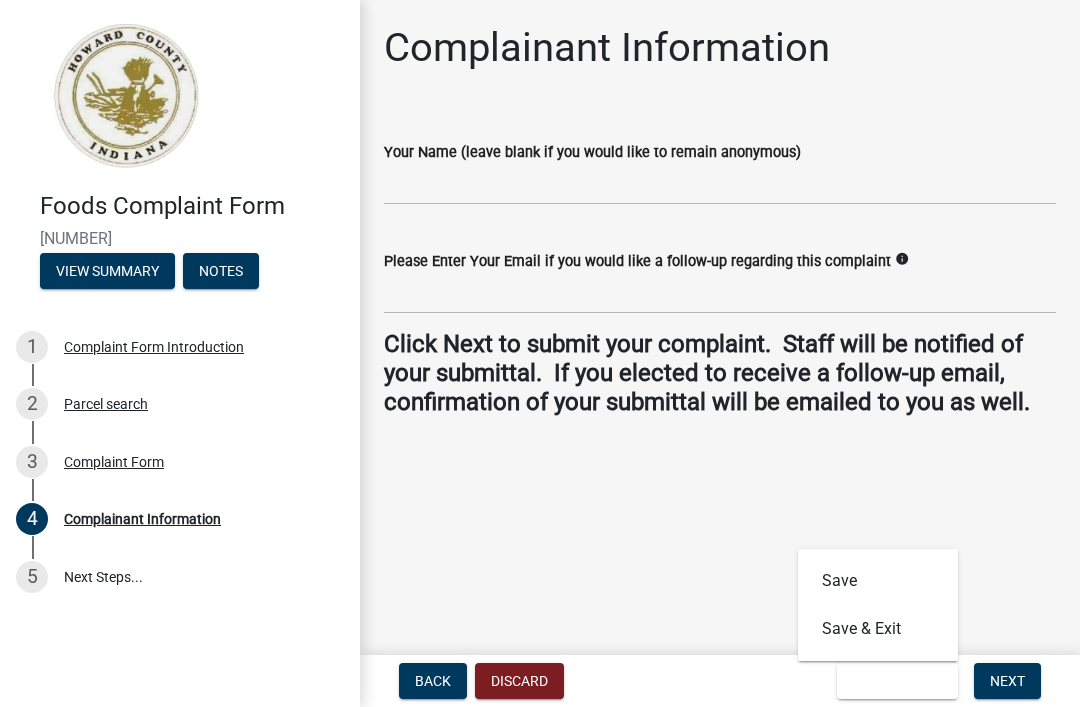 click on "Complainant Information Your Name (leave blank if you would like to remain anonymous) Please Enter Your Email if you would like a follow-up regarding this complaint info Click Next to submit your complaint. Staff will be notified of your submittal. If you elected to receive a follow-up email, confirmation of your submittal will be emailed to you as well." 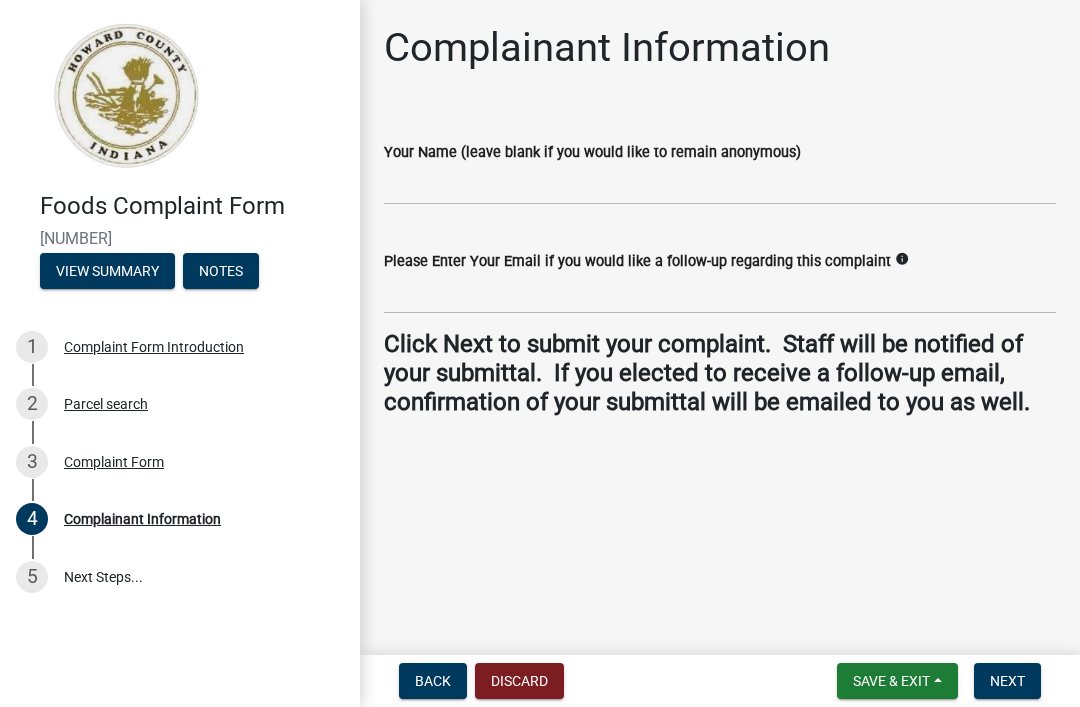 click on "Next" at bounding box center [1007, 681] 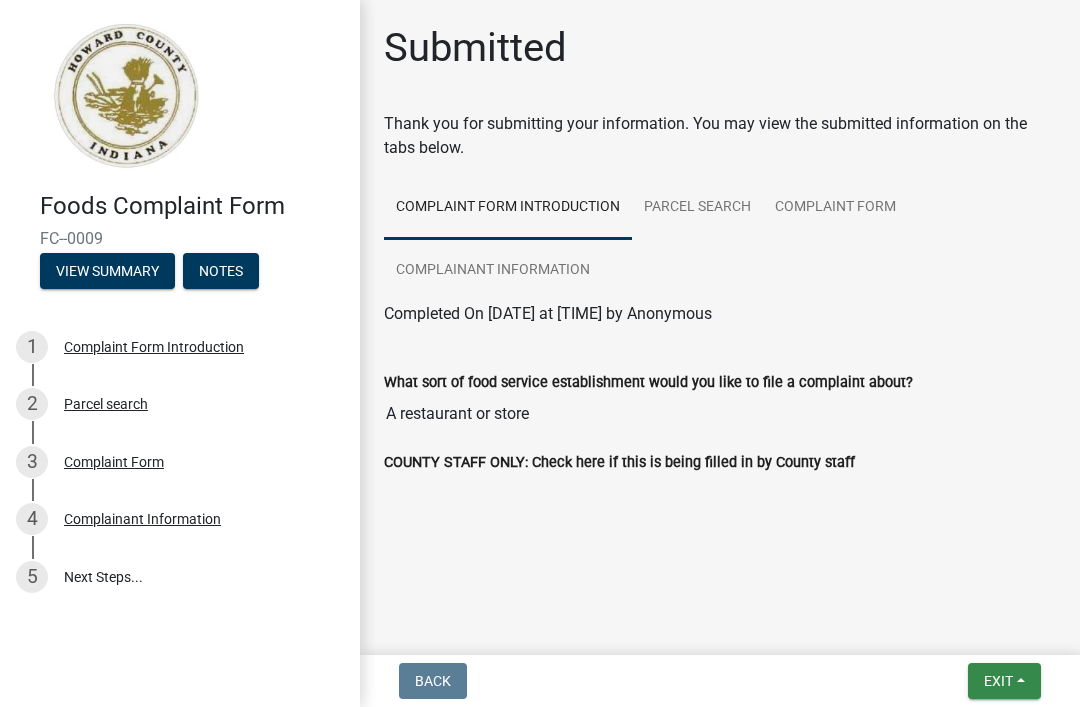 click on "Exit" at bounding box center [1004, 681] 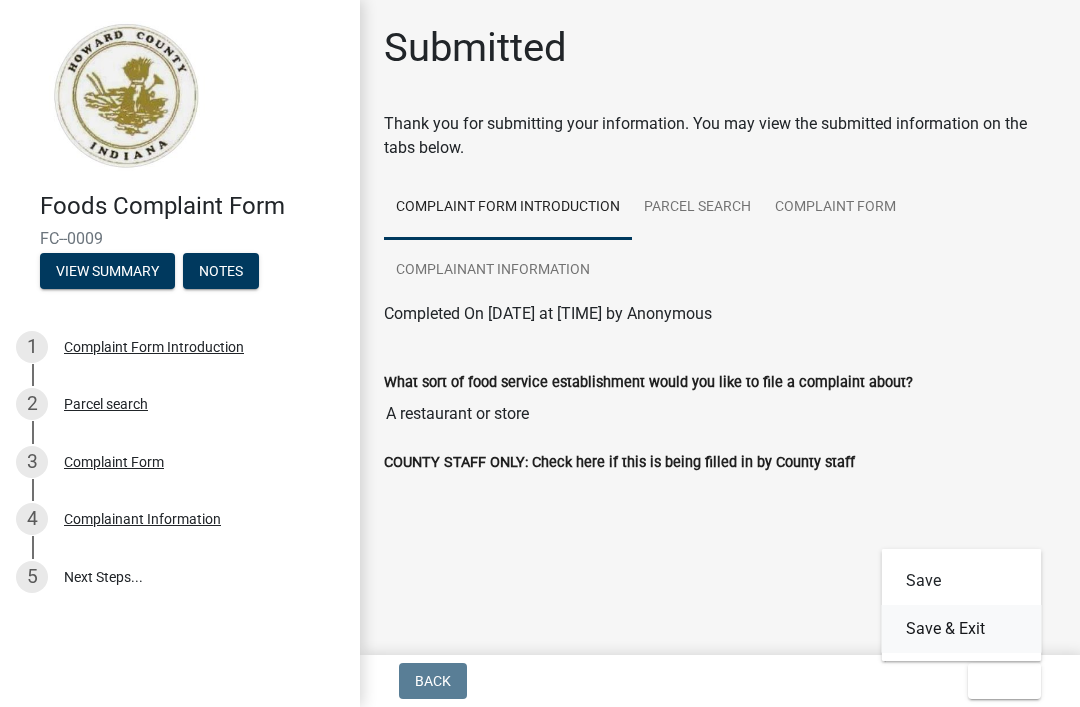 click on "Save & Exit" at bounding box center (962, 629) 